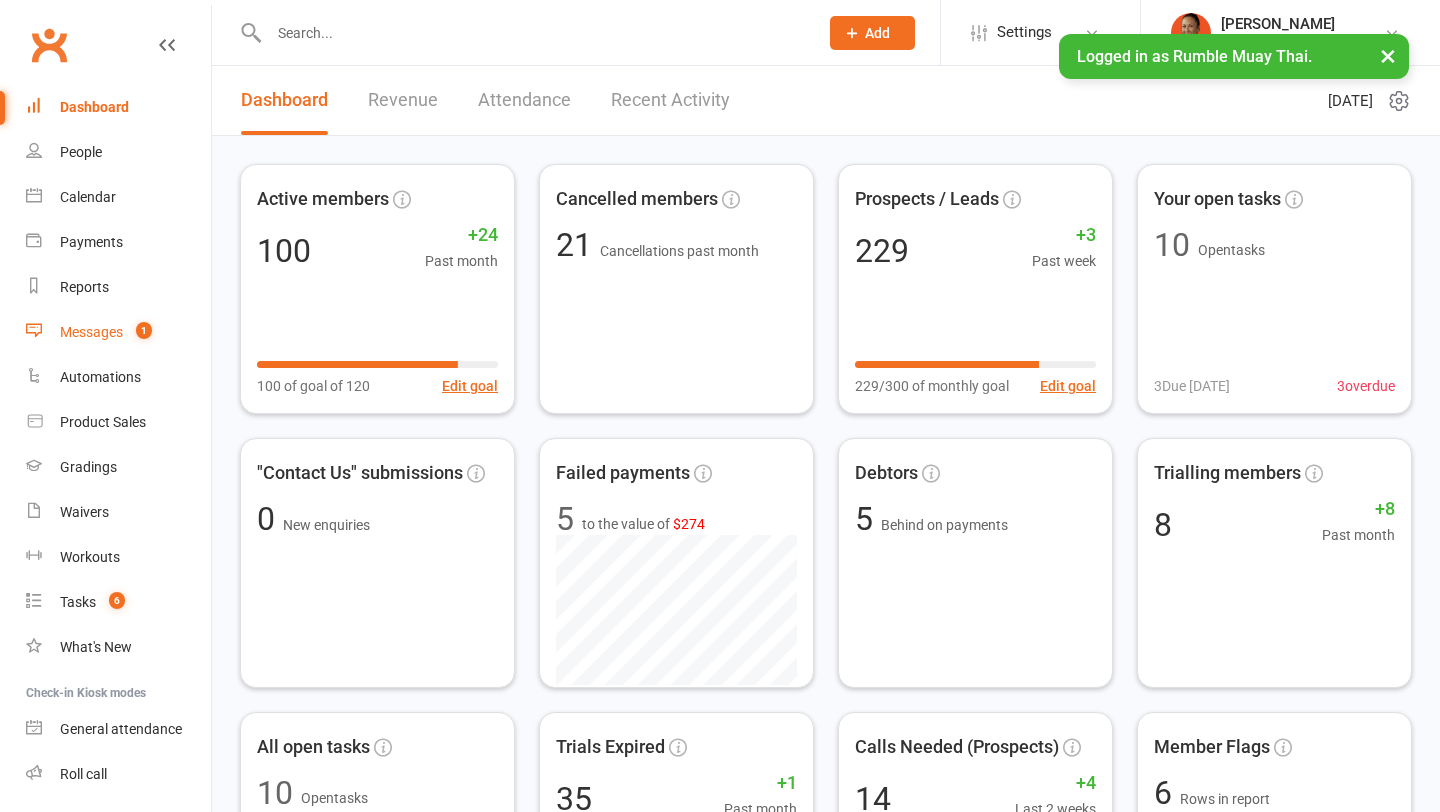scroll, scrollTop: 0, scrollLeft: 0, axis: both 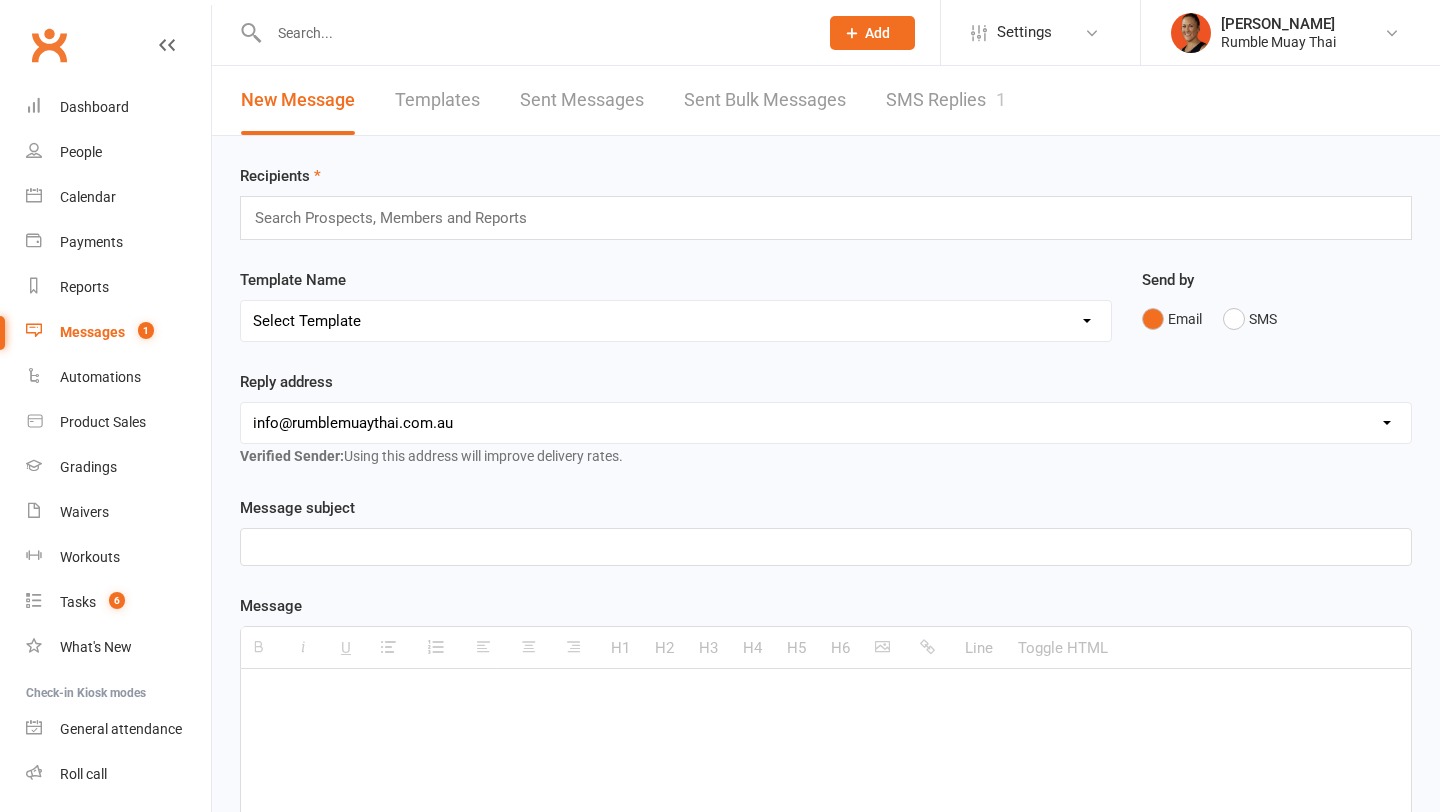 click on "SMS Replies  1" at bounding box center (946, 100) 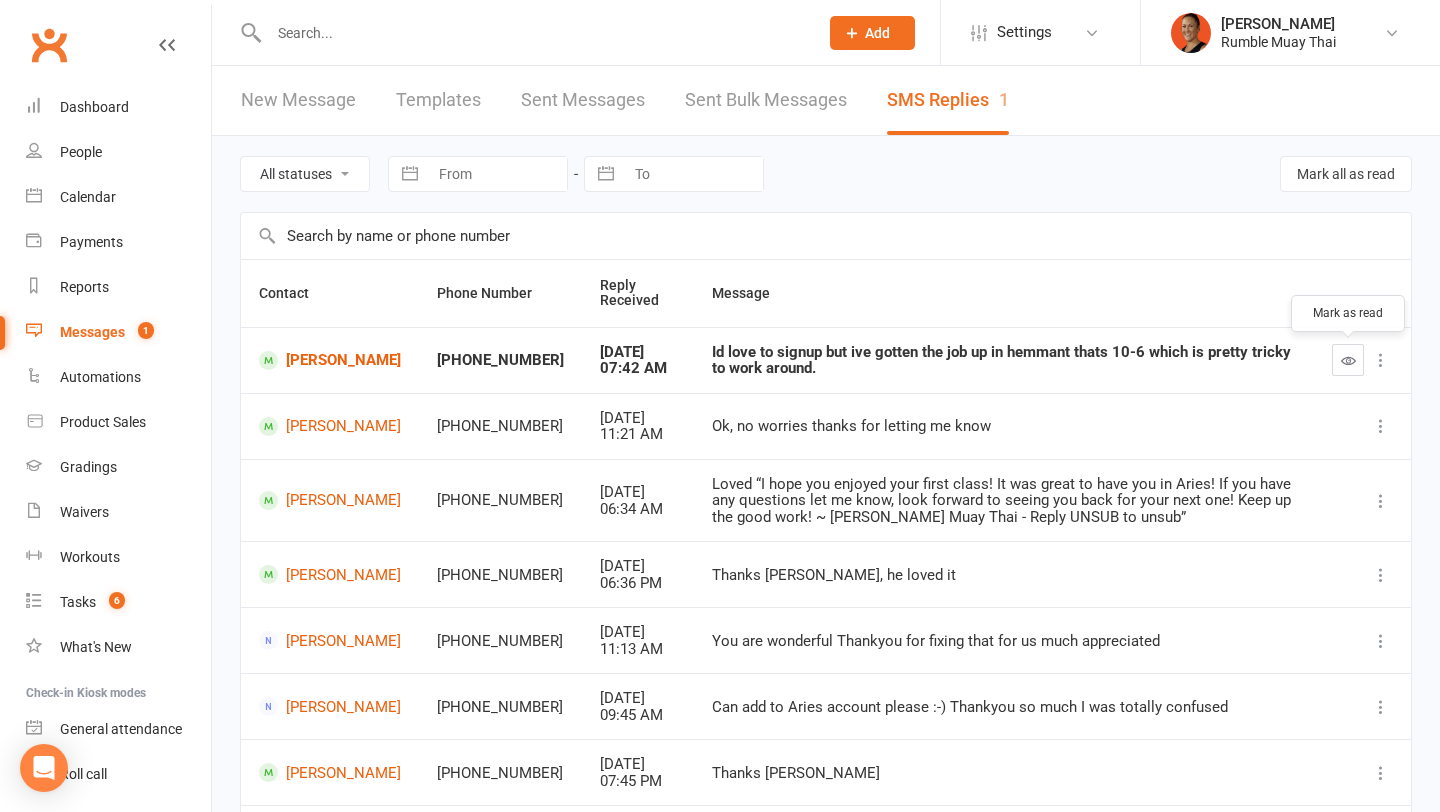 click at bounding box center [1348, 360] 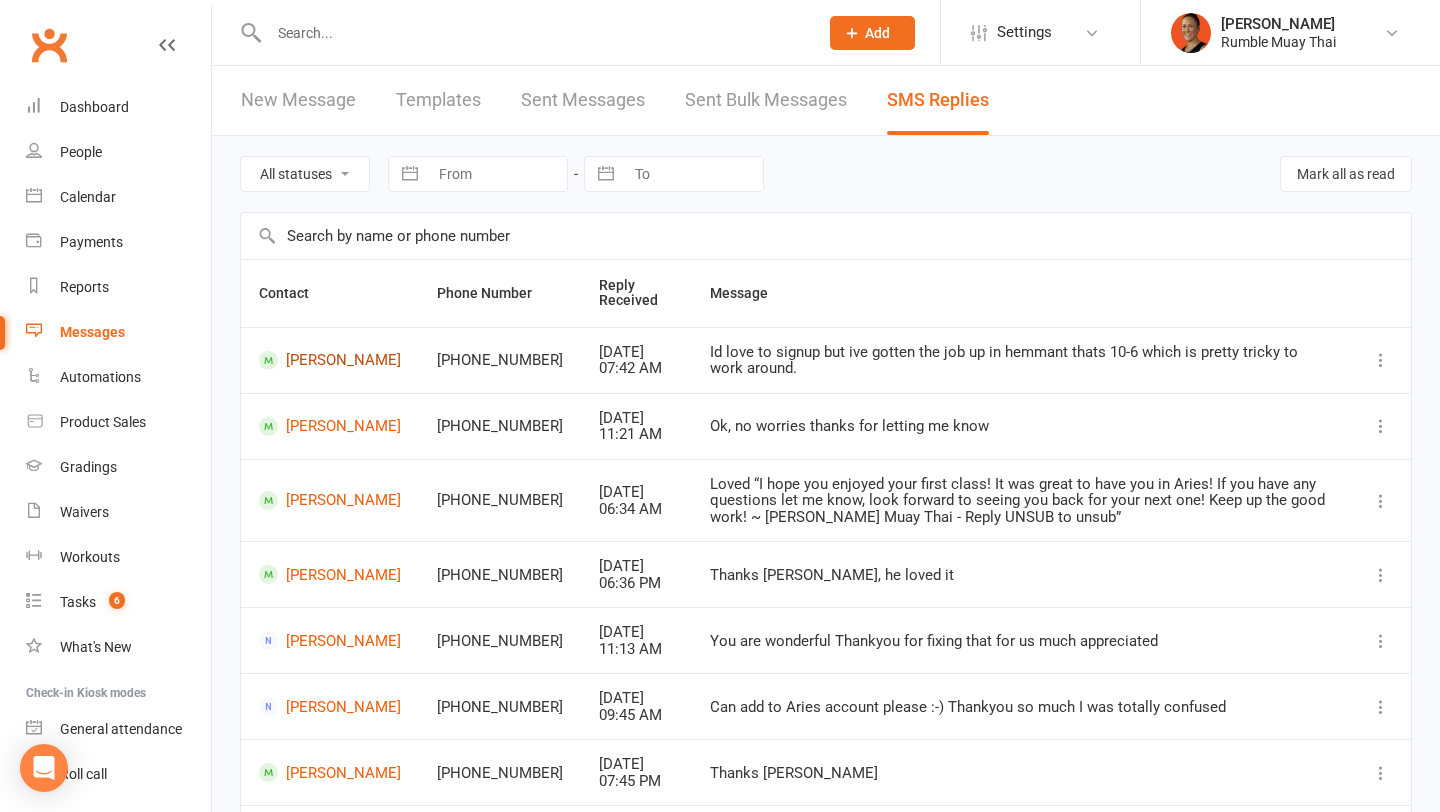 click on "Norman Gleeson" at bounding box center (330, 360) 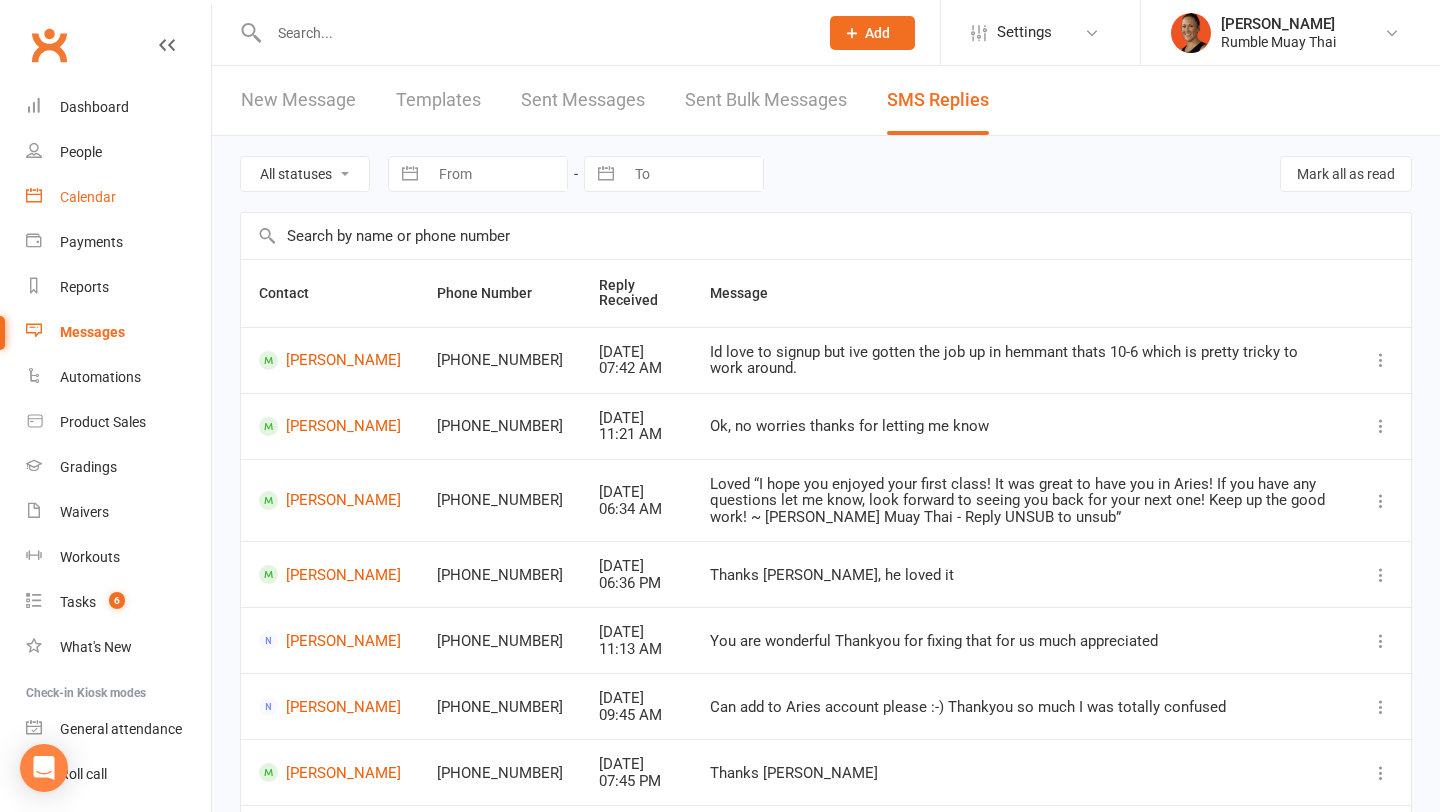 click on "Calendar" at bounding box center (88, 197) 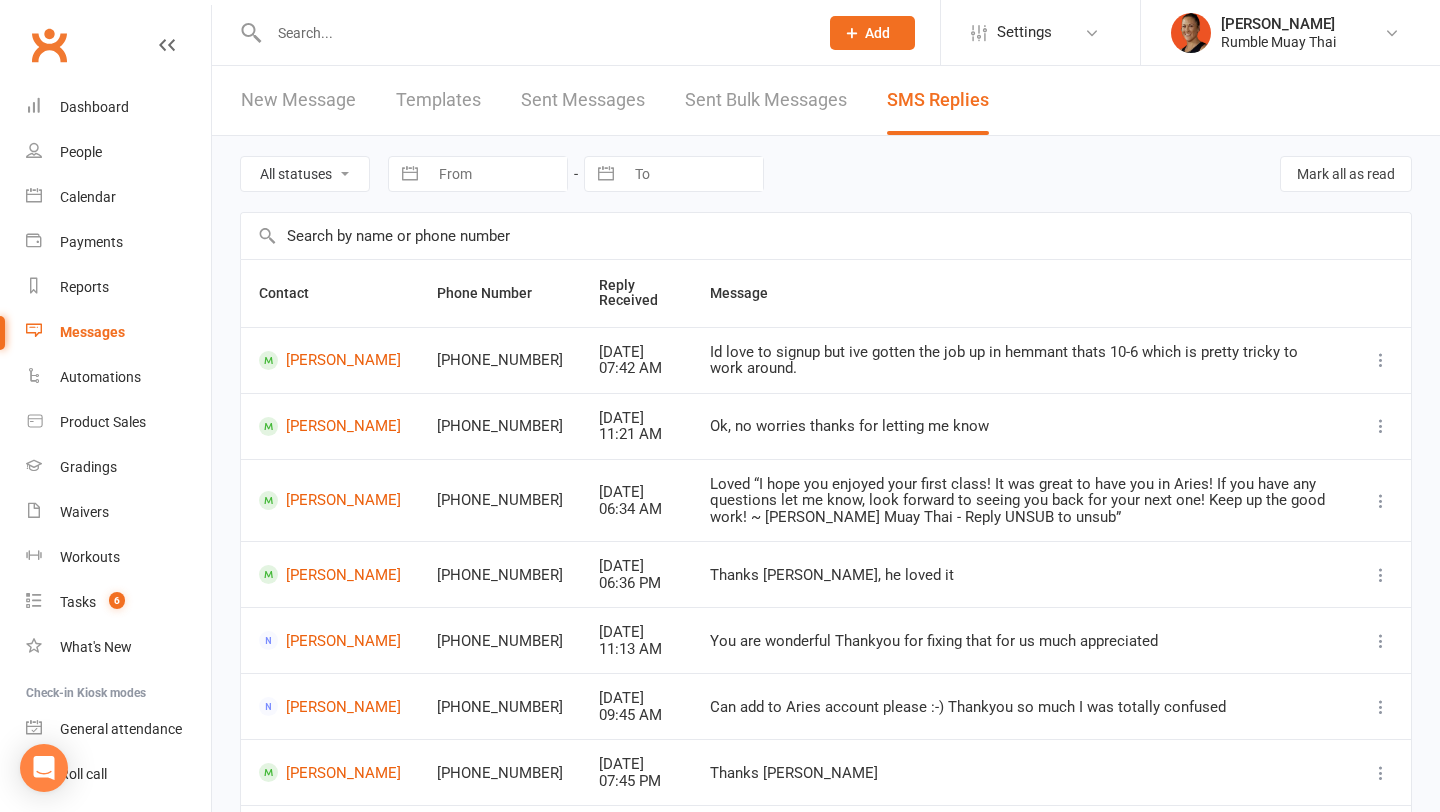 click at bounding box center (533, 33) 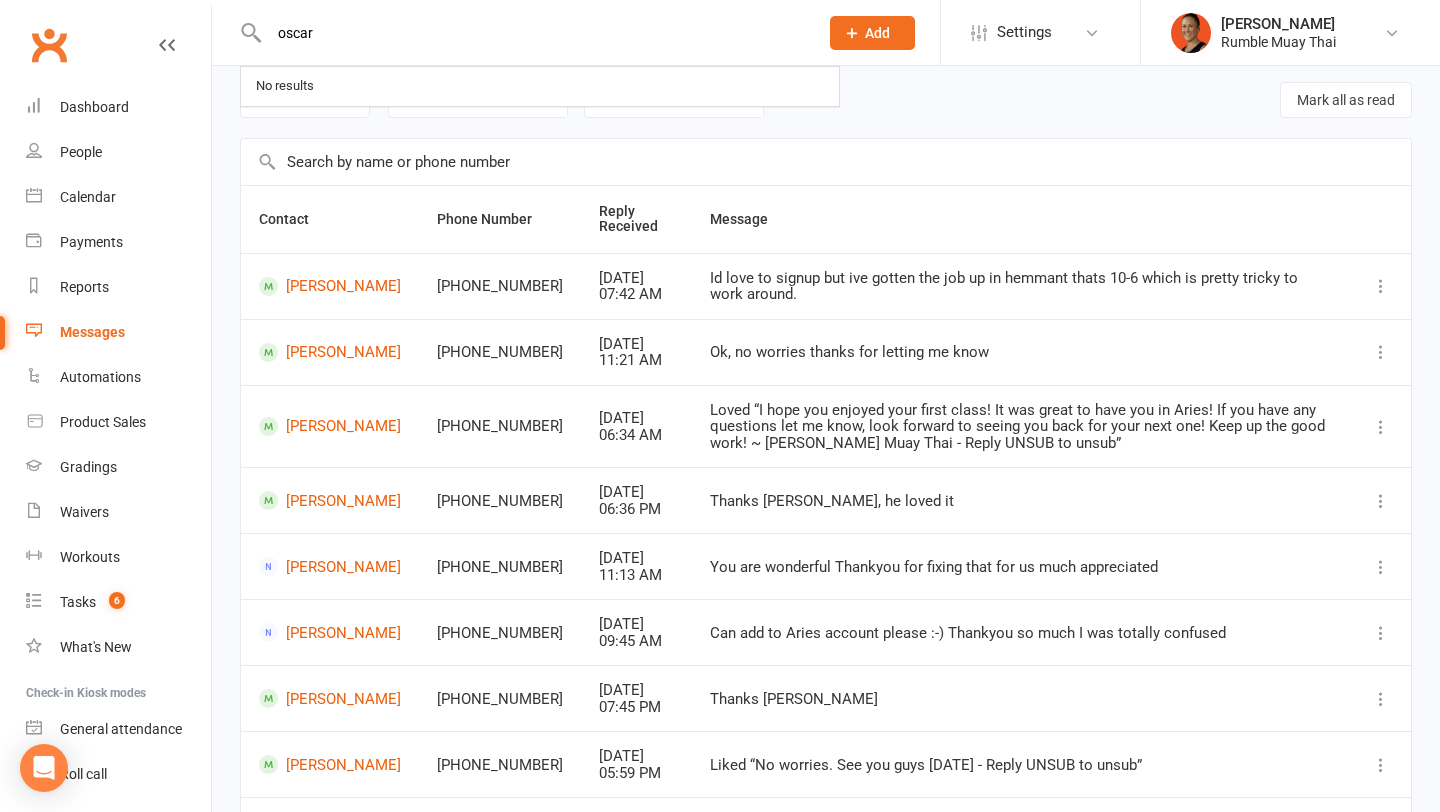 scroll, scrollTop: 75, scrollLeft: 0, axis: vertical 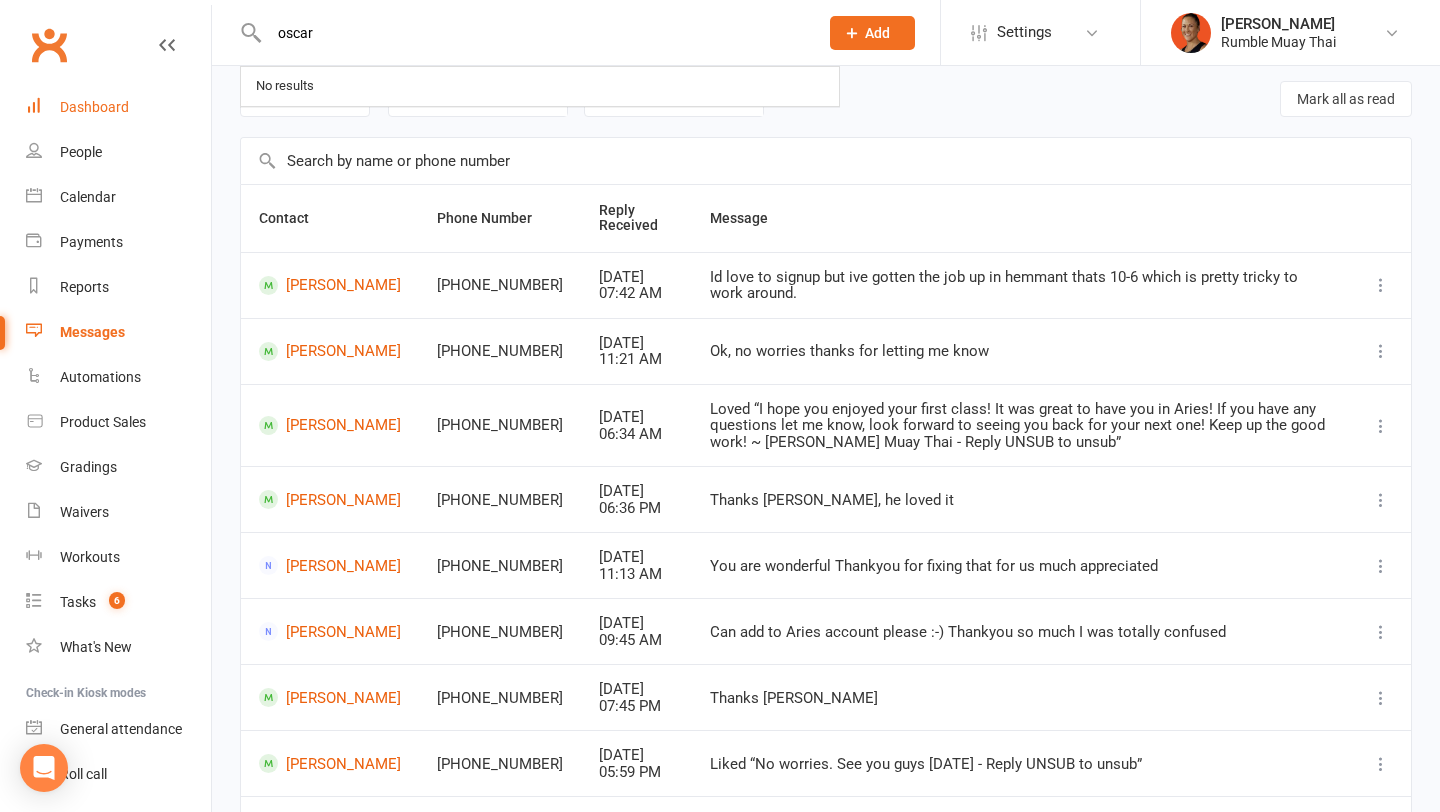 type on "oscar" 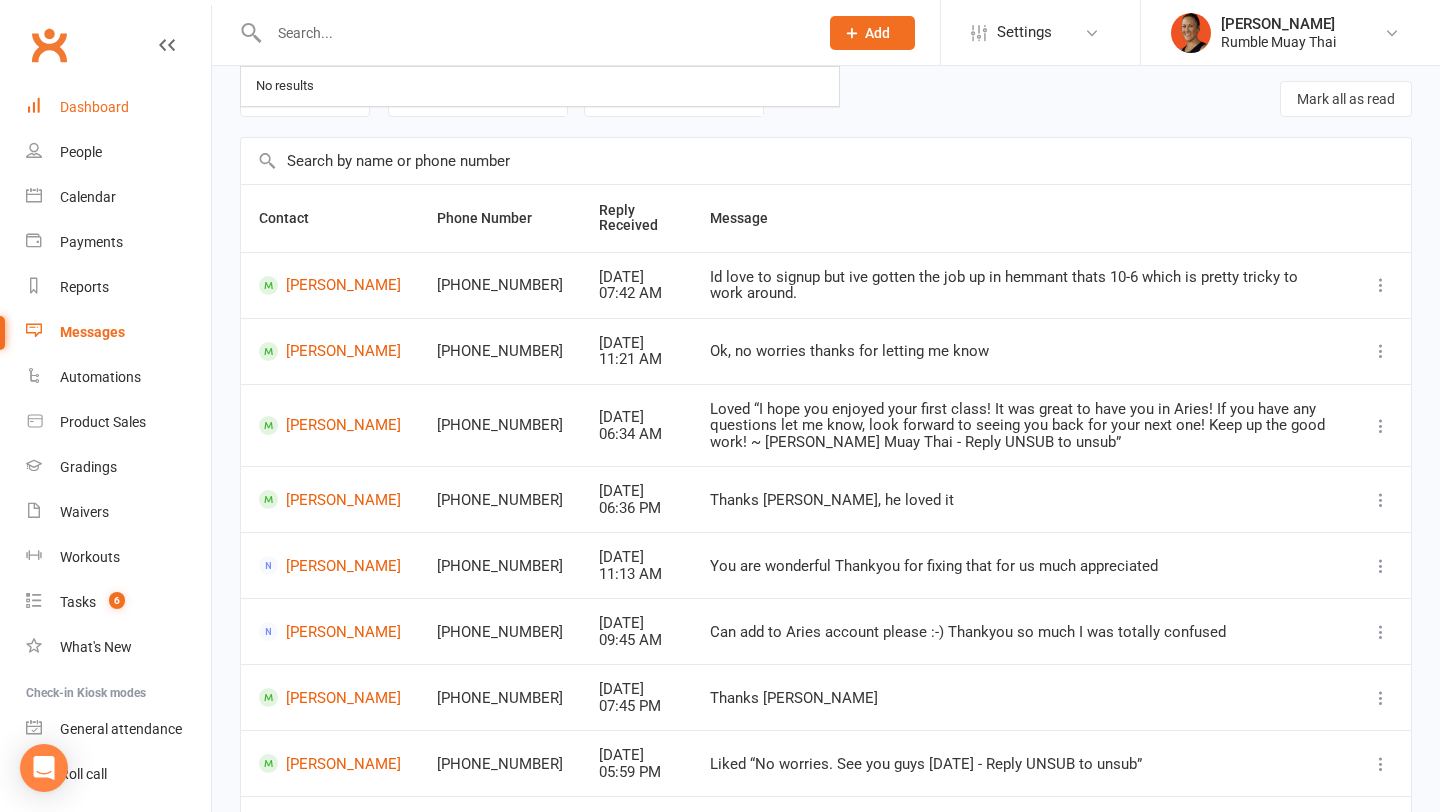 scroll, scrollTop: 0, scrollLeft: 0, axis: both 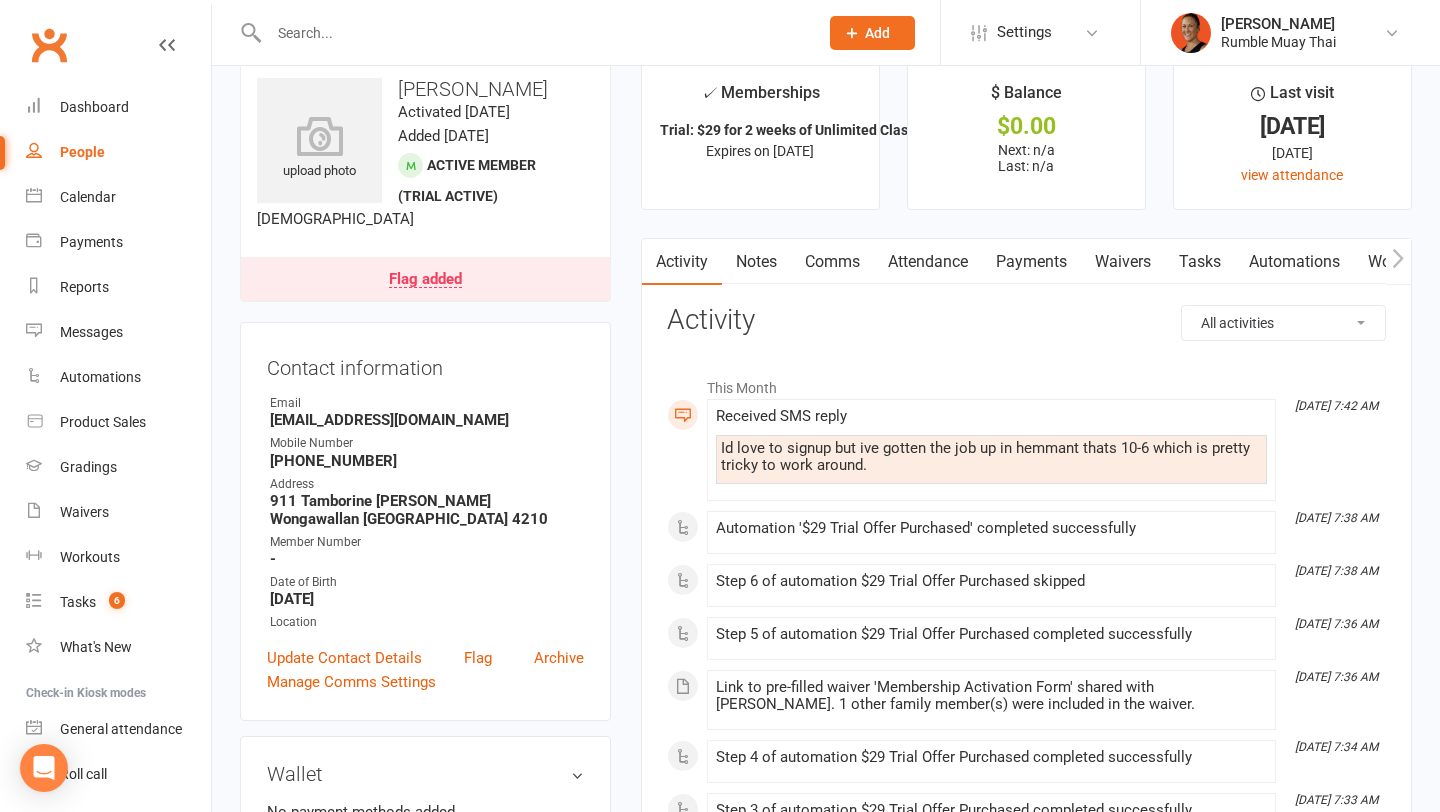 click on "Payments" at bounding box center [1031, 262] 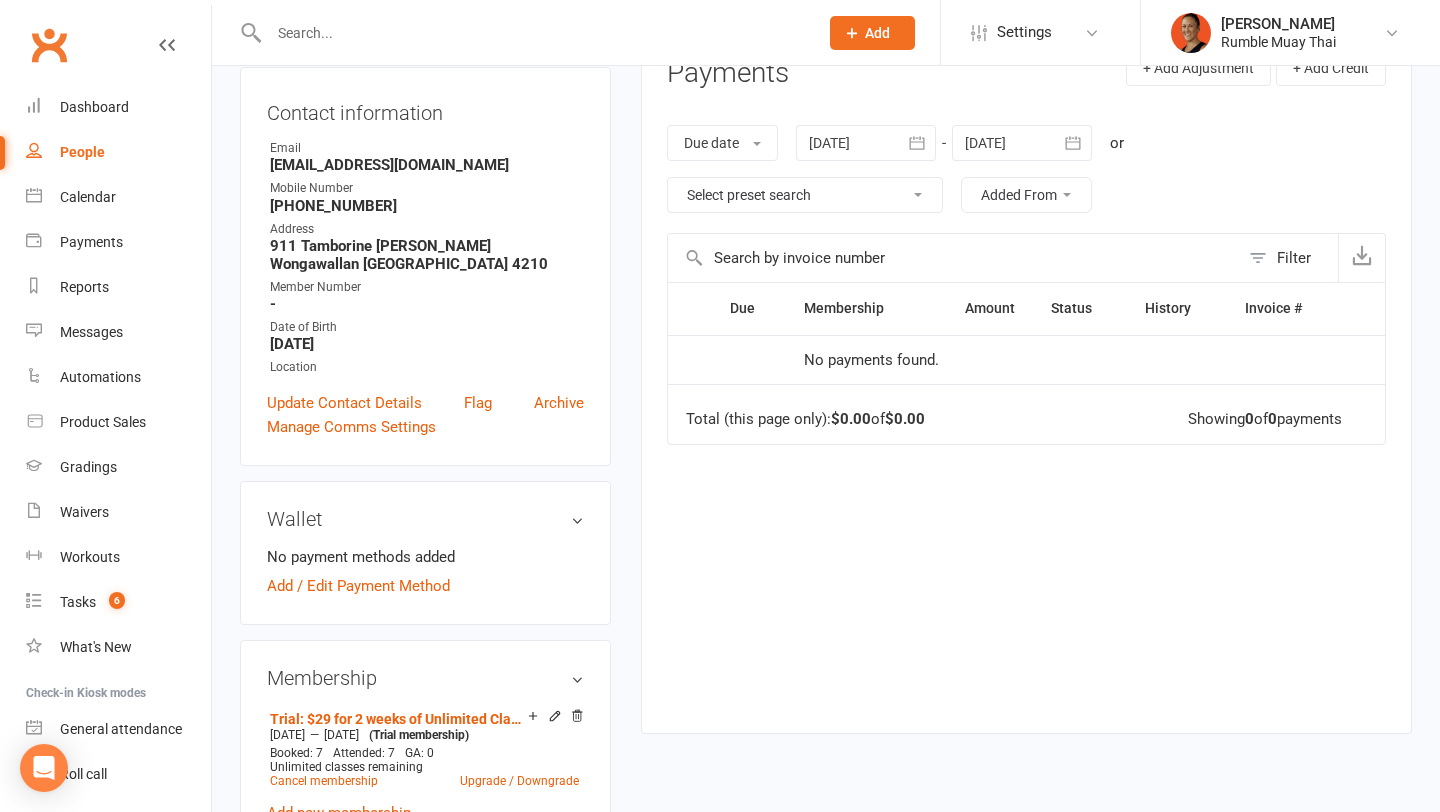 scroll, scrollTop: 0, scrollLeft: 0, axis: both 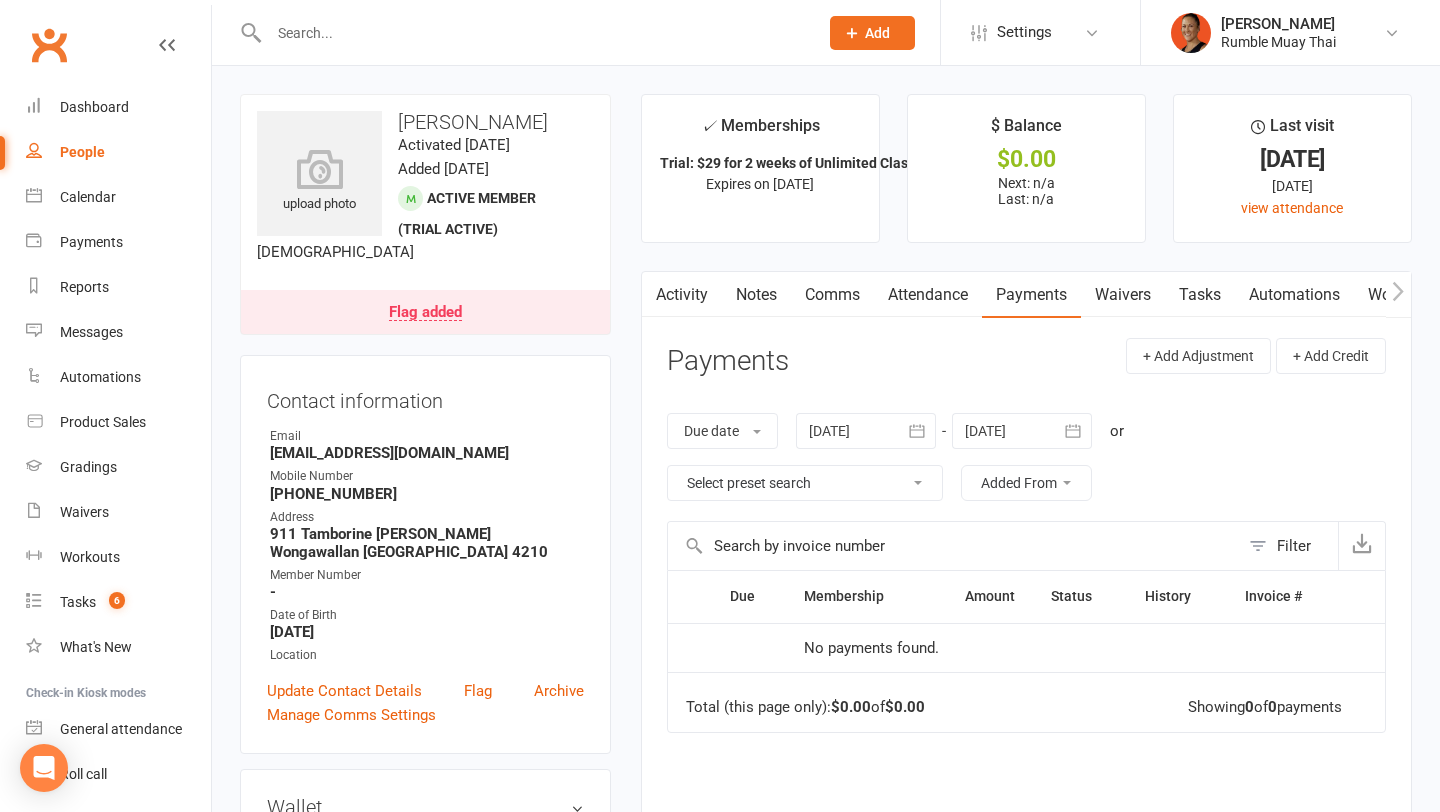 click on "Flag added" at bounding box center (425, 312) 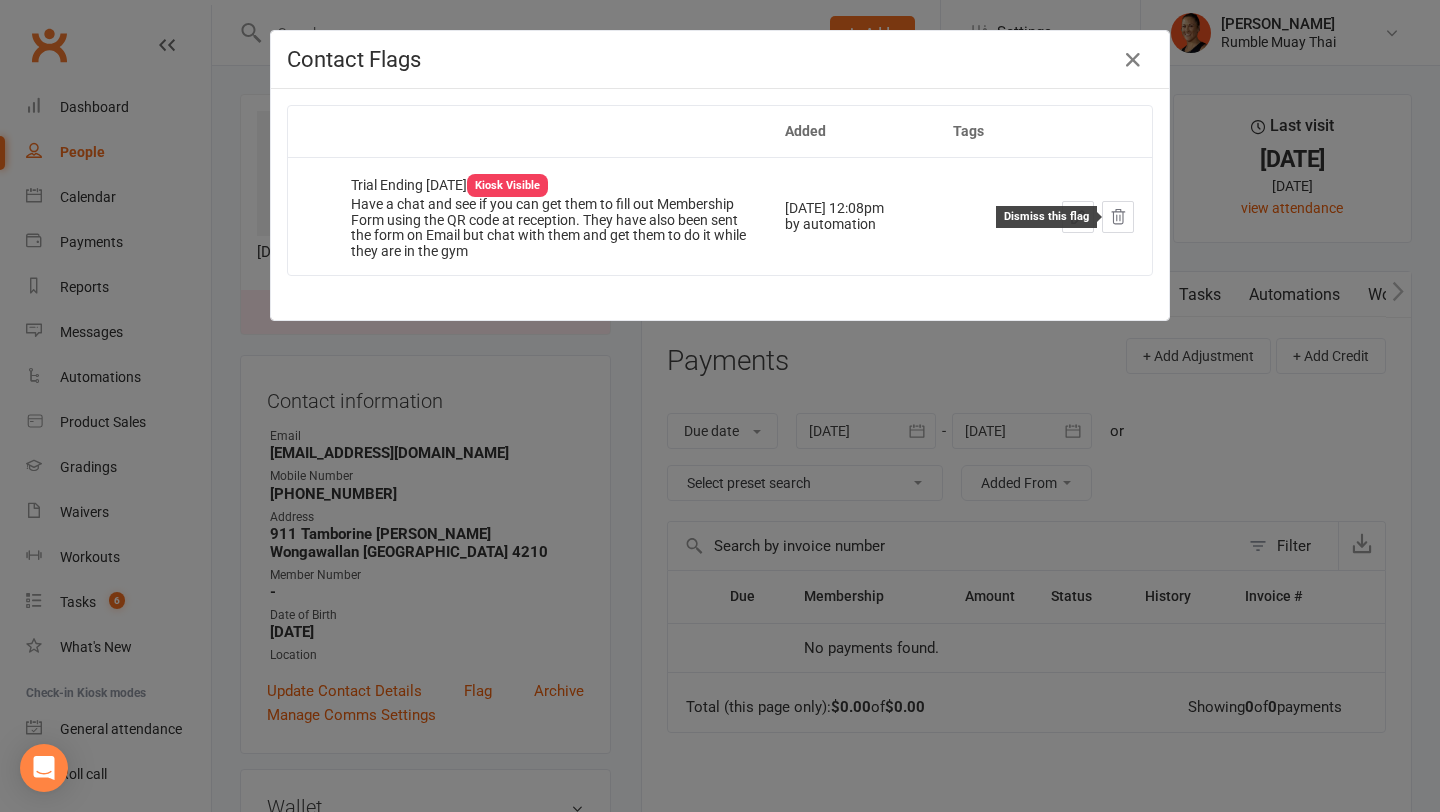 click at bounding box center [1118, 217] 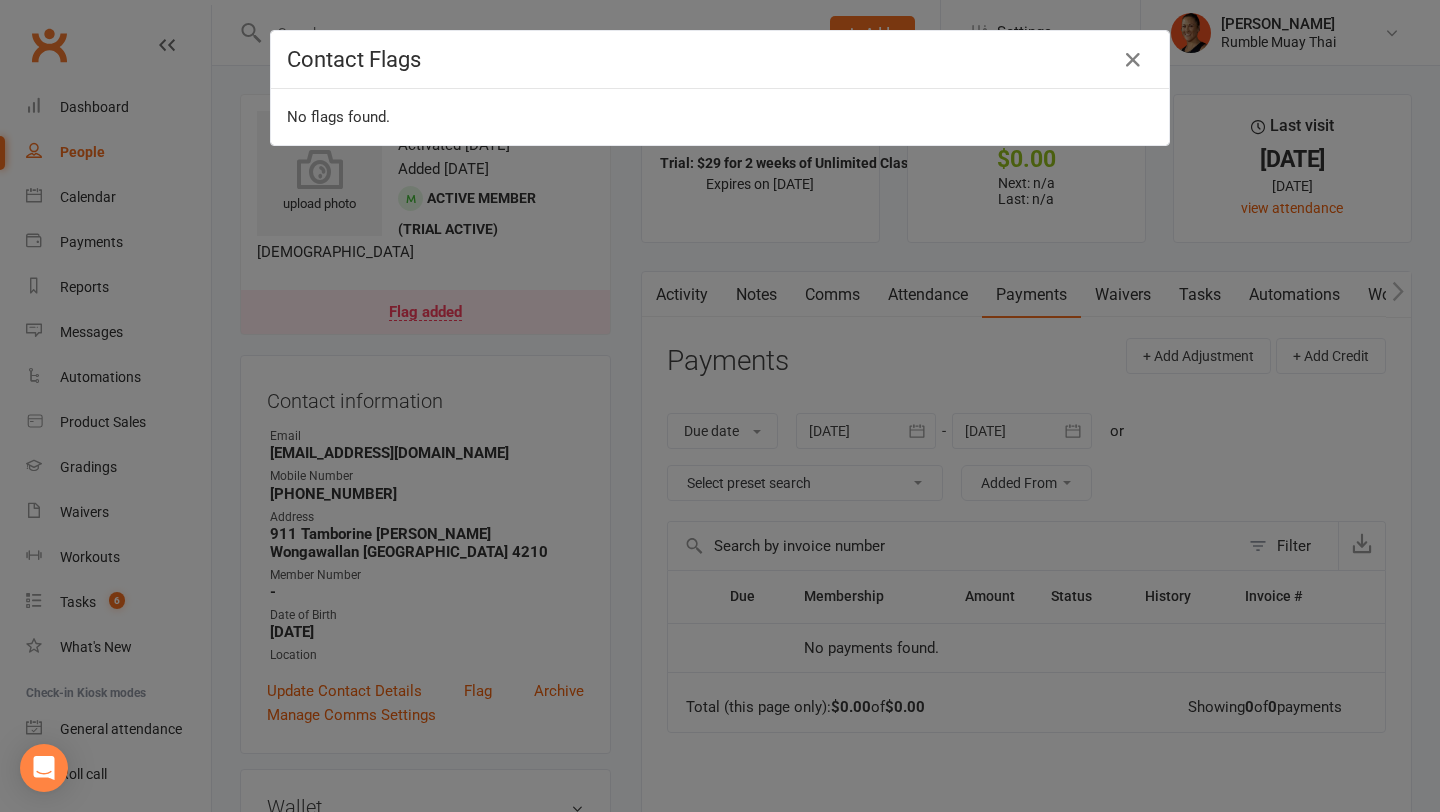 click on "Contact Flags No flags found." at bounding box center [720, 406] 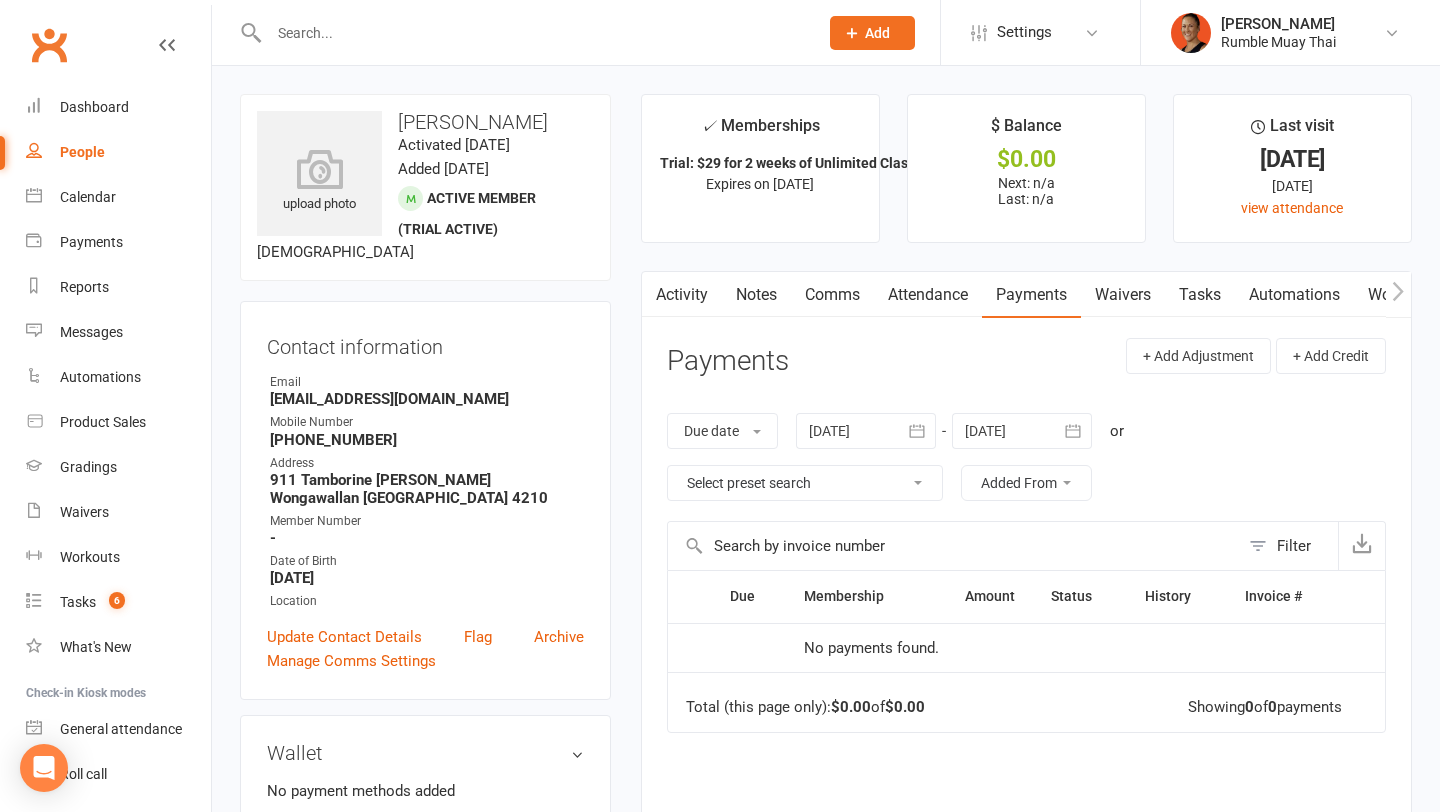 click on "Comms" at bounding box center [832, 295] 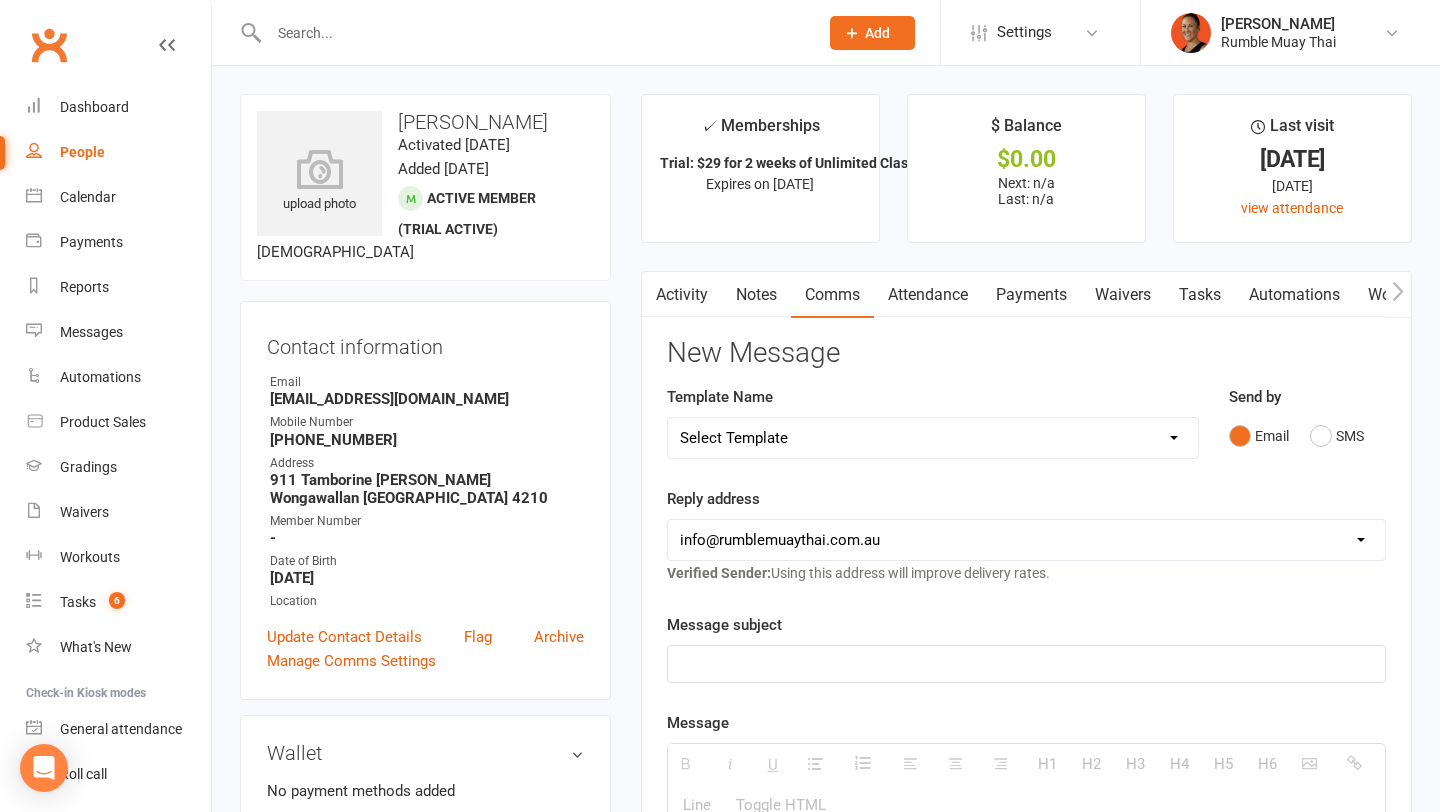click on "Activity" at bounding box center (682, 295) 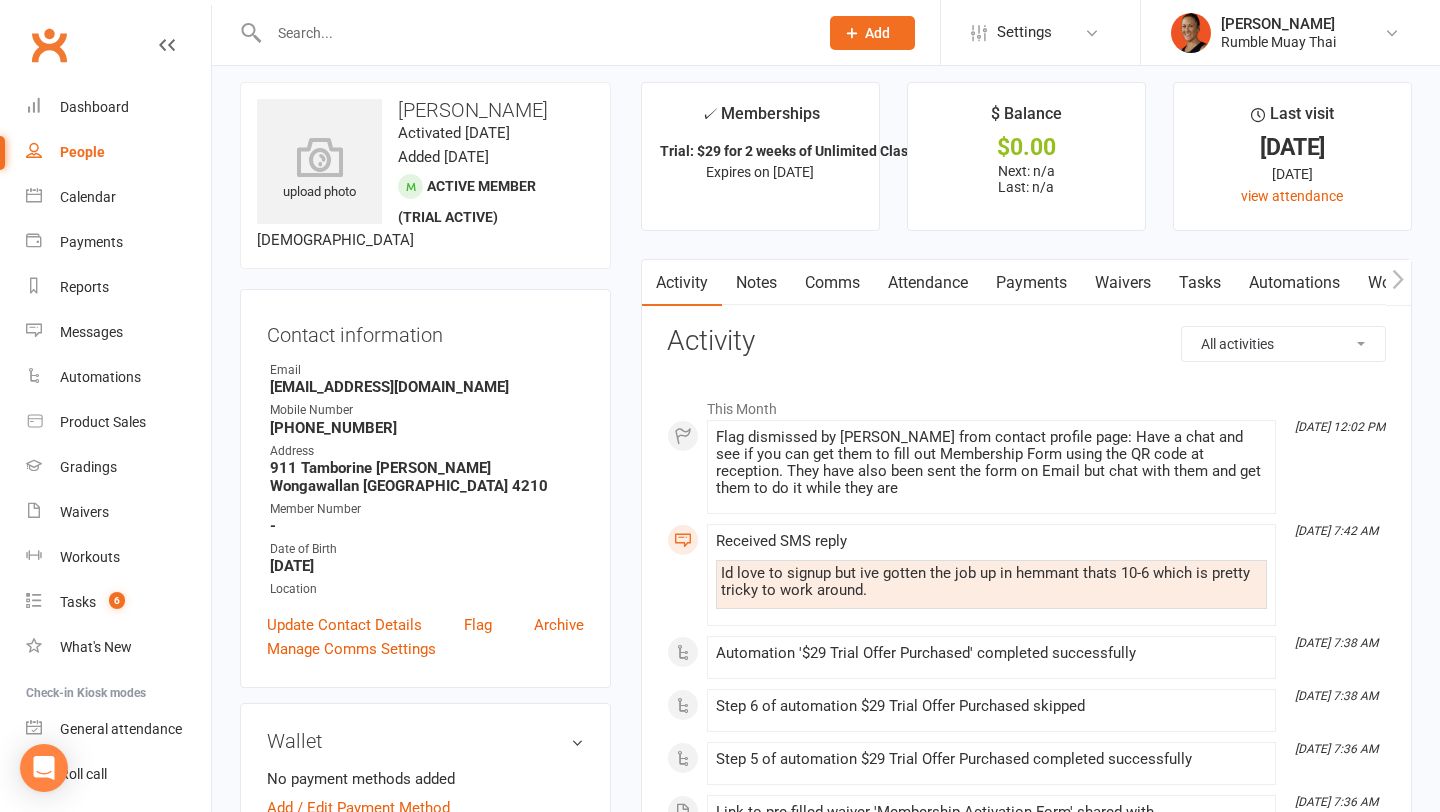 scroll, scrollTop: 13, scrollLeft: 0, axis: vertical 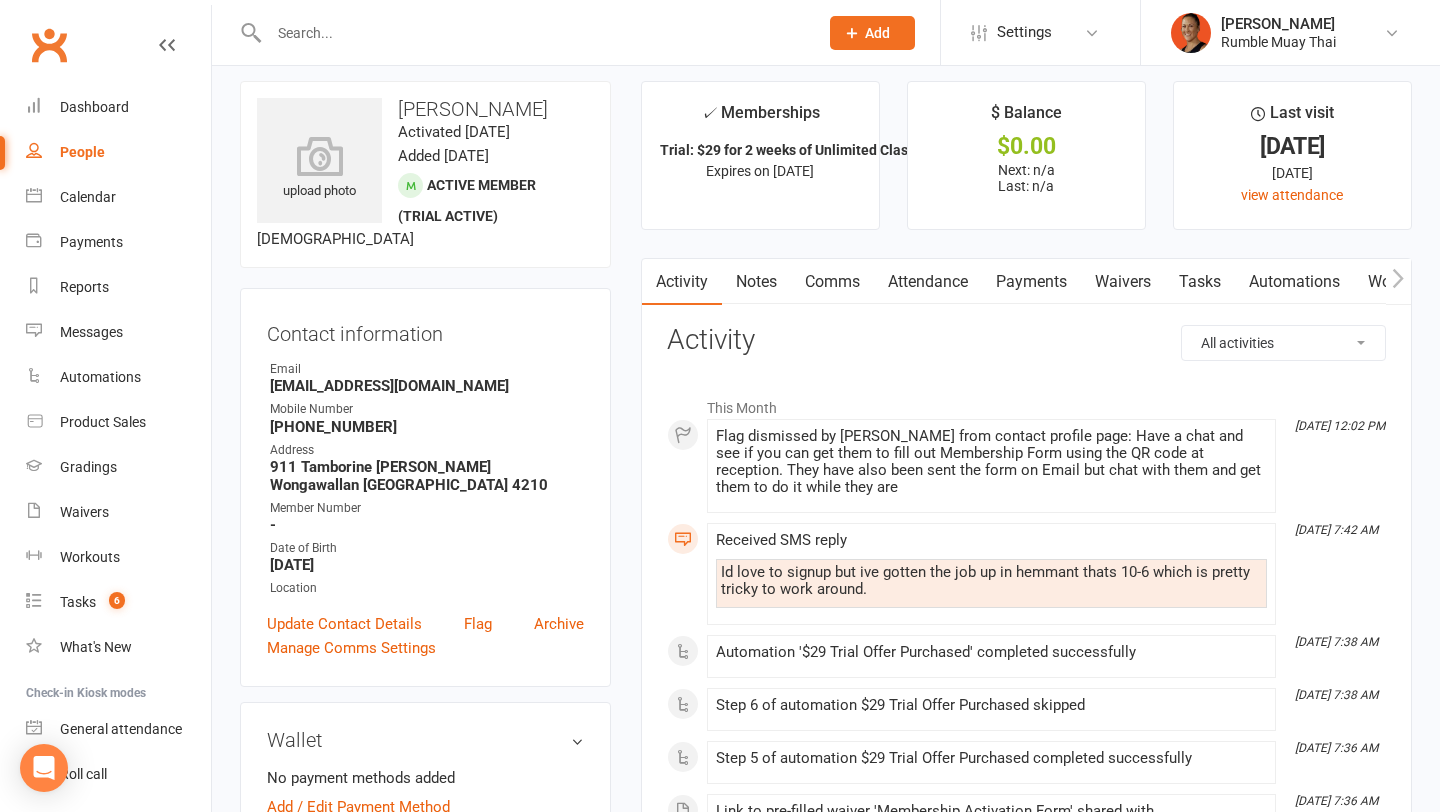 click on "Id love to signup but ive gotten the job up in hemmant thats 10-6 which is pretty tricky to work around." 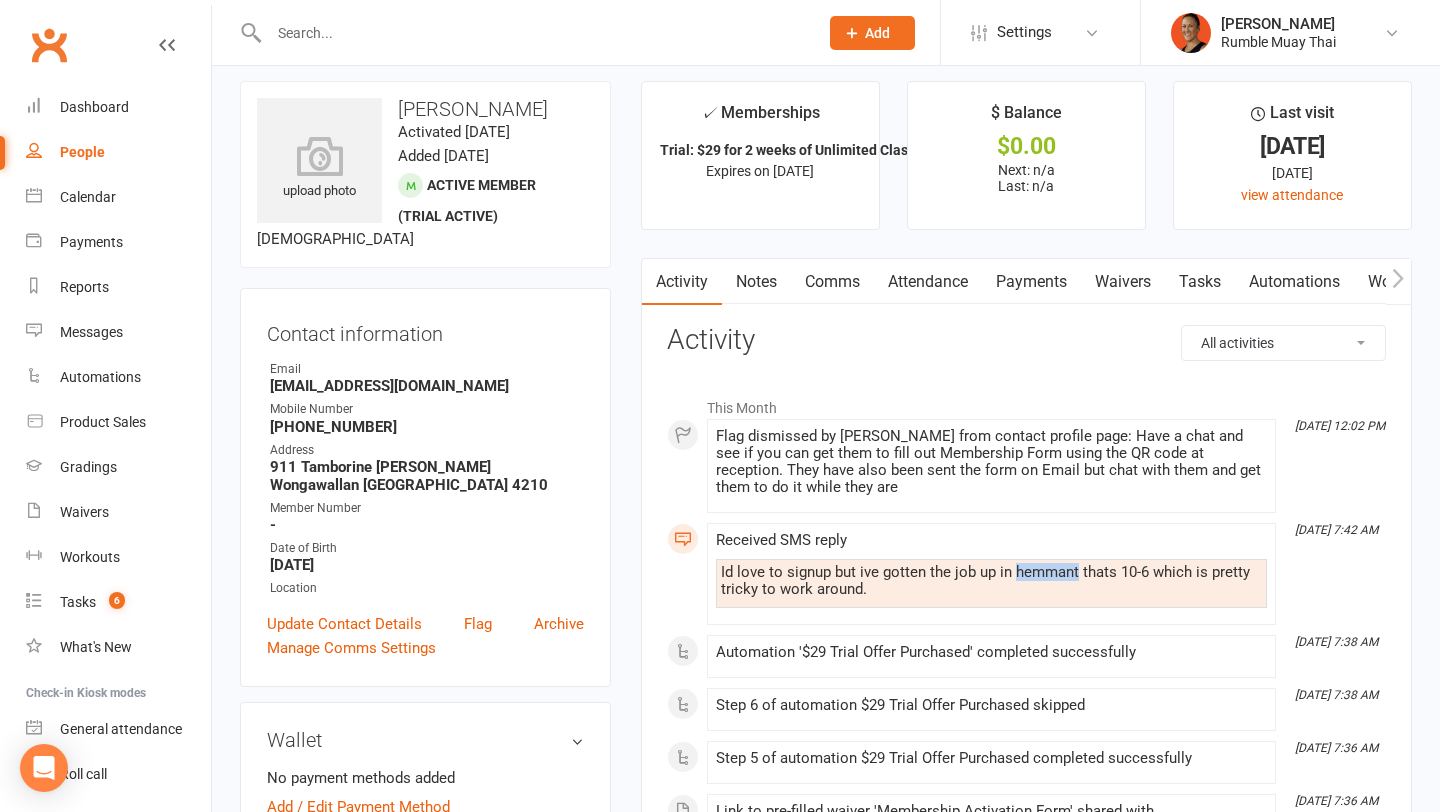 click on "Id love to signup but ive gotten the job up in hemmant thats 10-6 which is pretty tricky to work around." 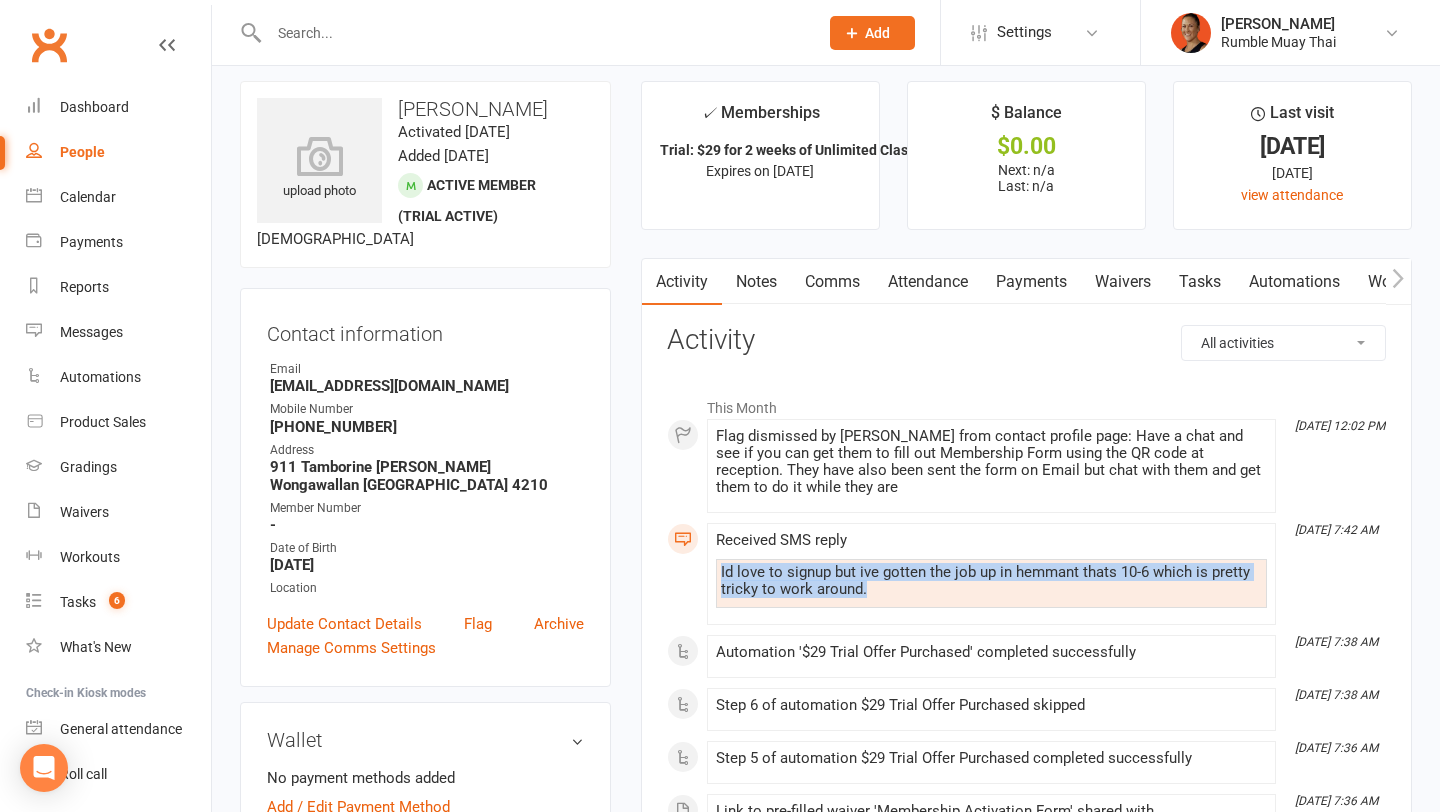 click on "Id love to signup but ive gotten the job up in hemmant thats 10-6 which is pretty tricky to work around." 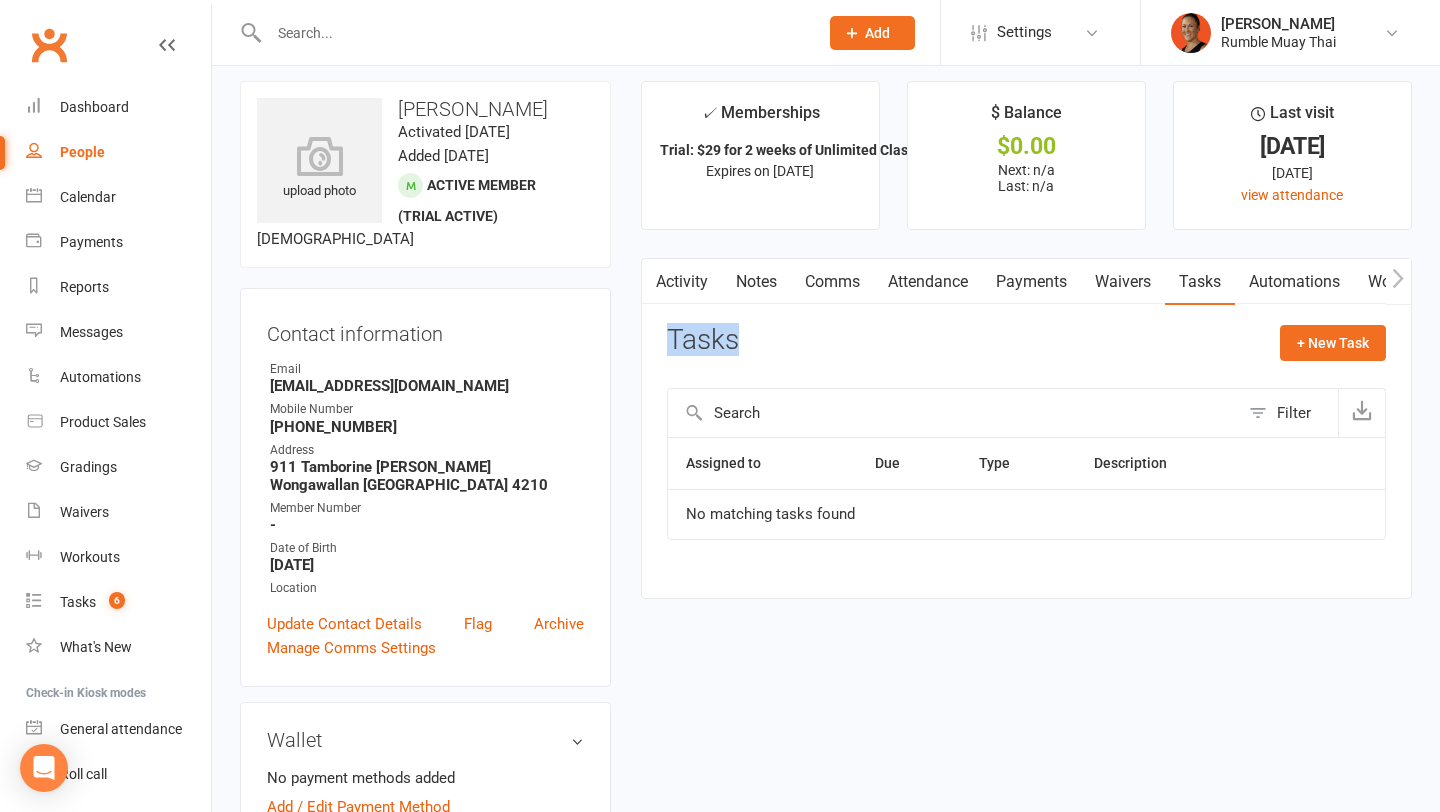 click on "Activity Notes Comms Attendance Payments Waivers Tasks Automations Workouts Gradings / Promotions Assessments Credit balance
Payments + Add Adjustment + Add Credit Due date  Due date Date paid Date failed Date settled 10 Jun 2025
June 2025
Sun Mon Tue Wed Thu Fri Sat
23
01
02
03
04
05
06
07
24
08
09
10
11
12
13
14
25
15
16
17
18
19
20
21
26
22
23
24
25
26
27
28" at bounding box center [1026, 428] 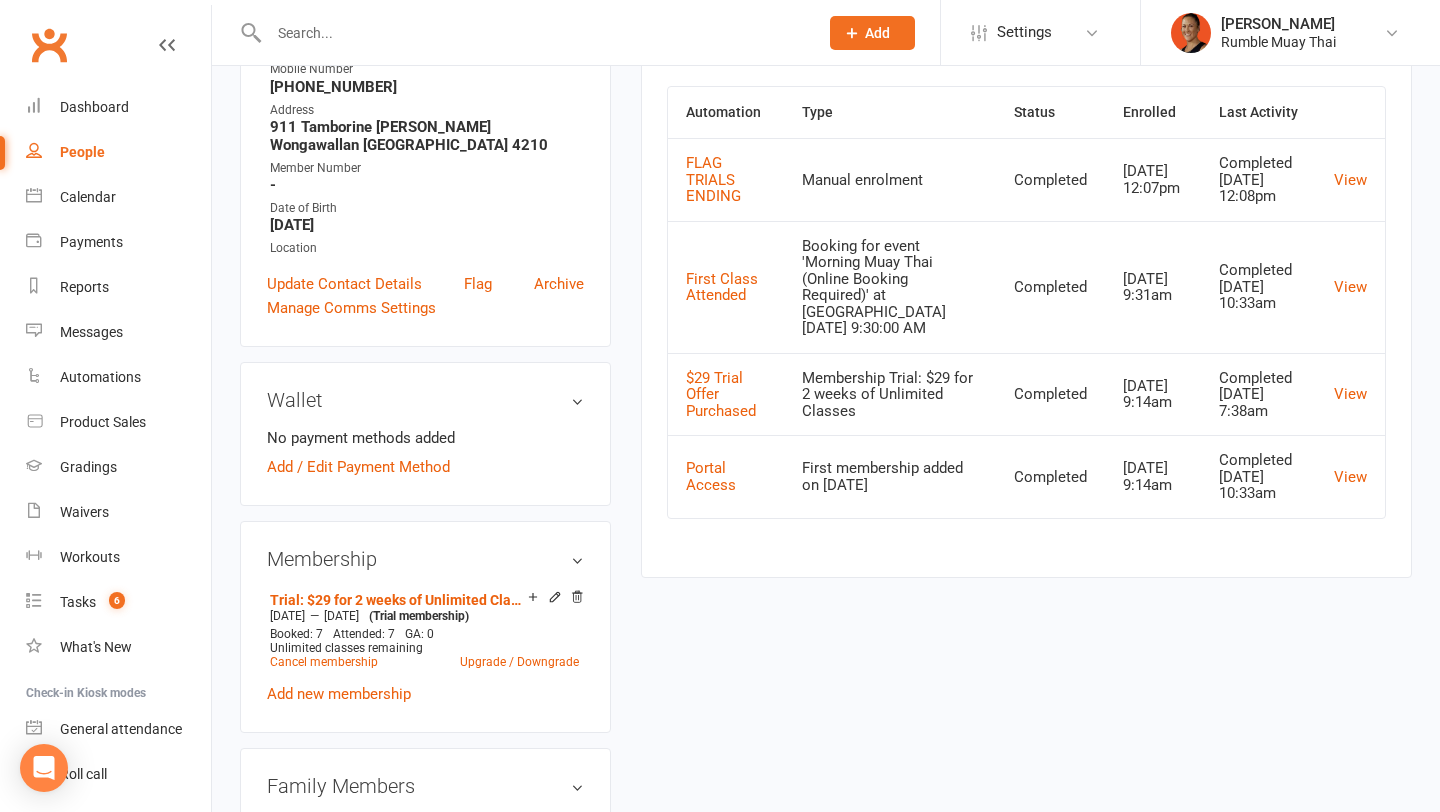 scroll, scrollTop: 0, scrollLeft: 0, axis: both 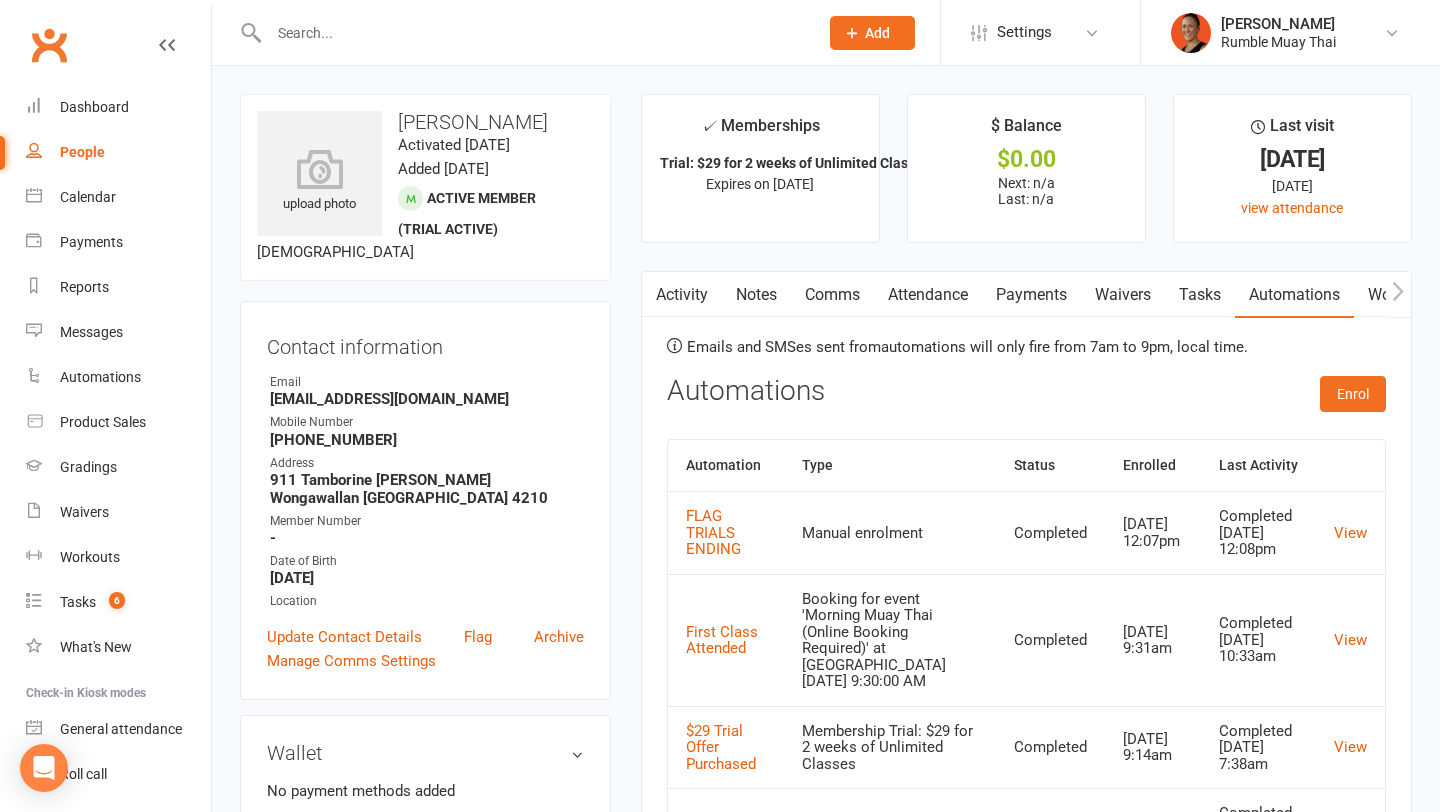 click on "Comms" at bounding box center (832, 295) 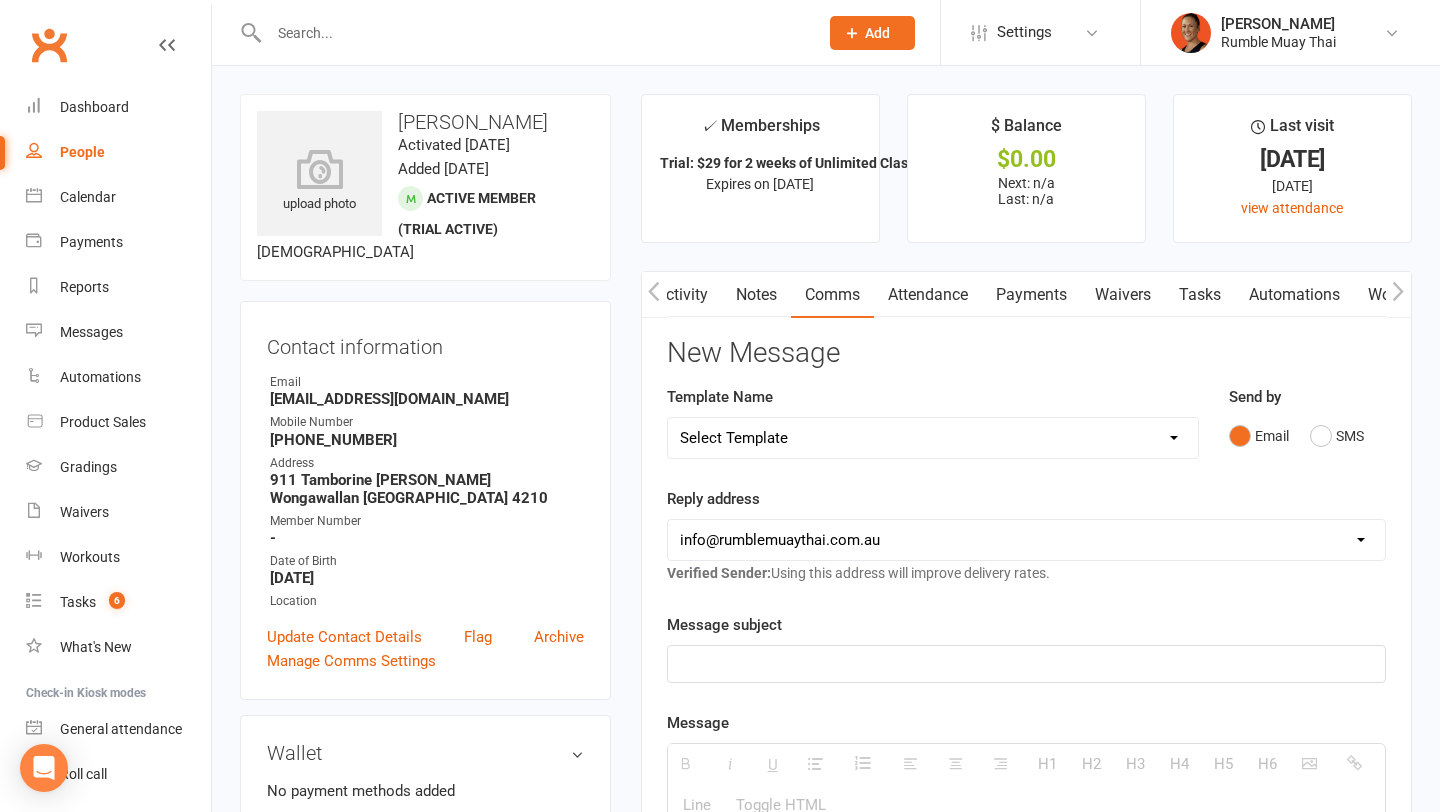 click on "Activity" at bounding box center (682, 295) 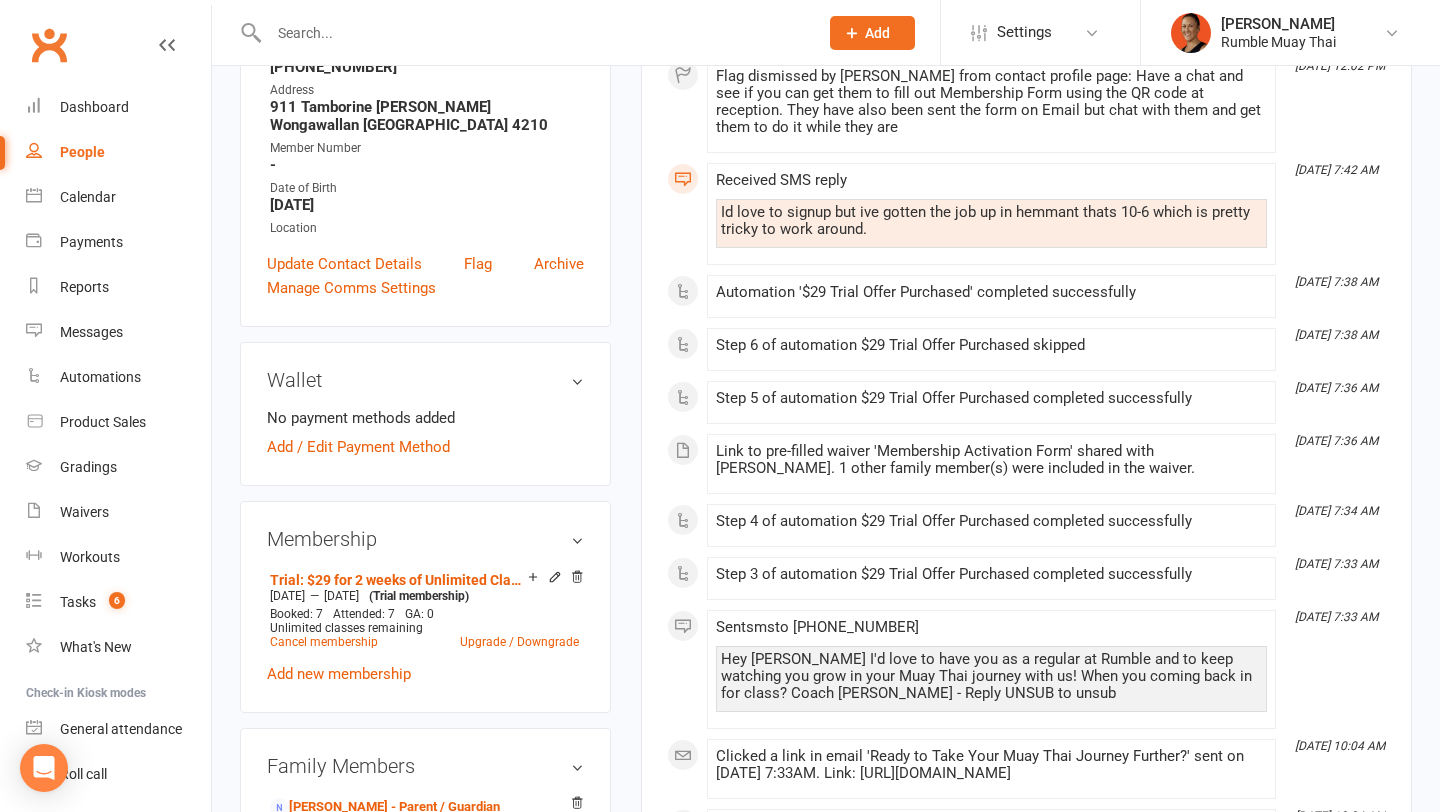 scroll, scrollTop: 0, scrollLeft: 0, axis: both 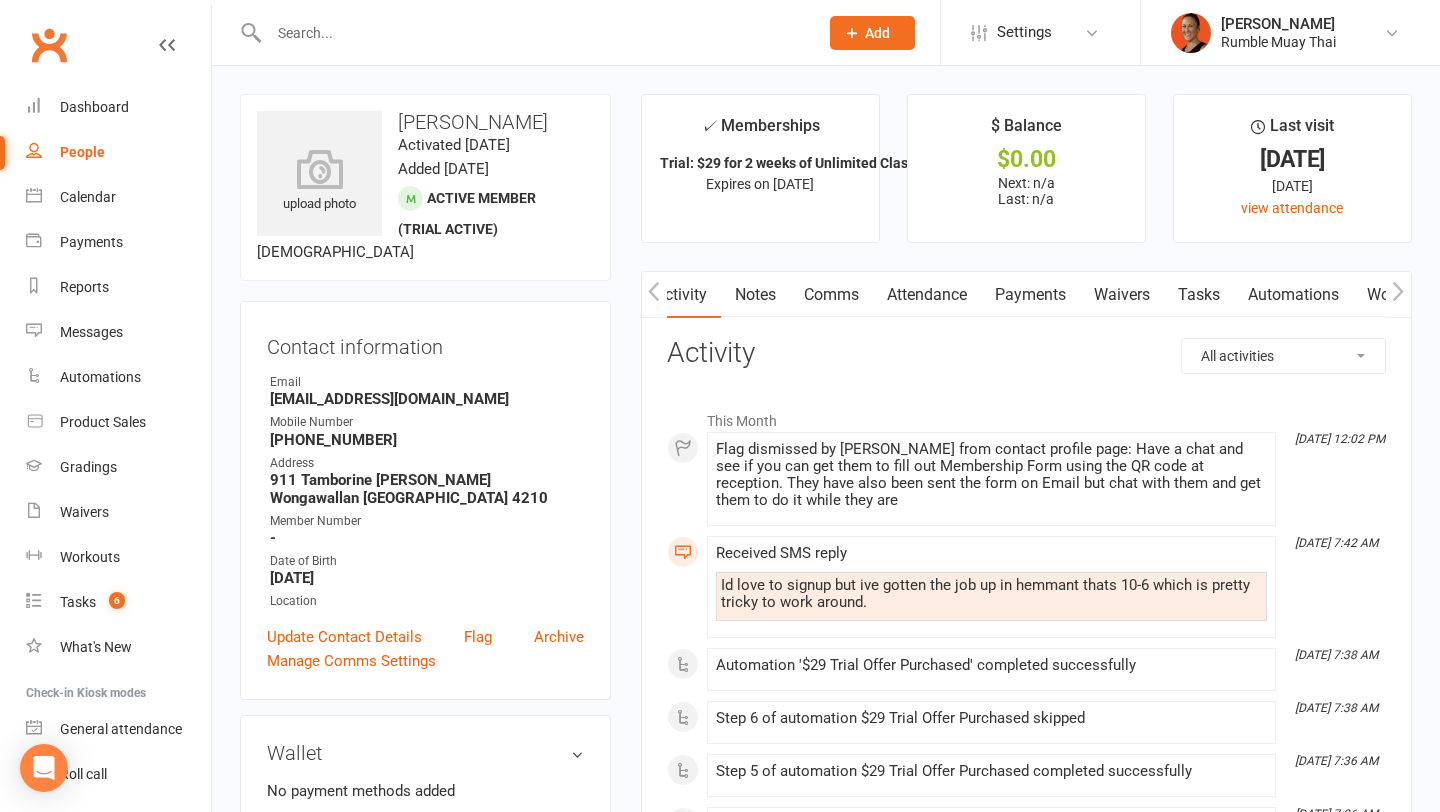 click on "Comms" at bounding box center (831, 295) 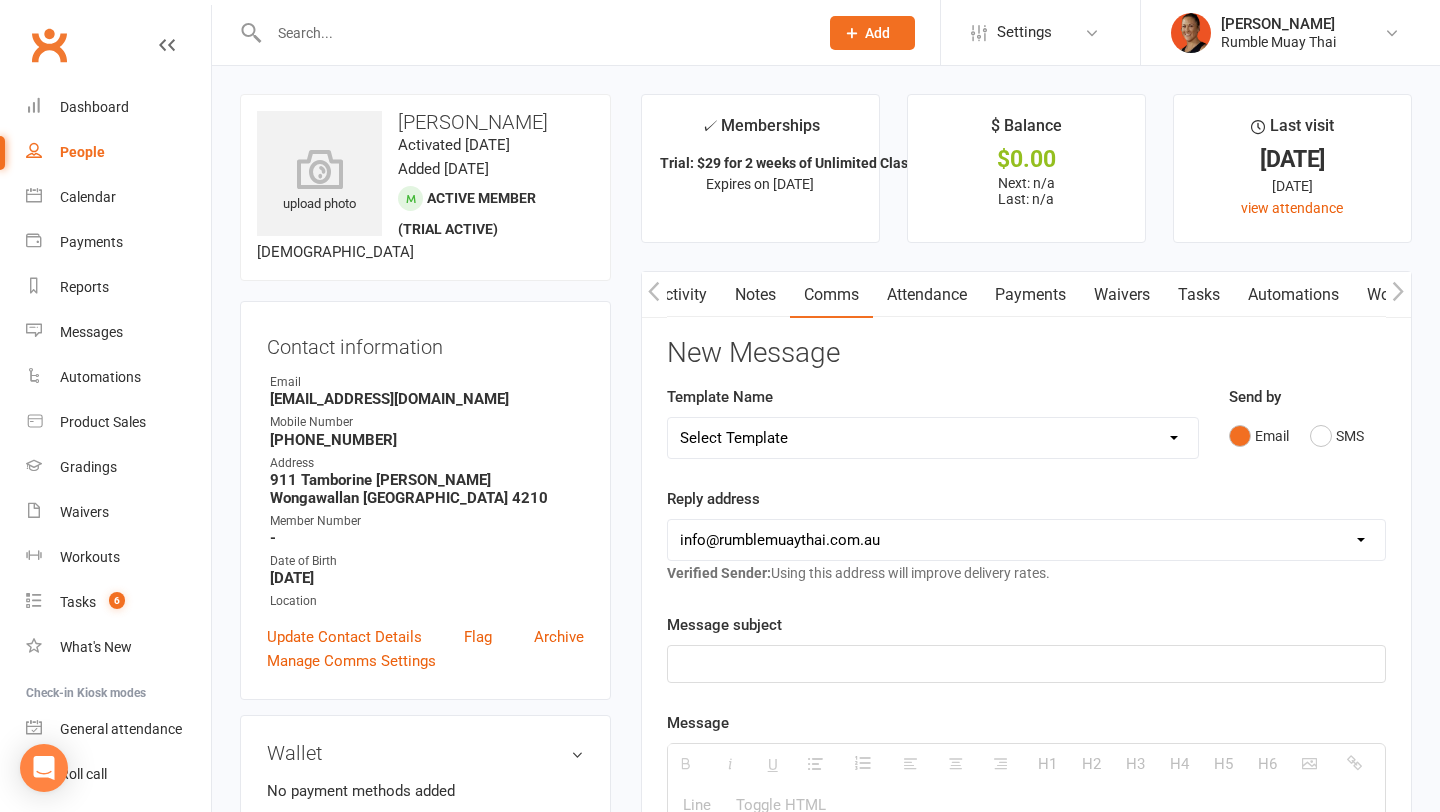 click on "Send by Email SMS" at bounding box center (1307, 420) 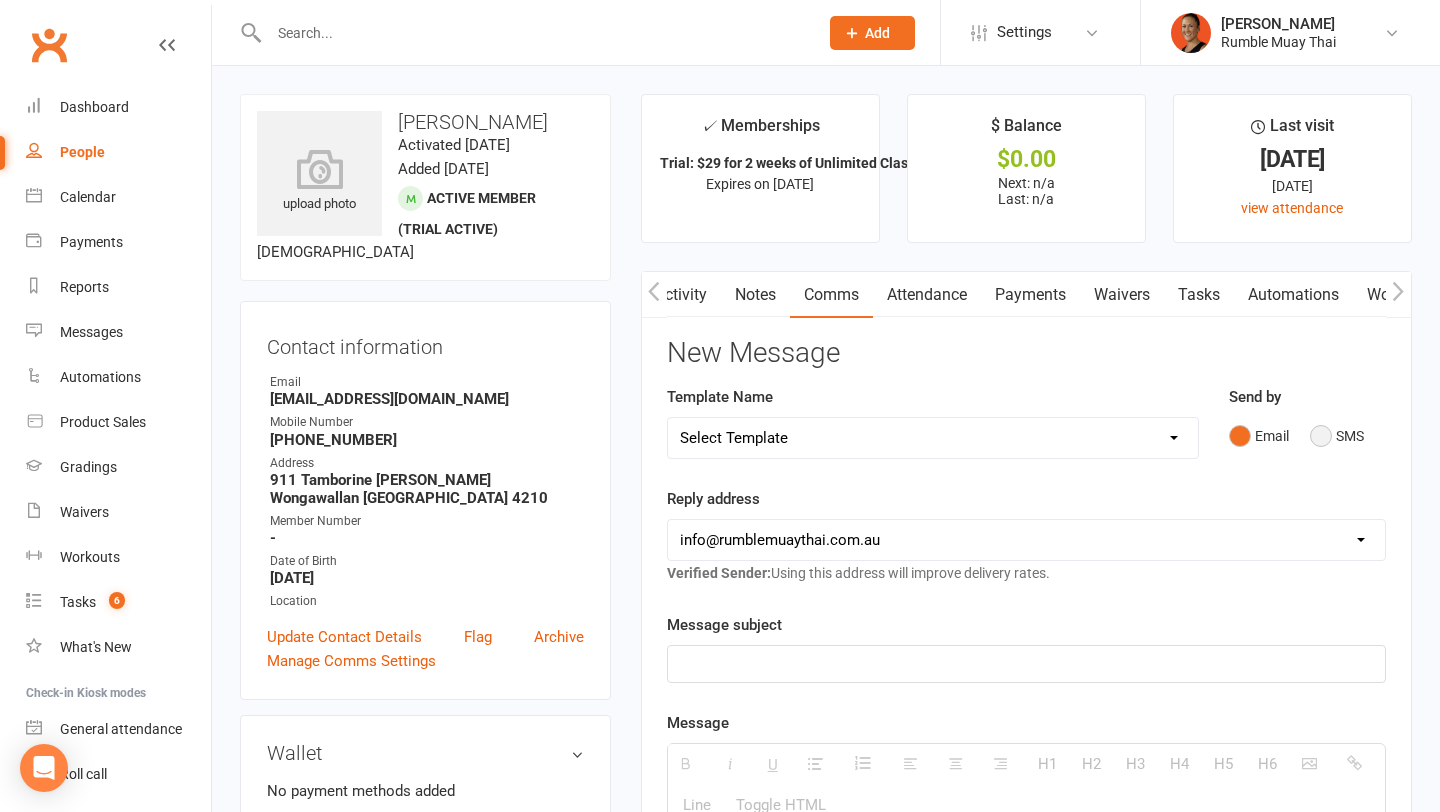 click on "SMS" at bounding box center (1337, 436) 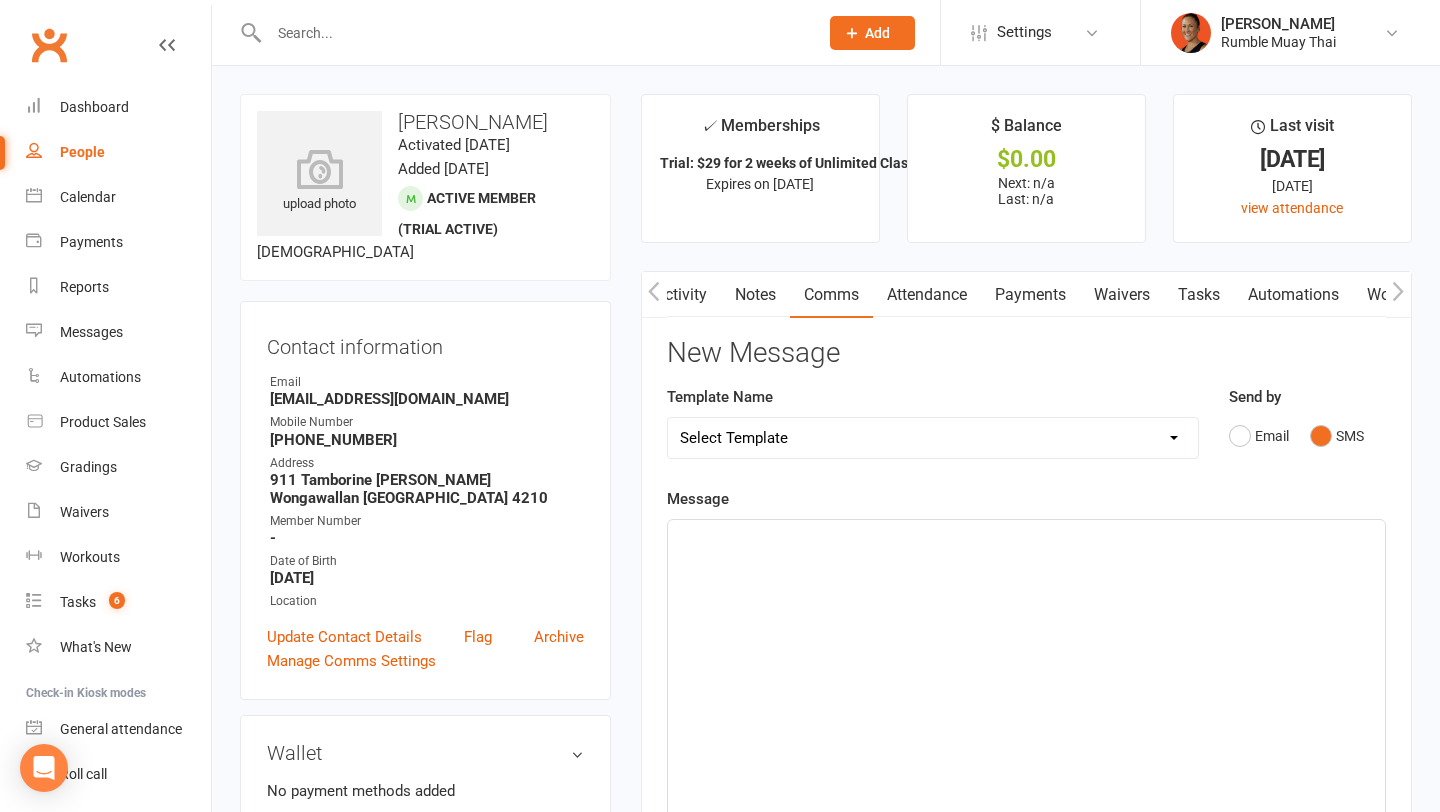 click at bounding box center [1026, 670] 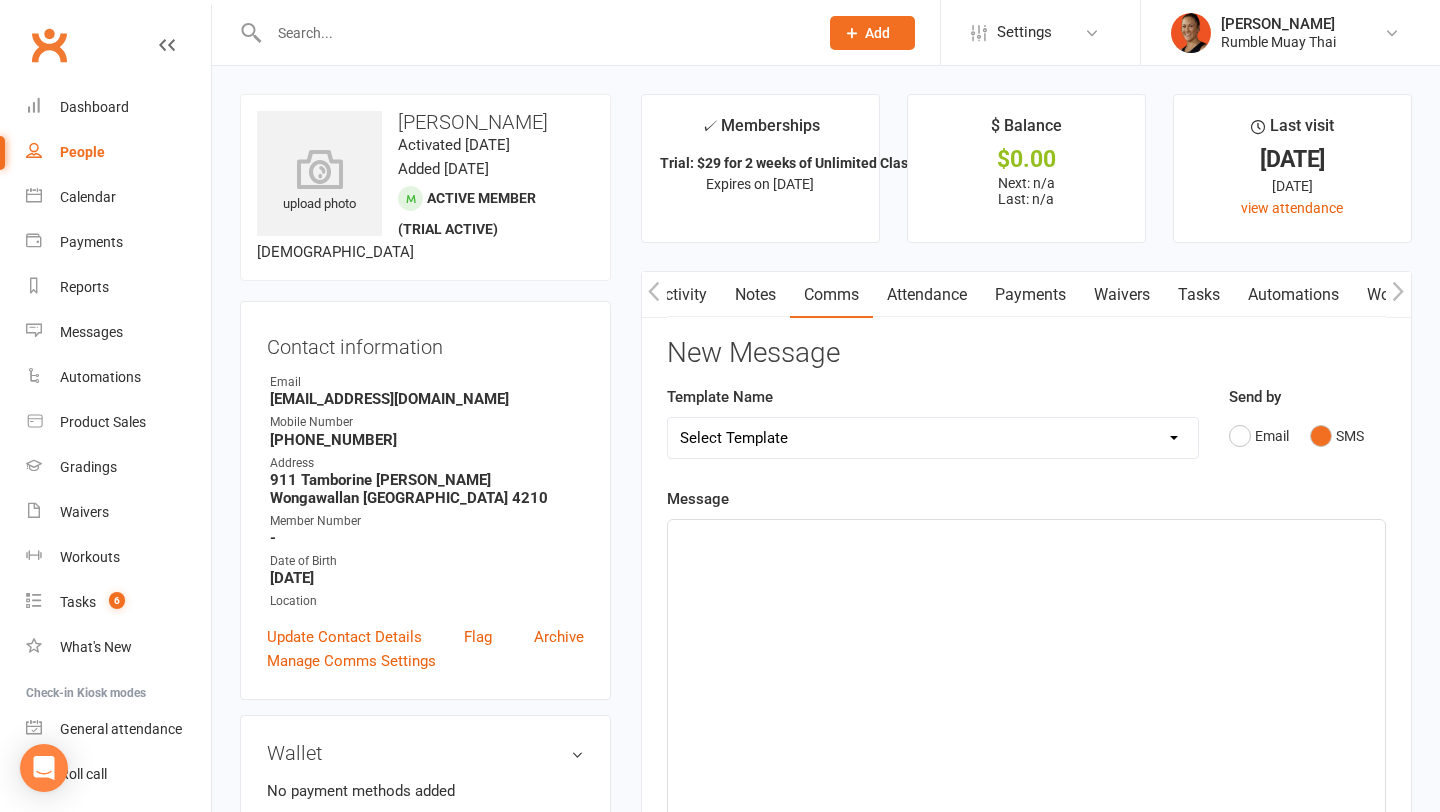 drag, startPoint x: 723, startPoint y: 657, endPoint x: 723, endPoint y: 608, distance: 49 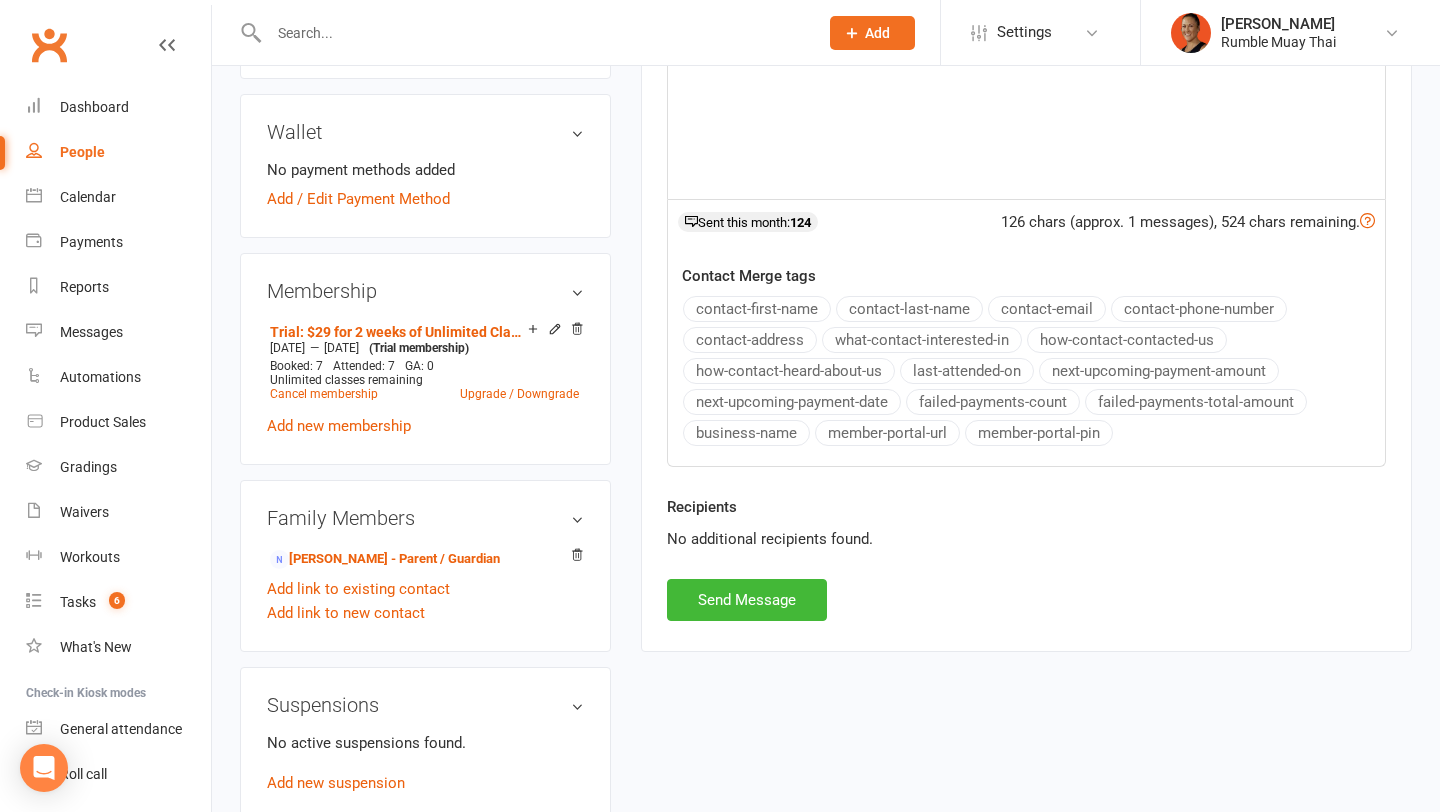 scroll, scrollTop: 698, scrollLeft: 0, axis: vertical 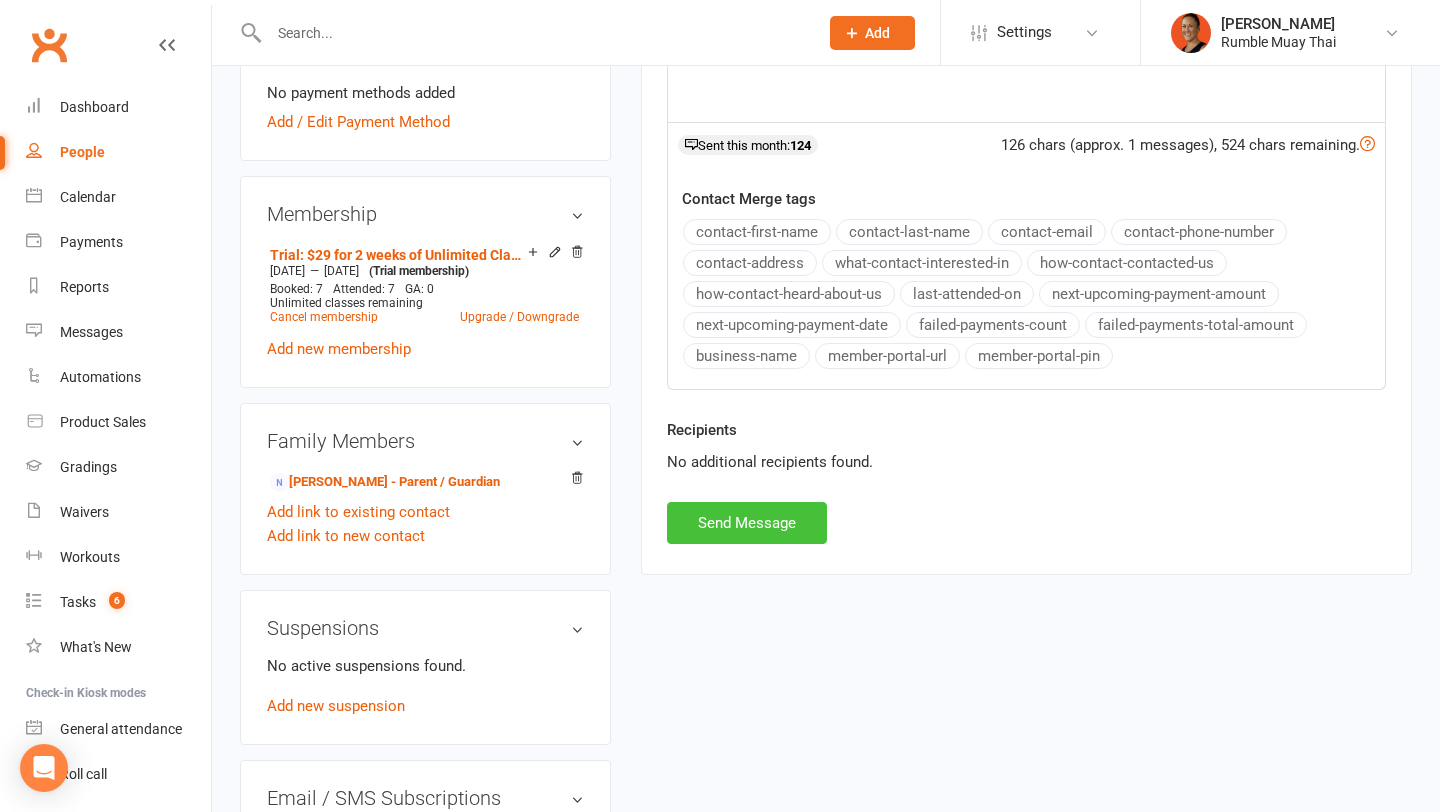 click on "Send Message" at bounding box center [747, 523] 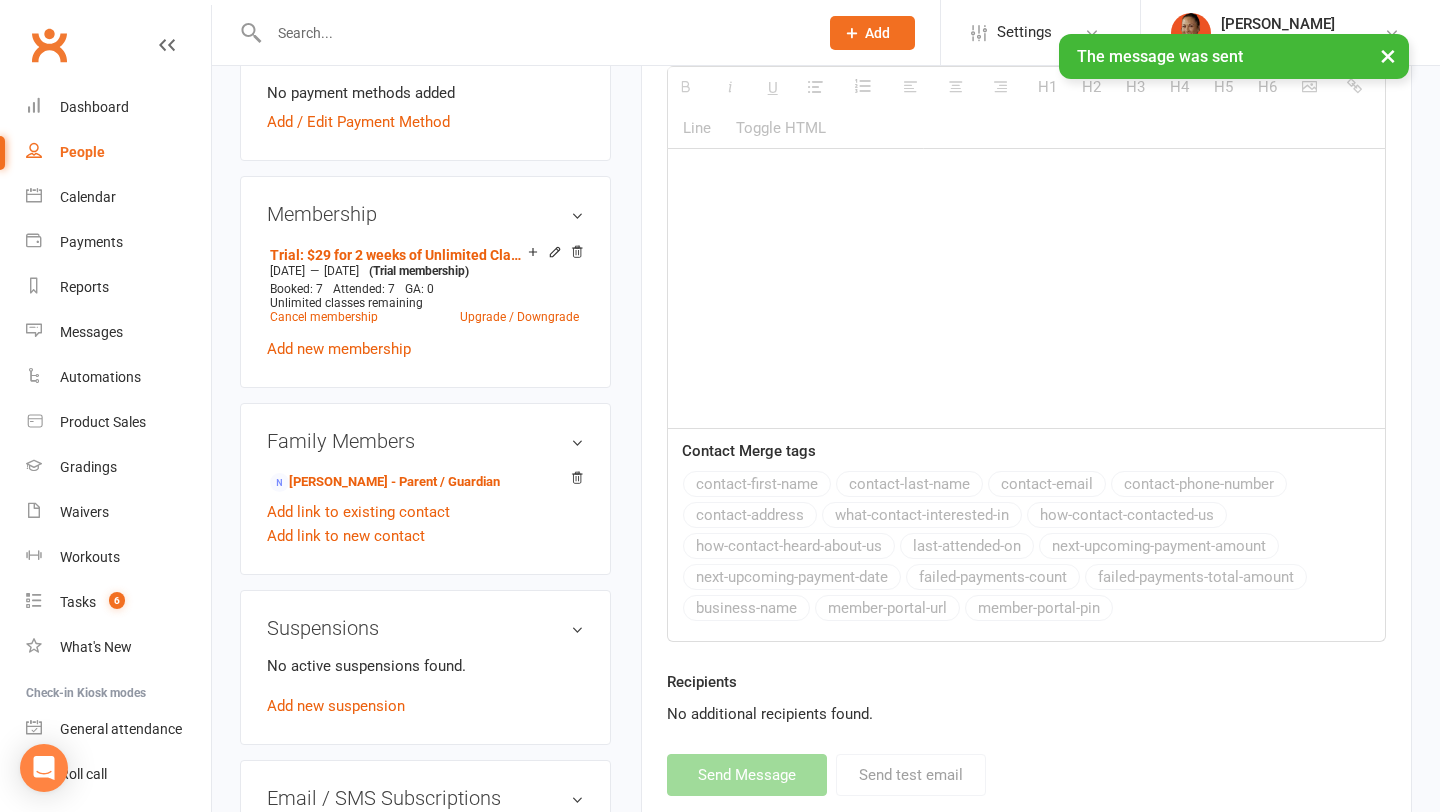 scroll, scrollTop: 0, scrollLeft: 0, axis: both 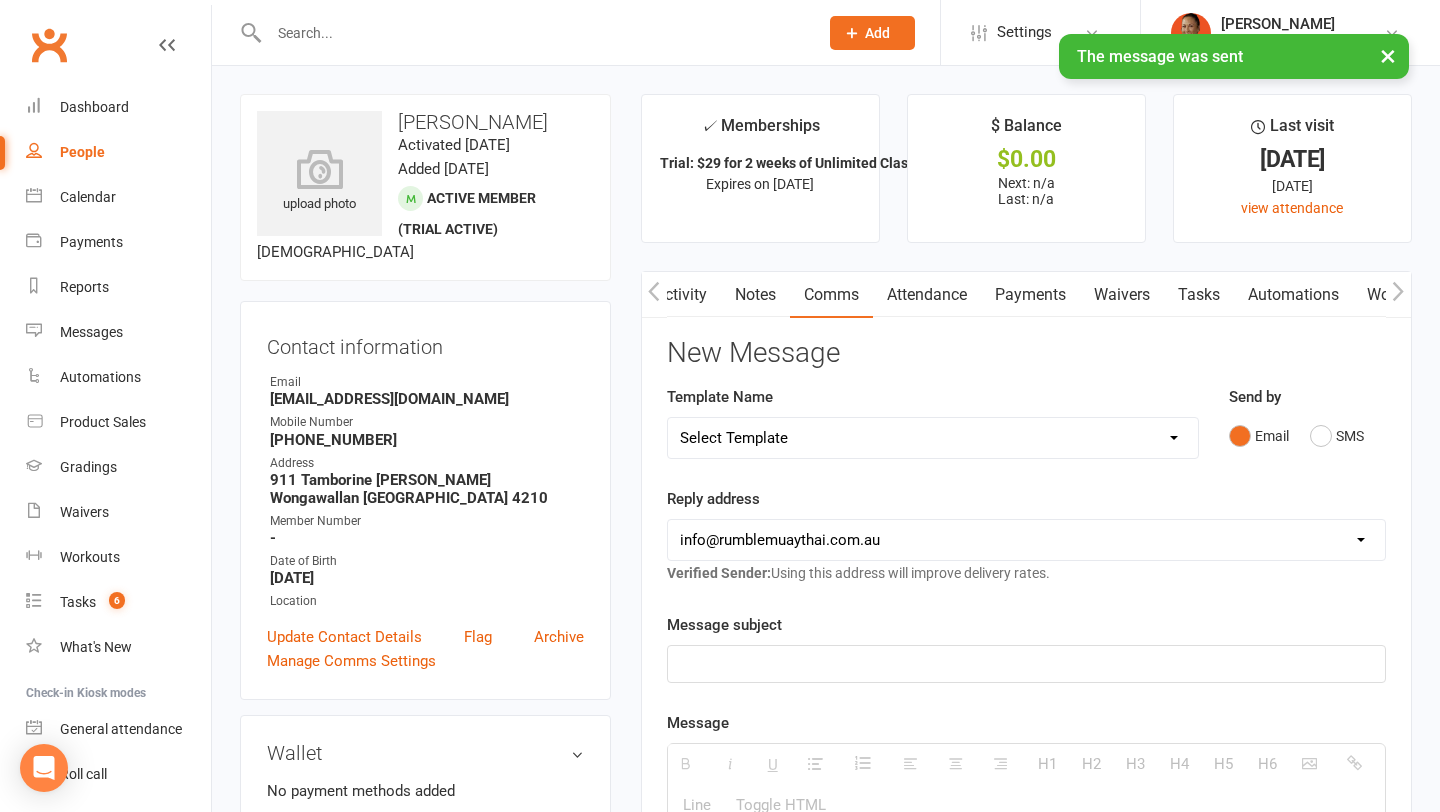 click on "Waivers" at bounding box center [1122, 295] 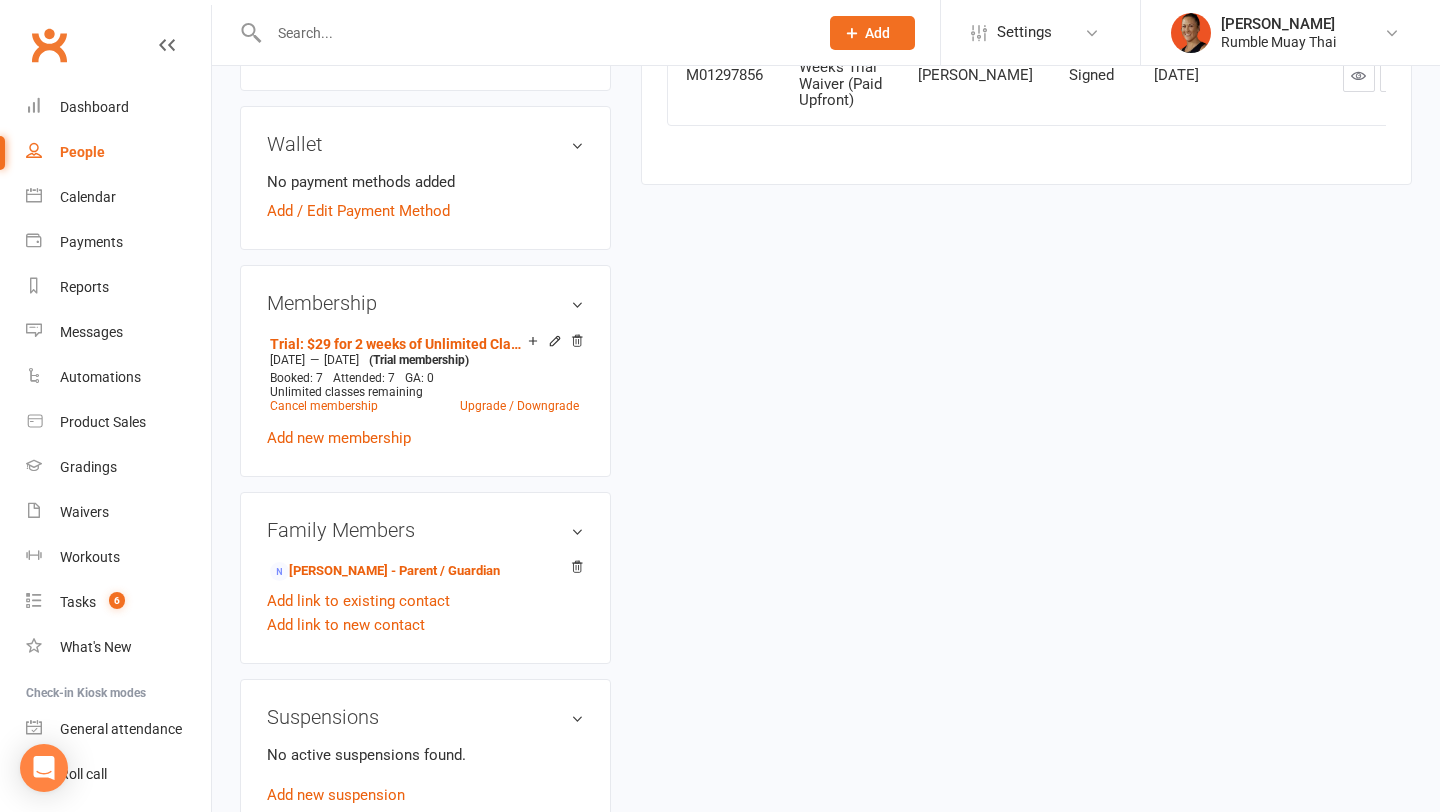 scroll, scrollTop: 611, scrollLeft: 0, axis: vertical 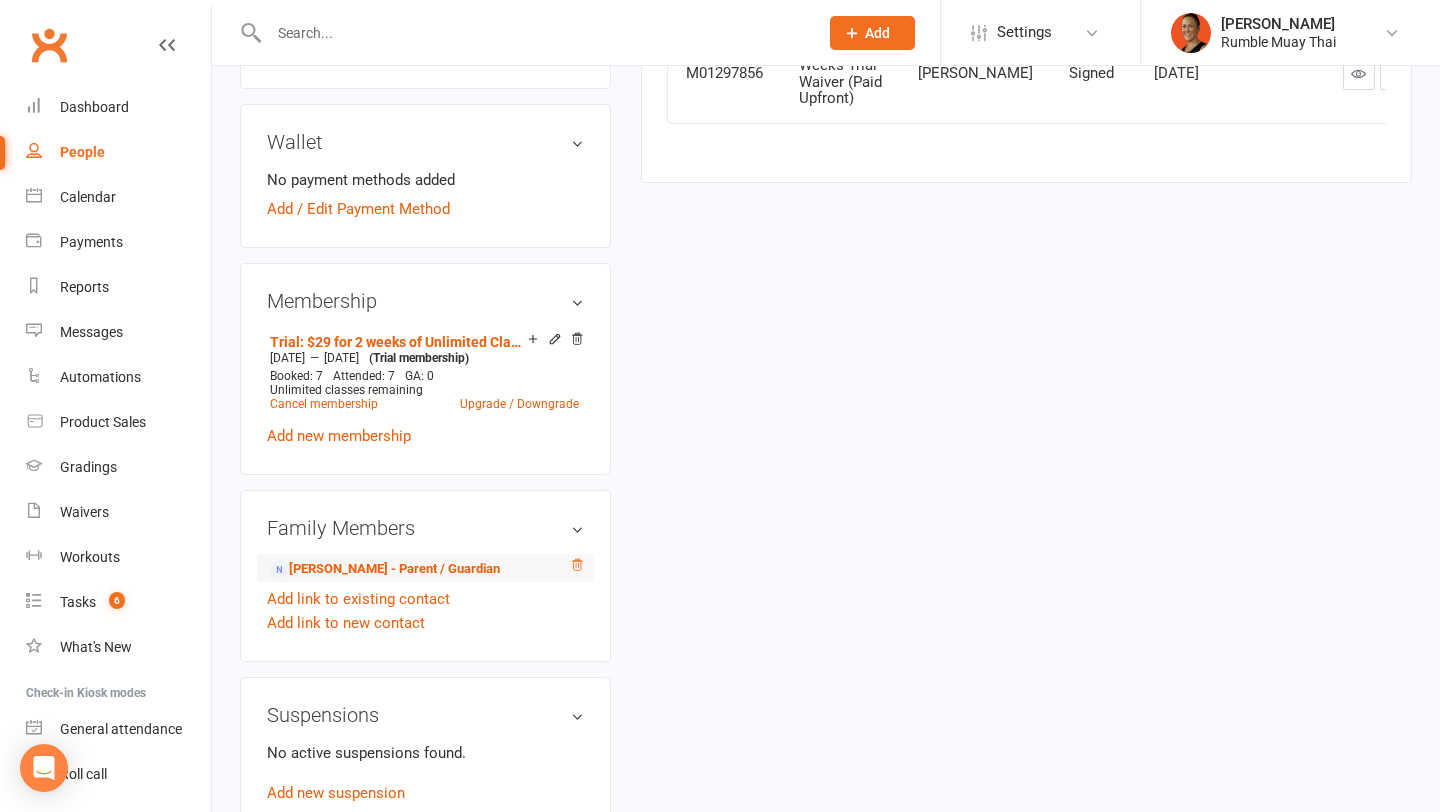 click 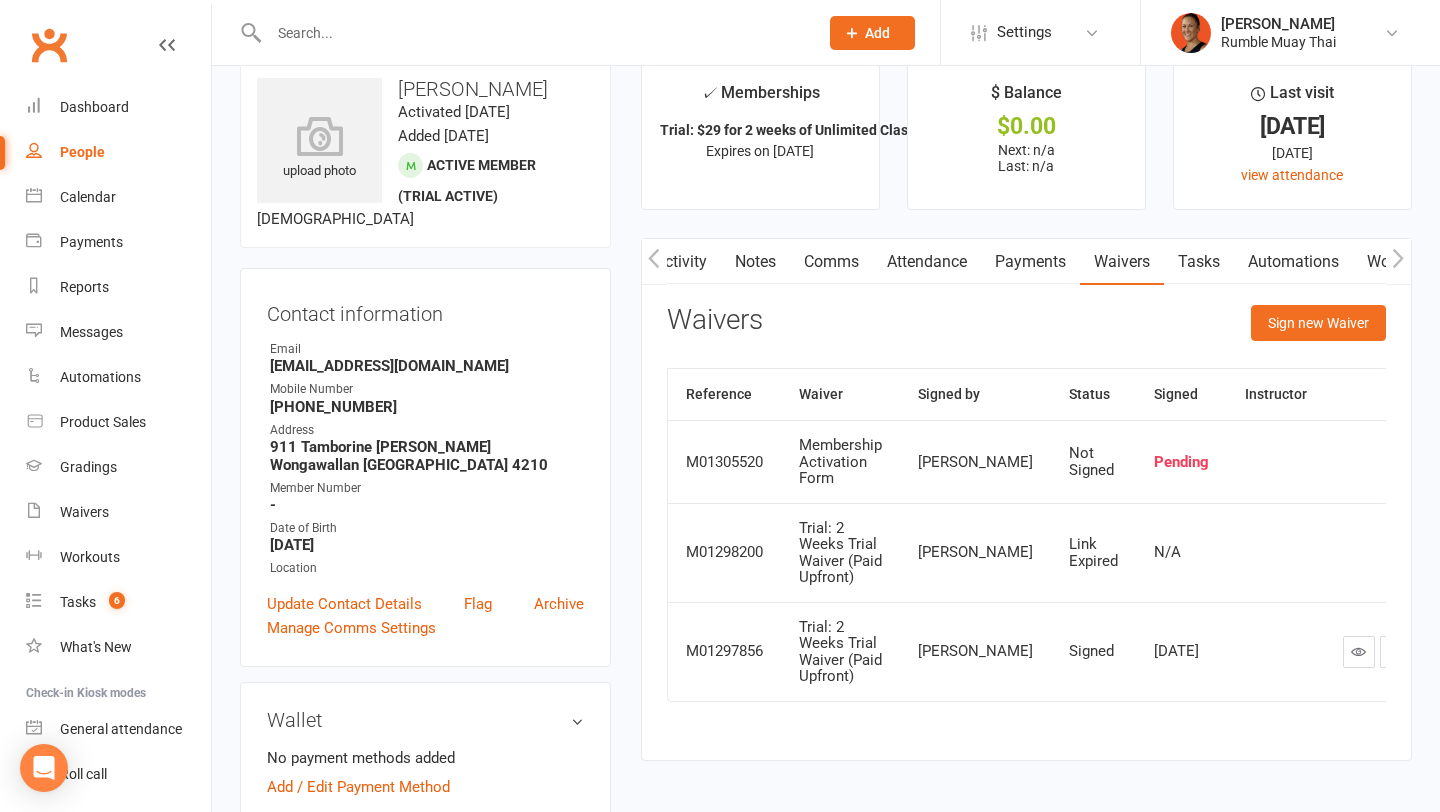 scroll, scrollTop: 0, scrollLeft: 0, axis: both 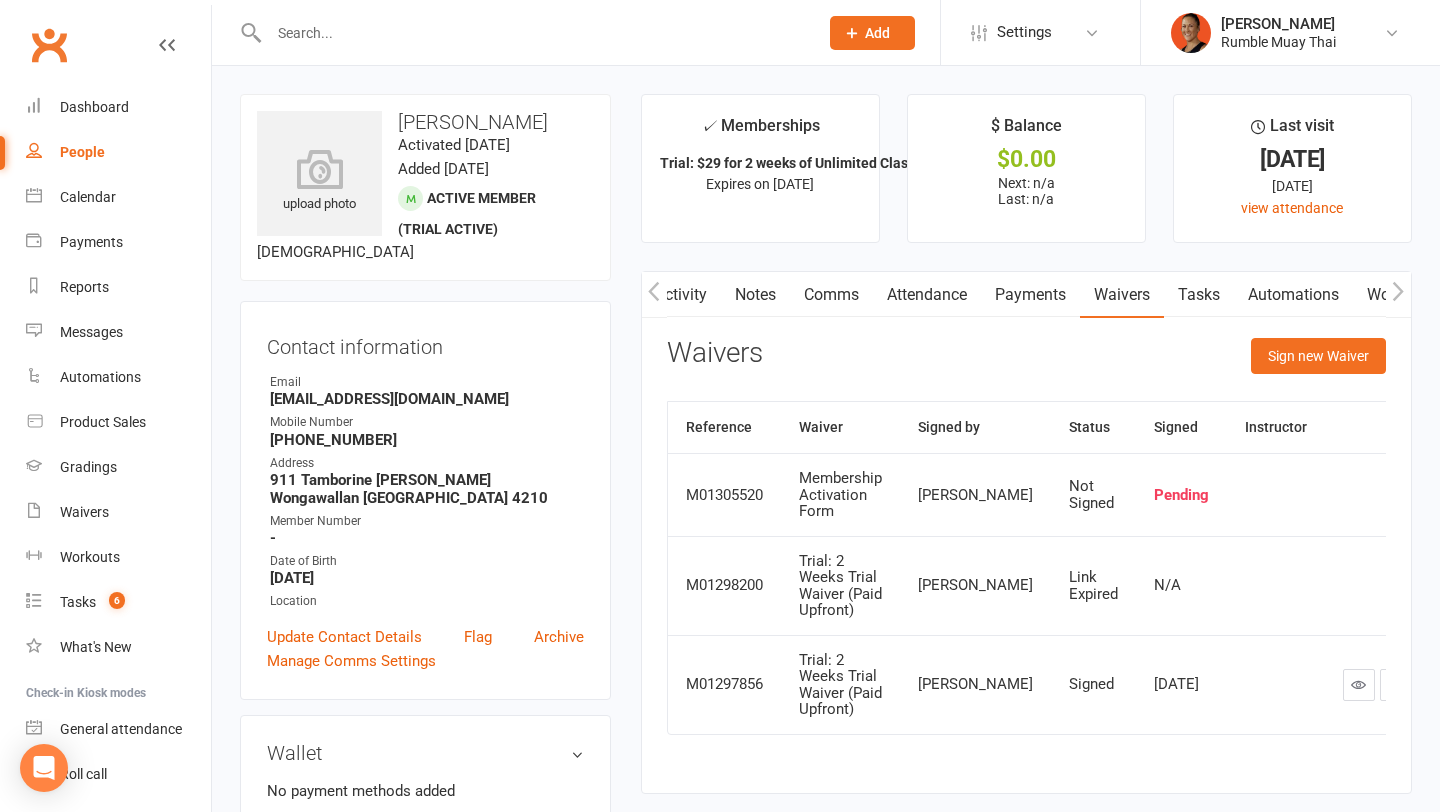 click on "Activity" at bounding box center [681, 295] 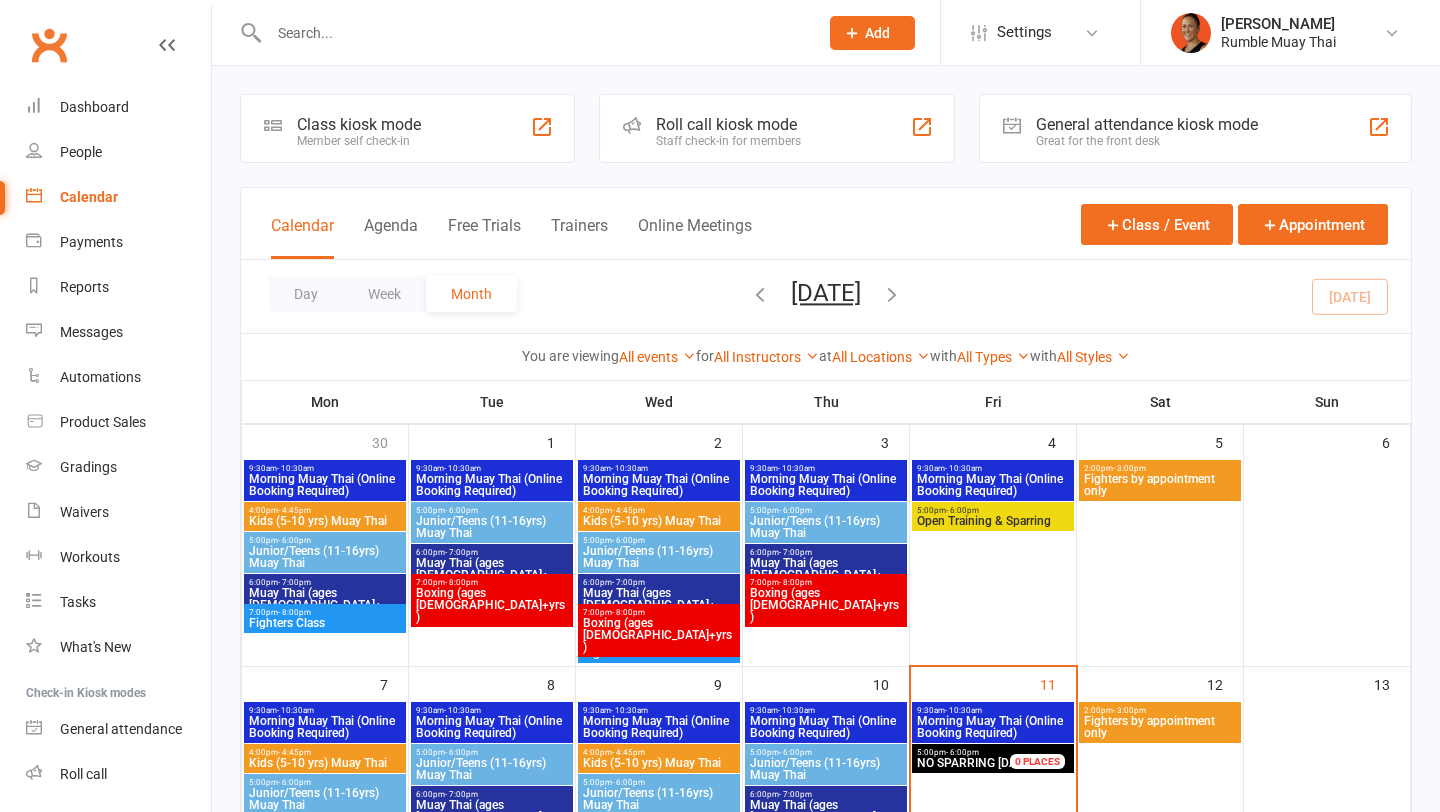 scroll, scrollTop: 0, scrollLeft: 0, axis: both 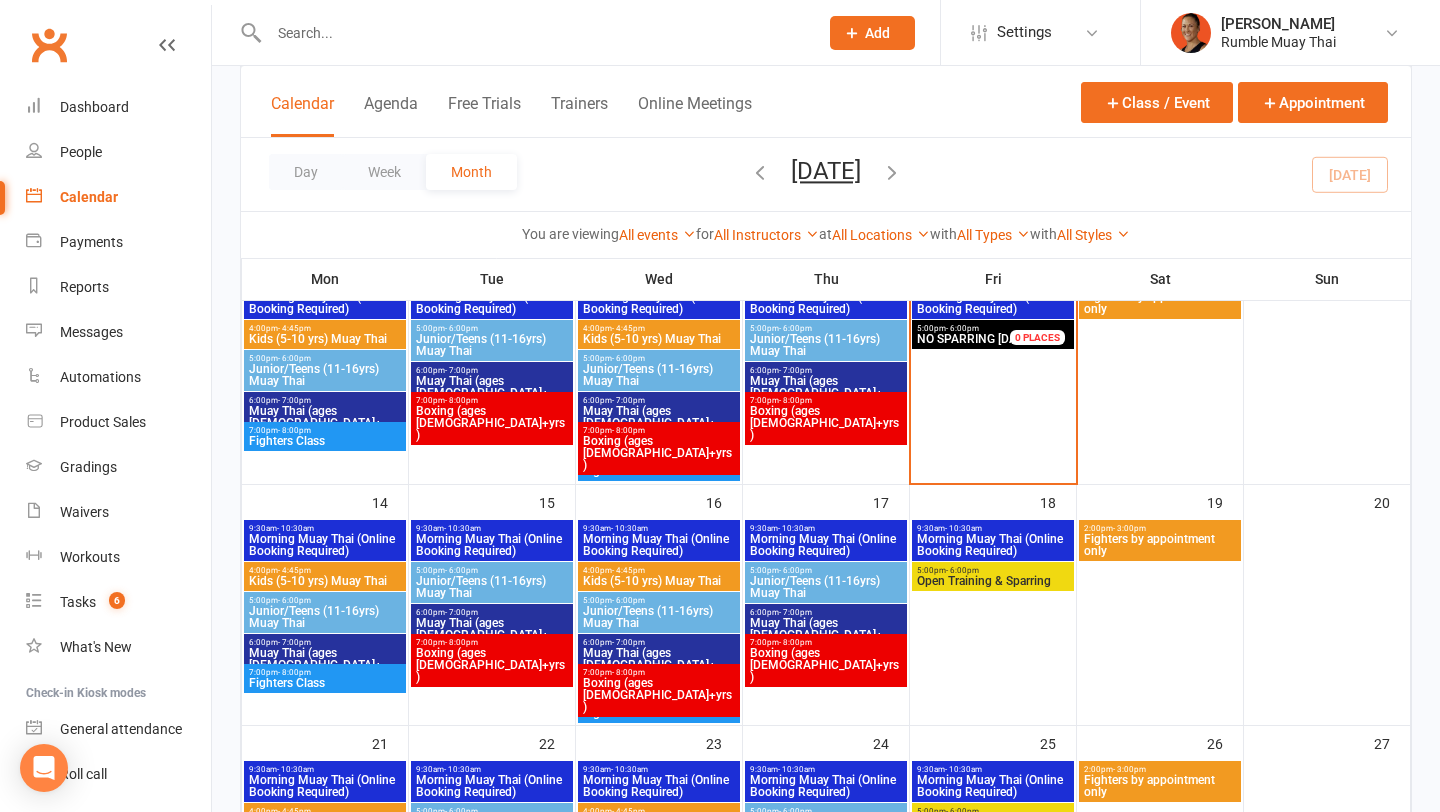 click on "Morning Muay Thai (Online Booking Required)" at bounding box center (325, 545) 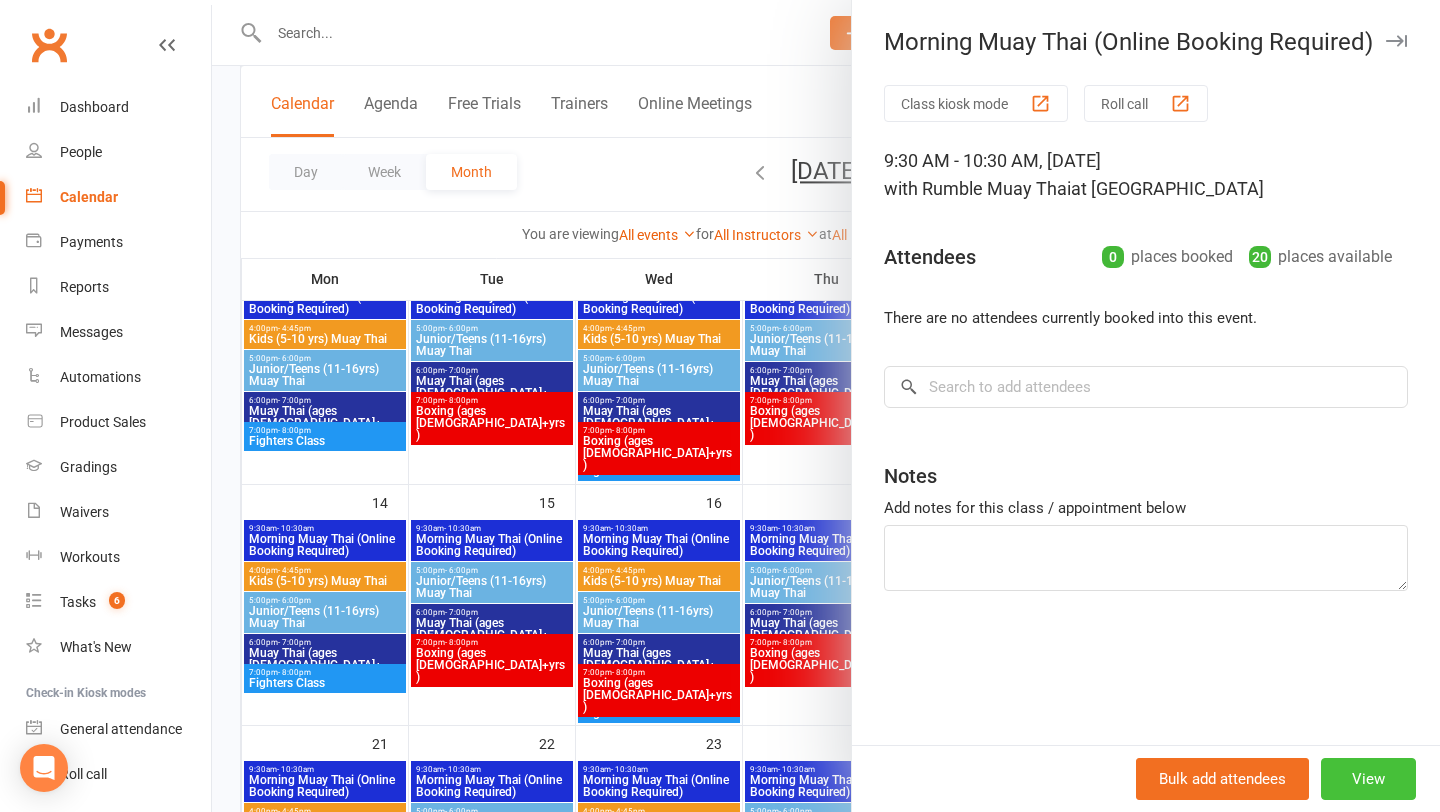 click on "View" at bounding box center (1368, 779) 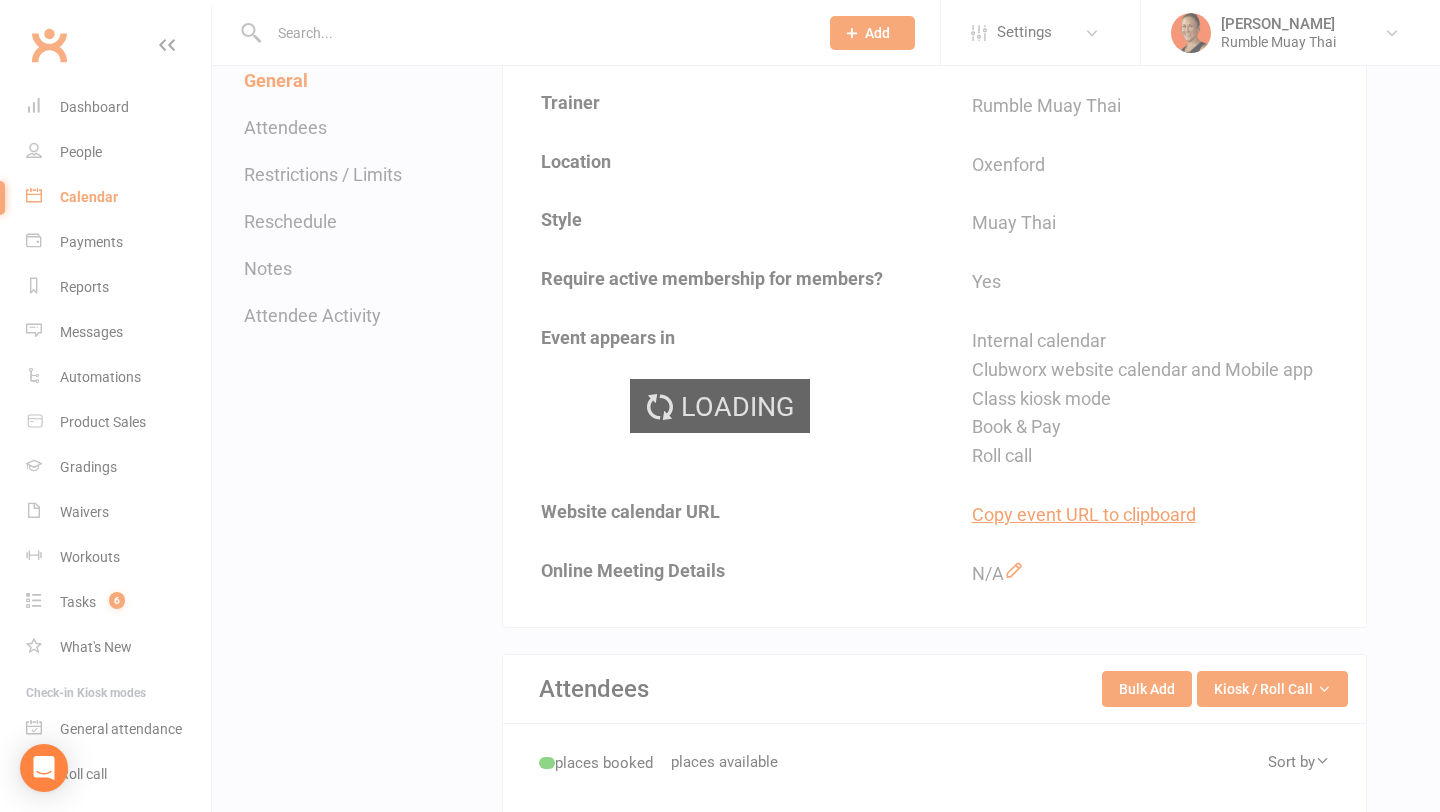 scroll, scrollTop: 0, scrollLeft: 0, axis: both 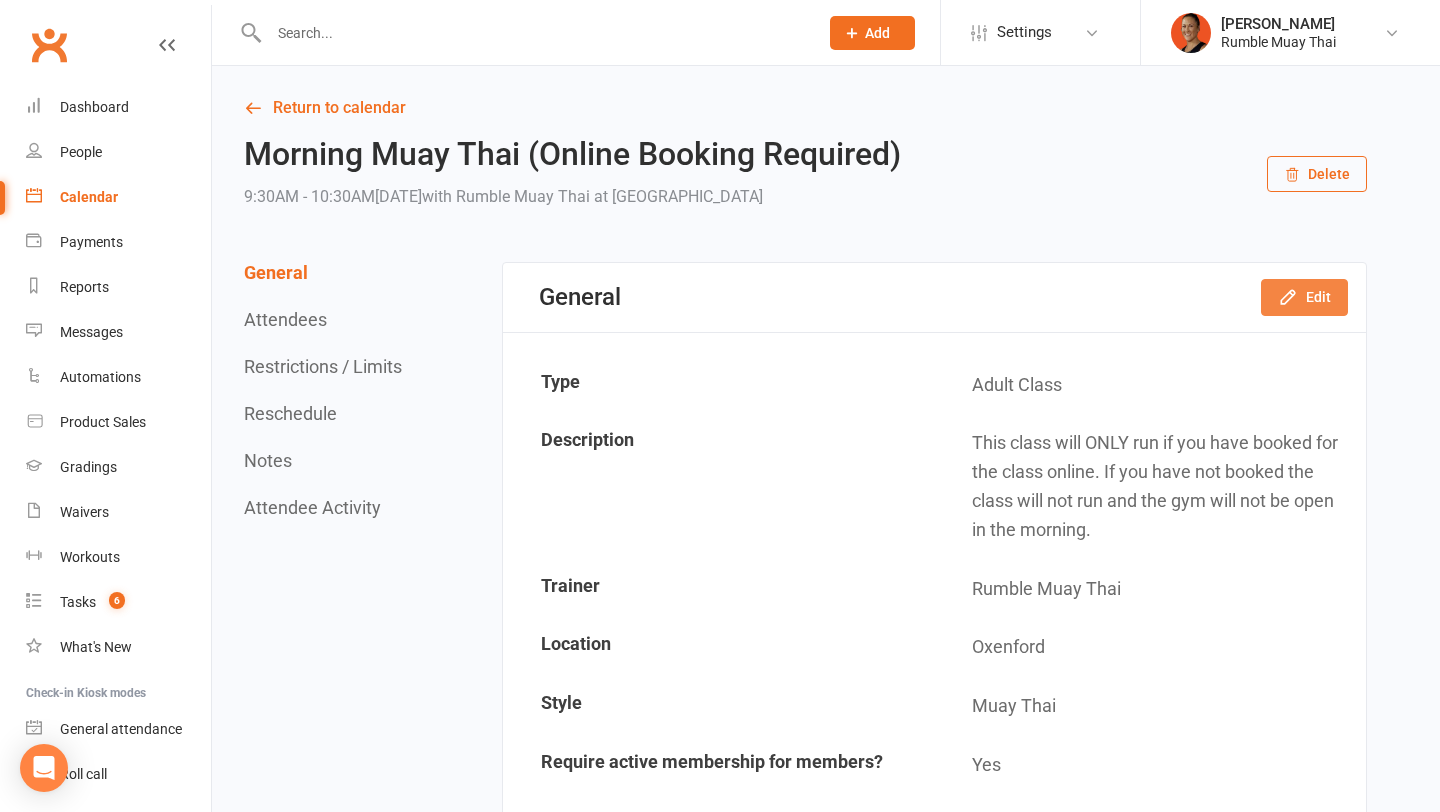click on "Edit" at bounding box center [1304, 297] 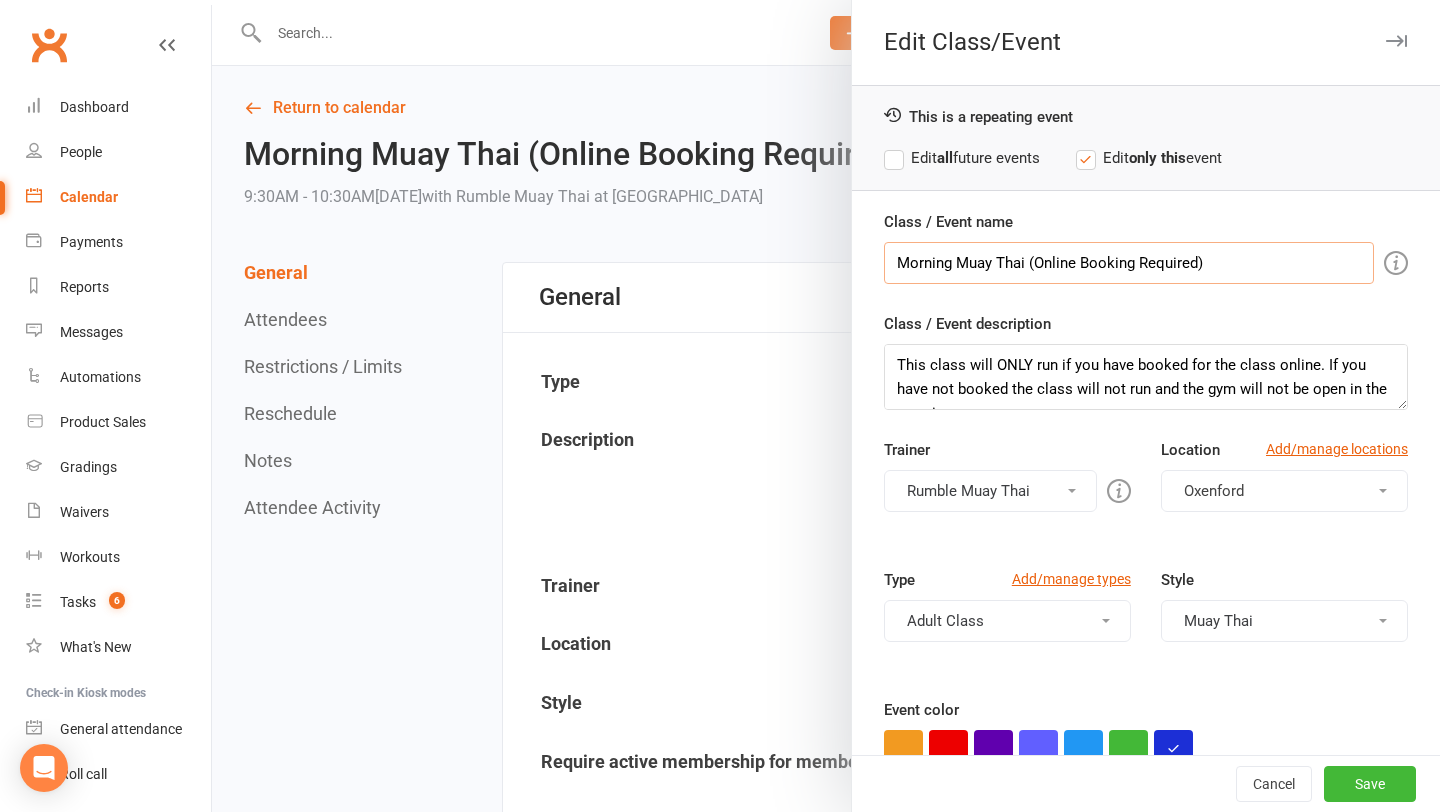 click on "Morning Muay Thai (Online Booking Required)" at bounding box center (1129, 263) 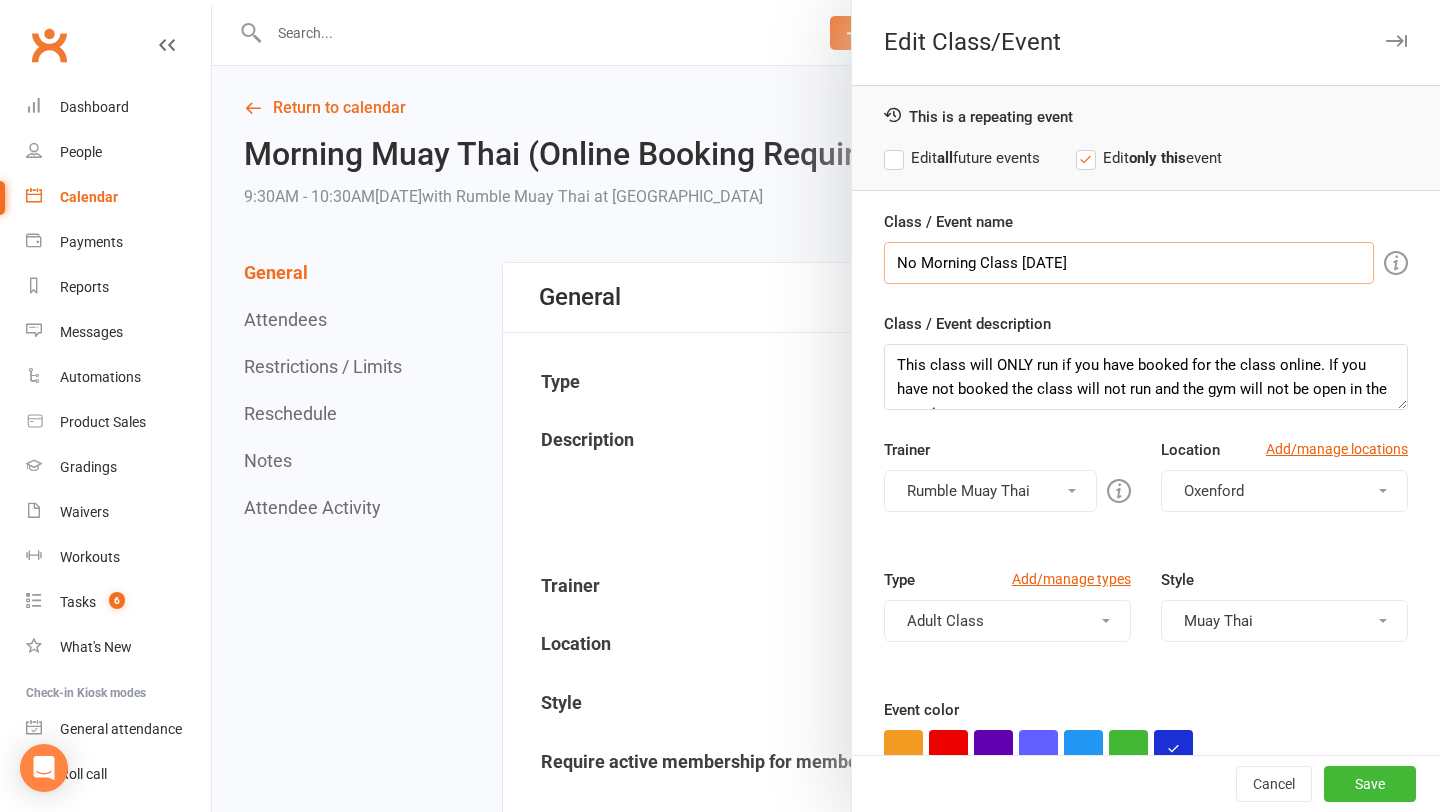 type on "No Morning Class Today" 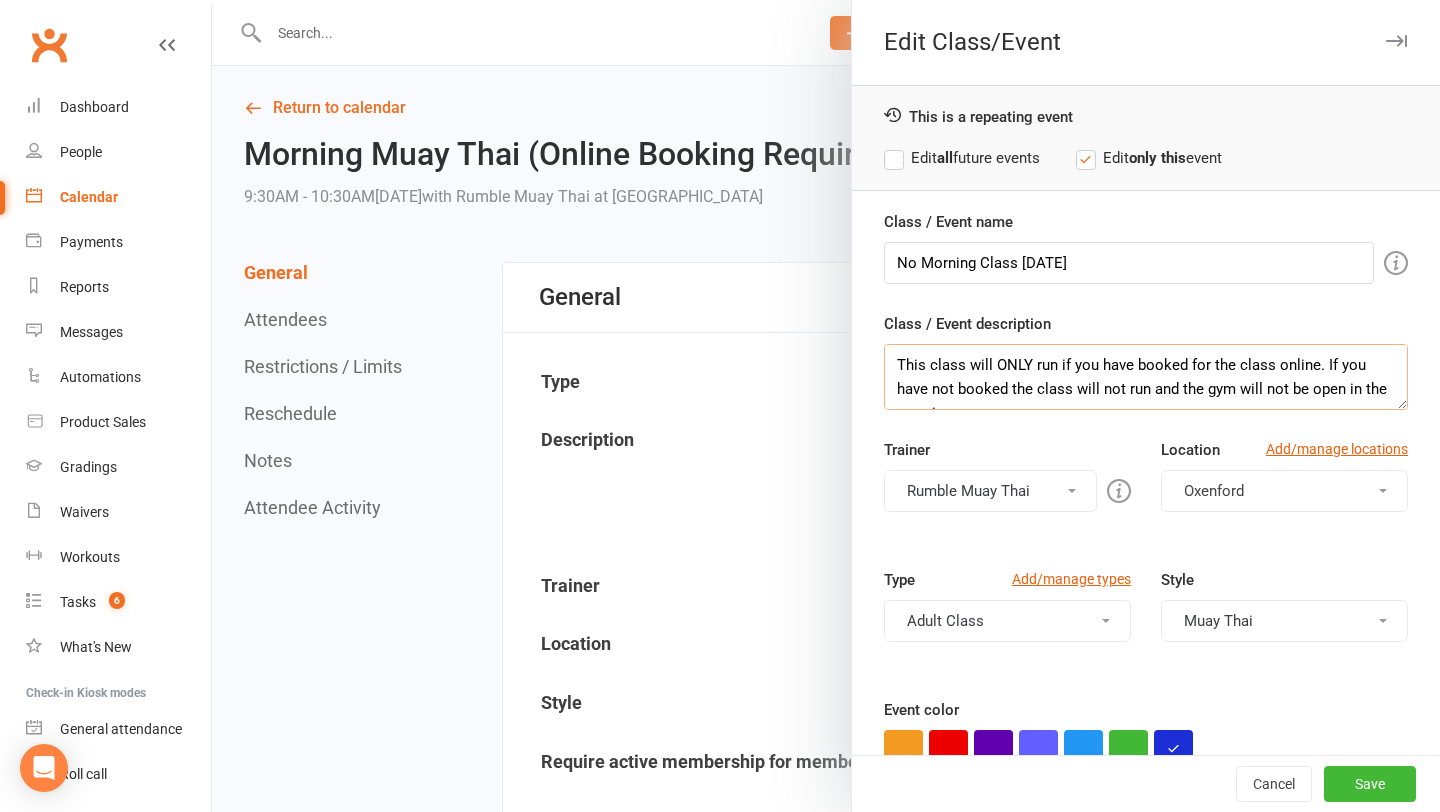 click on "This class will ONLY run if you have booked for the class online. If you have not booked the class will not run and the gym will not be open in the morning." at bounding box center [1146, 377] 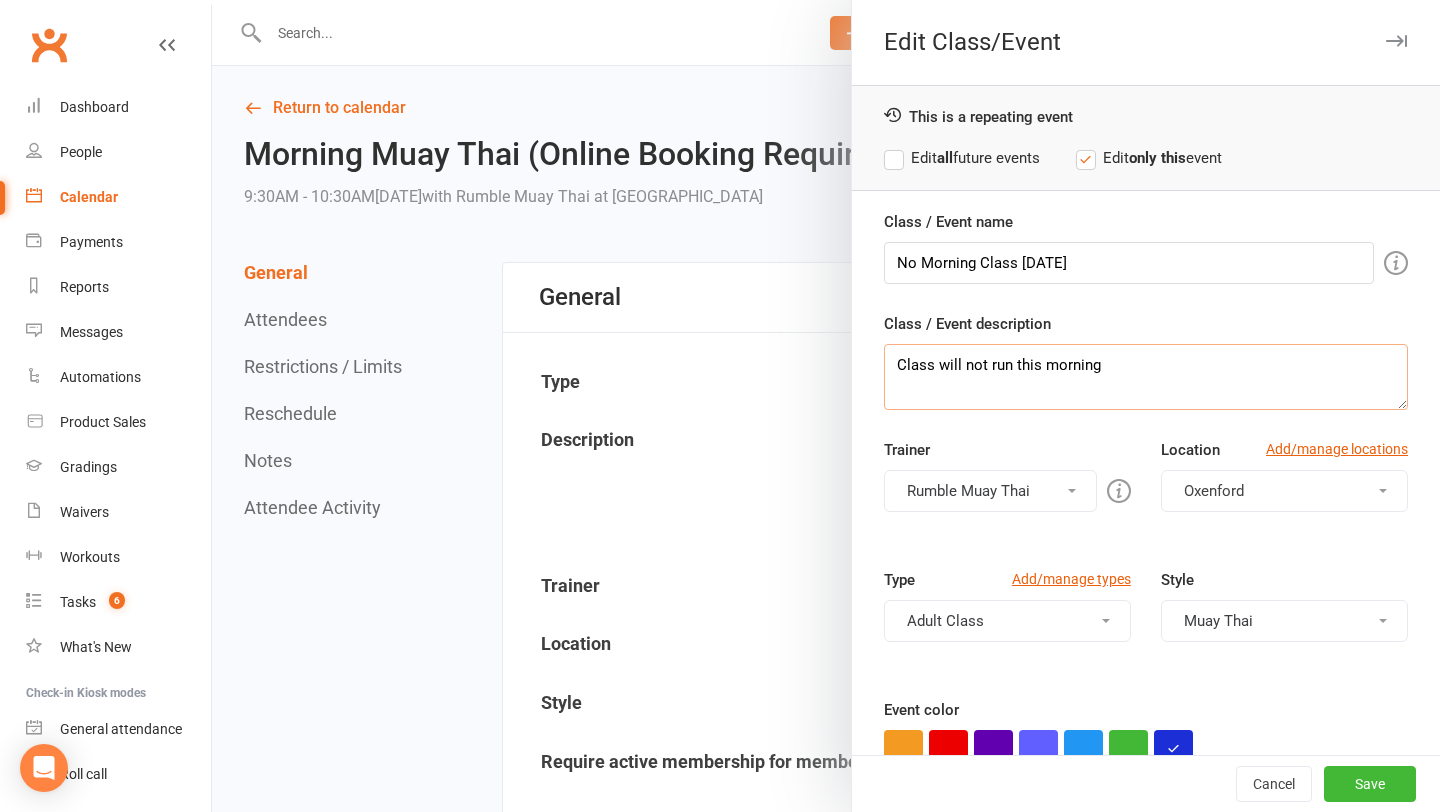 scroll, scrollTop: 144, scrollLeft: 0, axis: vertical 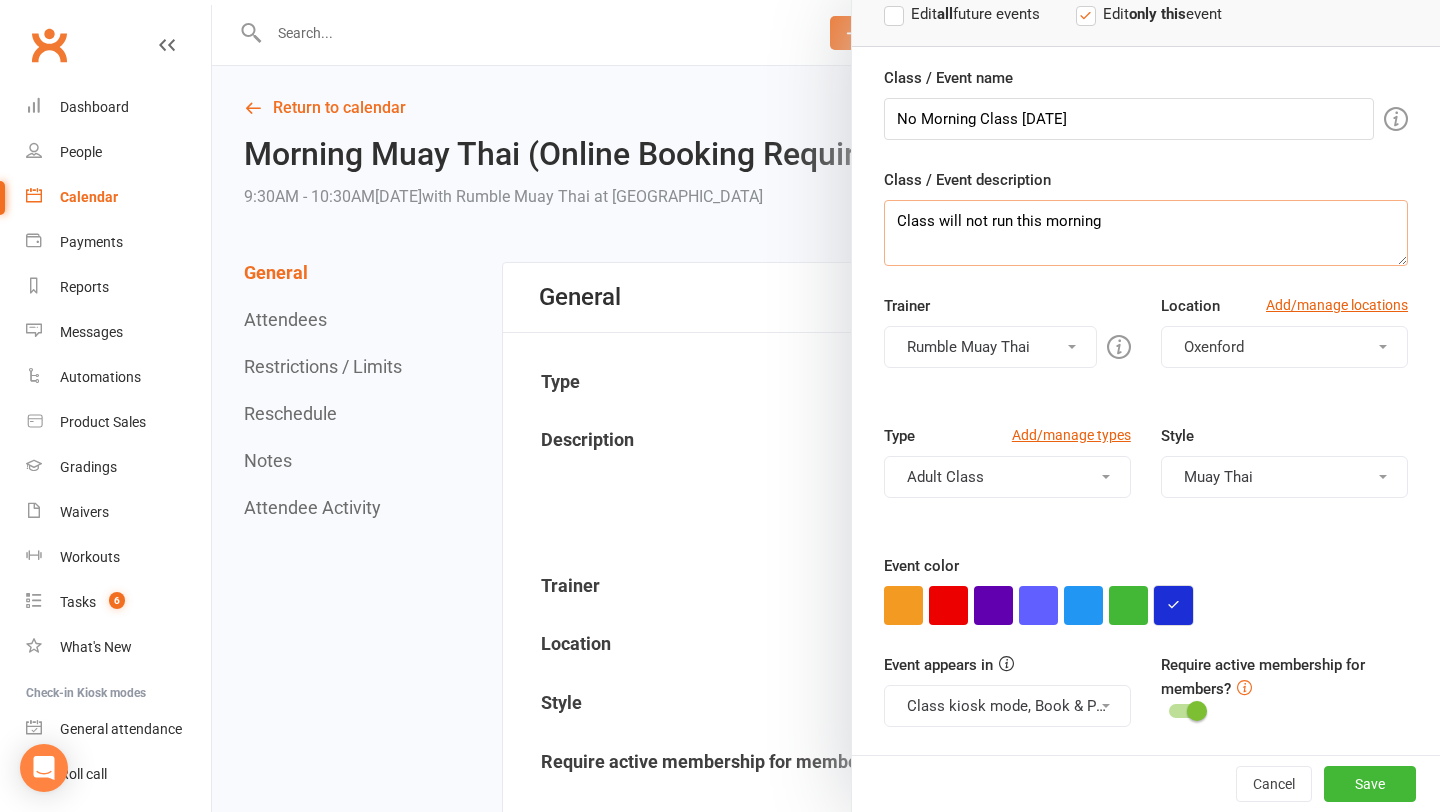 type on "Class will not run this morning" 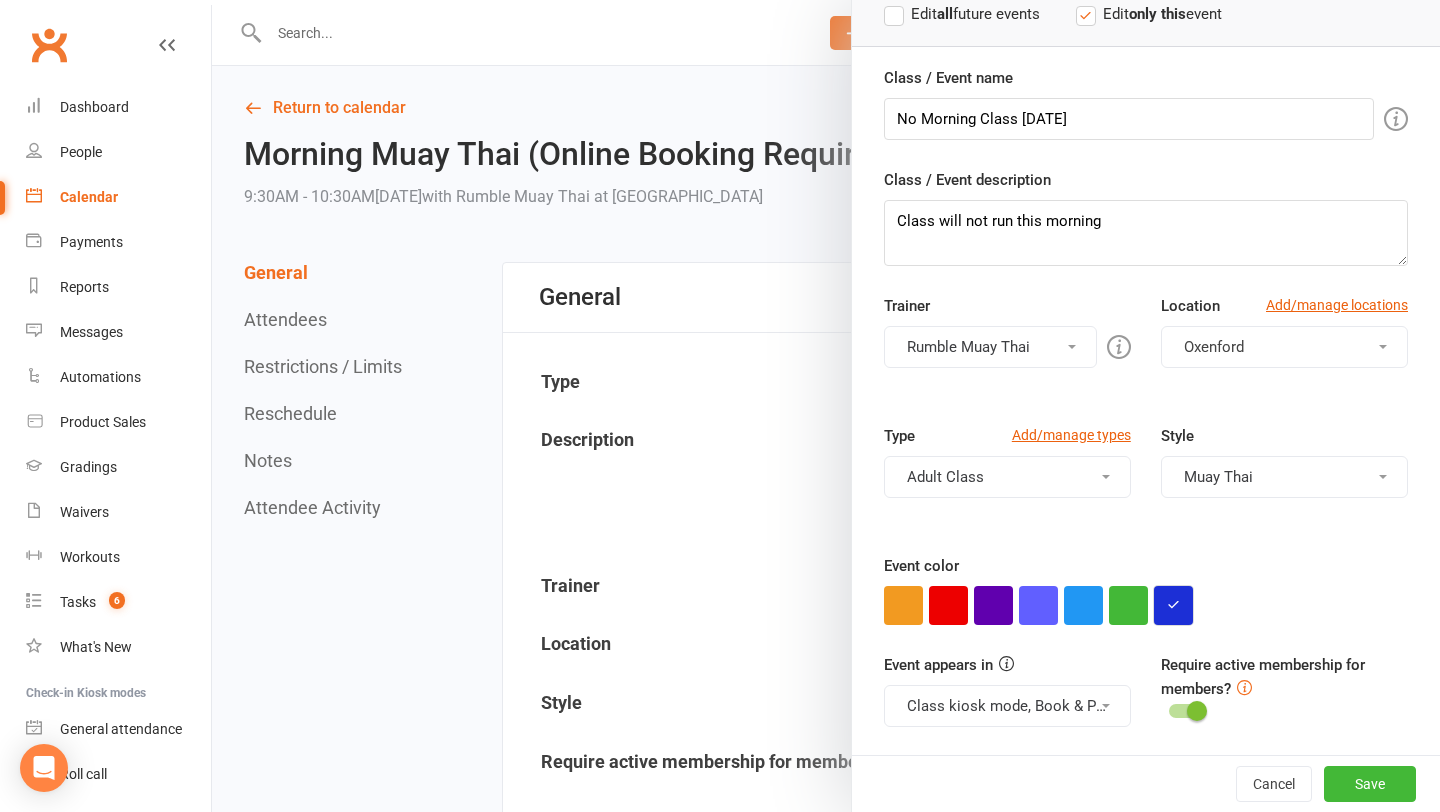 click at bounding box center [1173, 605] 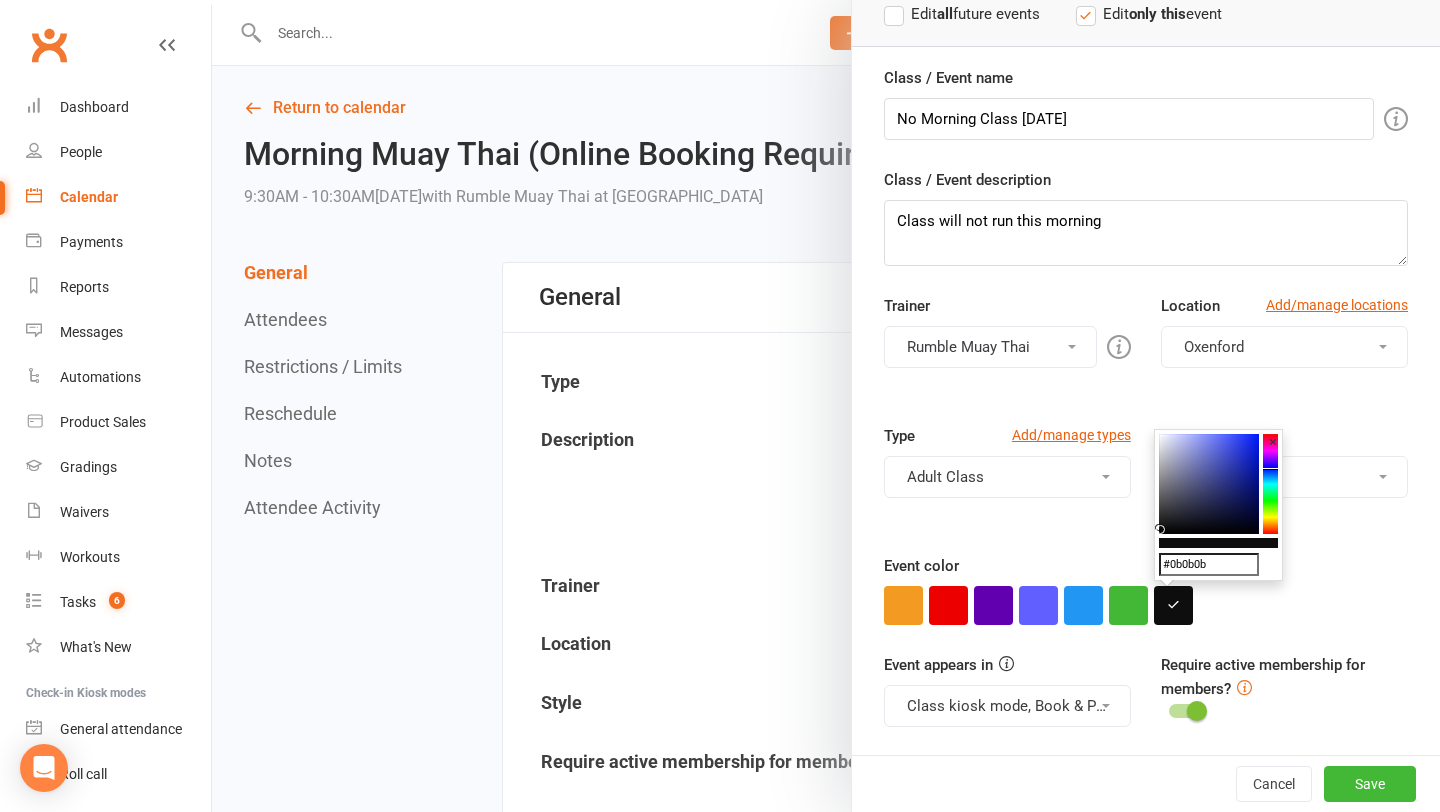 type on "#090909" 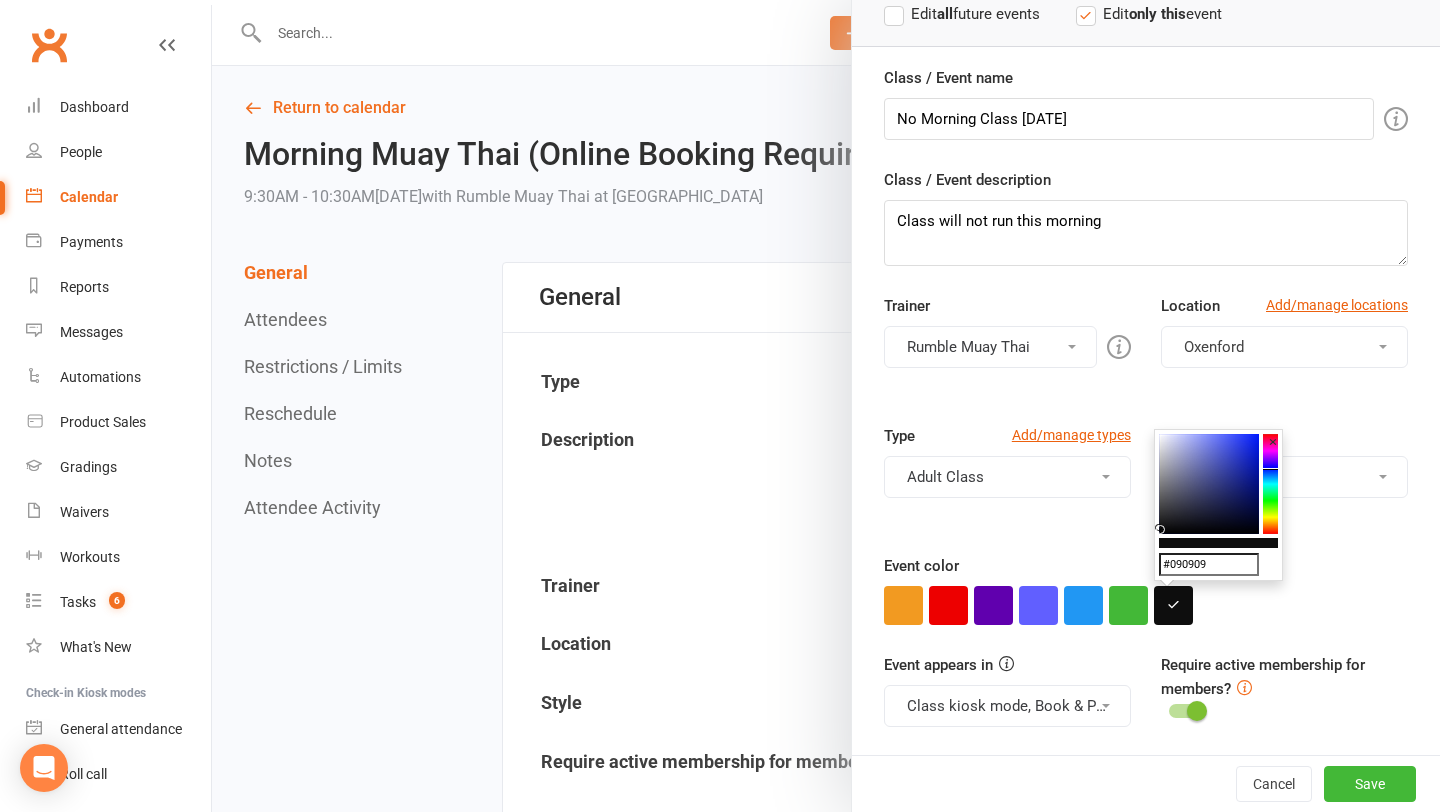 drag, startPoint x: 1176, startPoint y: 526, endPoint x: 1140, endPoint y: 533, distance: 36.67424 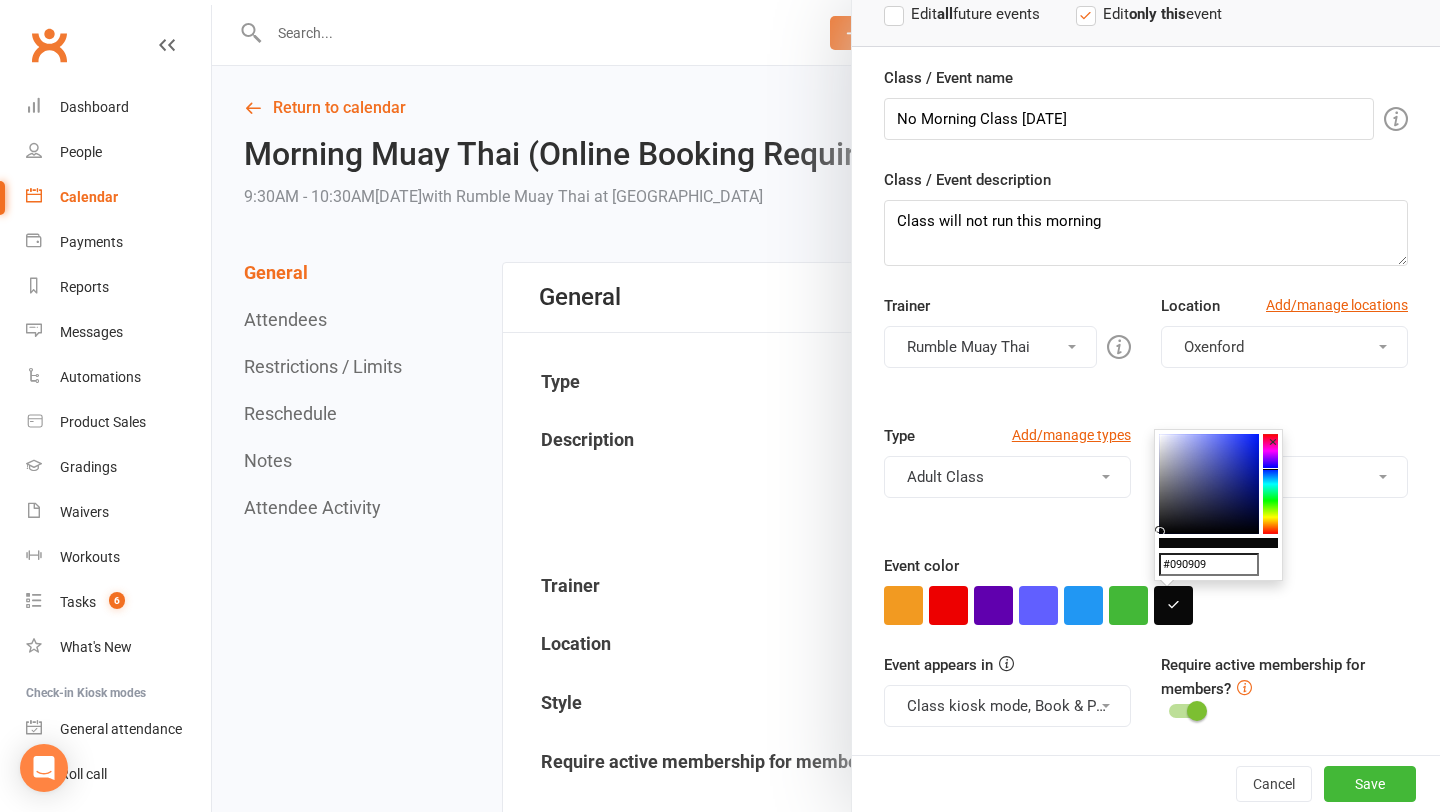 click on "Class / Event name No Morning Class Today Class / Event description  Class will not run this morning Trainer Rumble Muay Thai  Rumble Muay Thai Please select at least one trainer Location Add/manage locations
Oxenford
Type Add/manage types Adult Class  Adult Class Fighters class General Class Kids Class Ladies Only Personal Training Session PRIVATE CLASS Seminar Teens Class Style Muay Thai  Boxing Muay Thai Event color Event appears in Class kiosk mode, Book & Pay, Roll call, Clubworx website calendar and Mobile app  Clubworx website calendar and Mobile app Class kiosk mode Book & Pay Roll call
Require active membership for members?" at bounding box center (1146, 410) 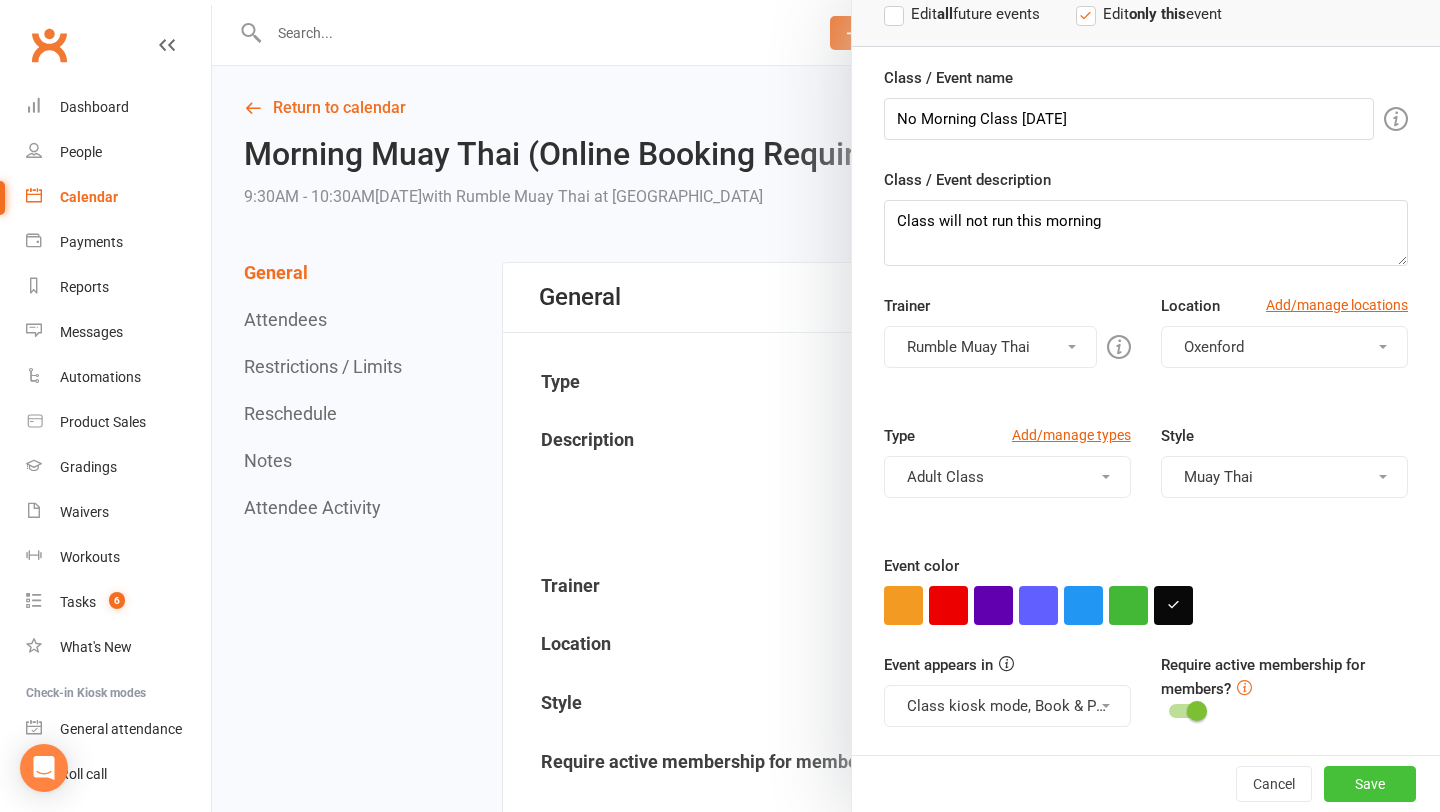 click on "Save" at bounding box center [1370, 784] 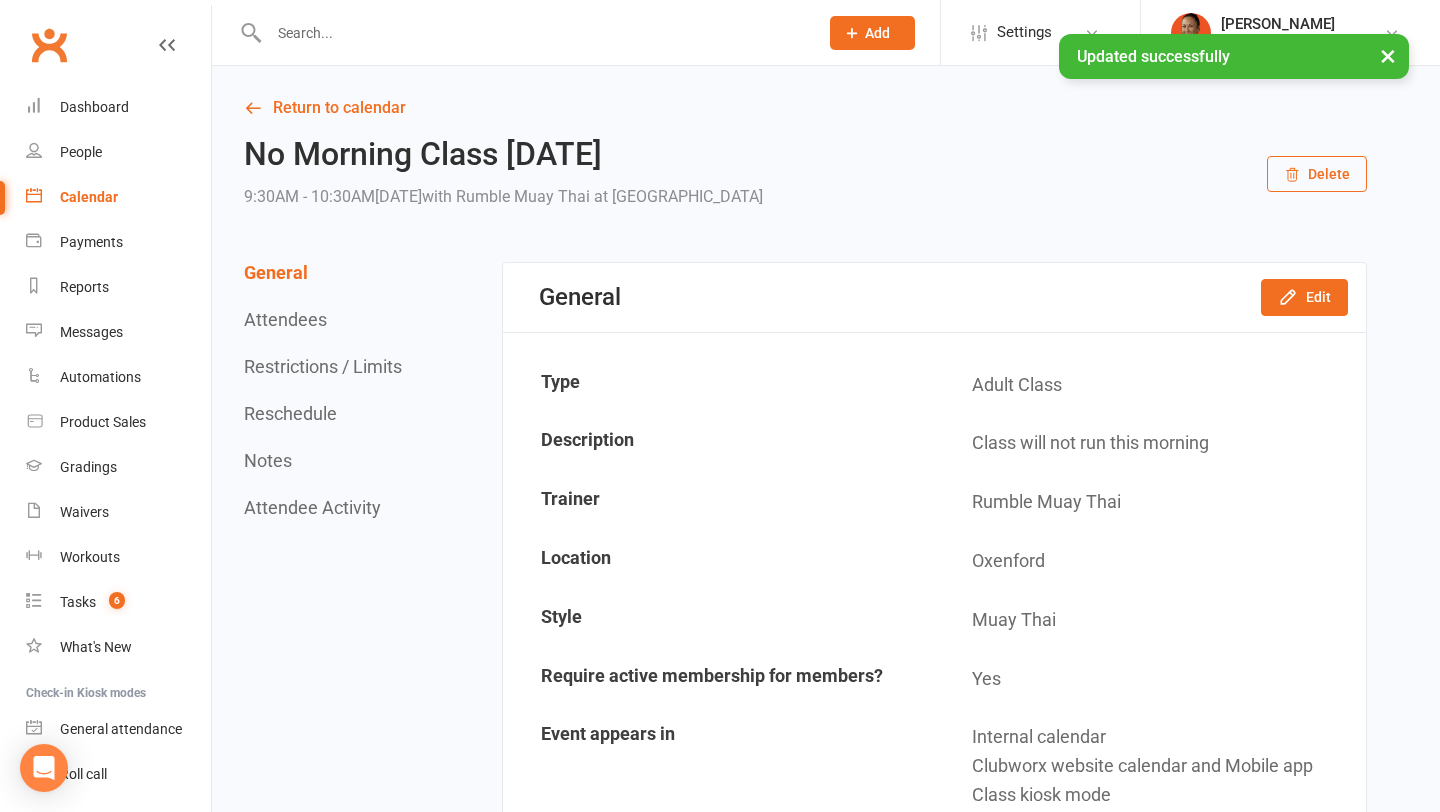 click on "Calendar" at bounding box center [89, 197] 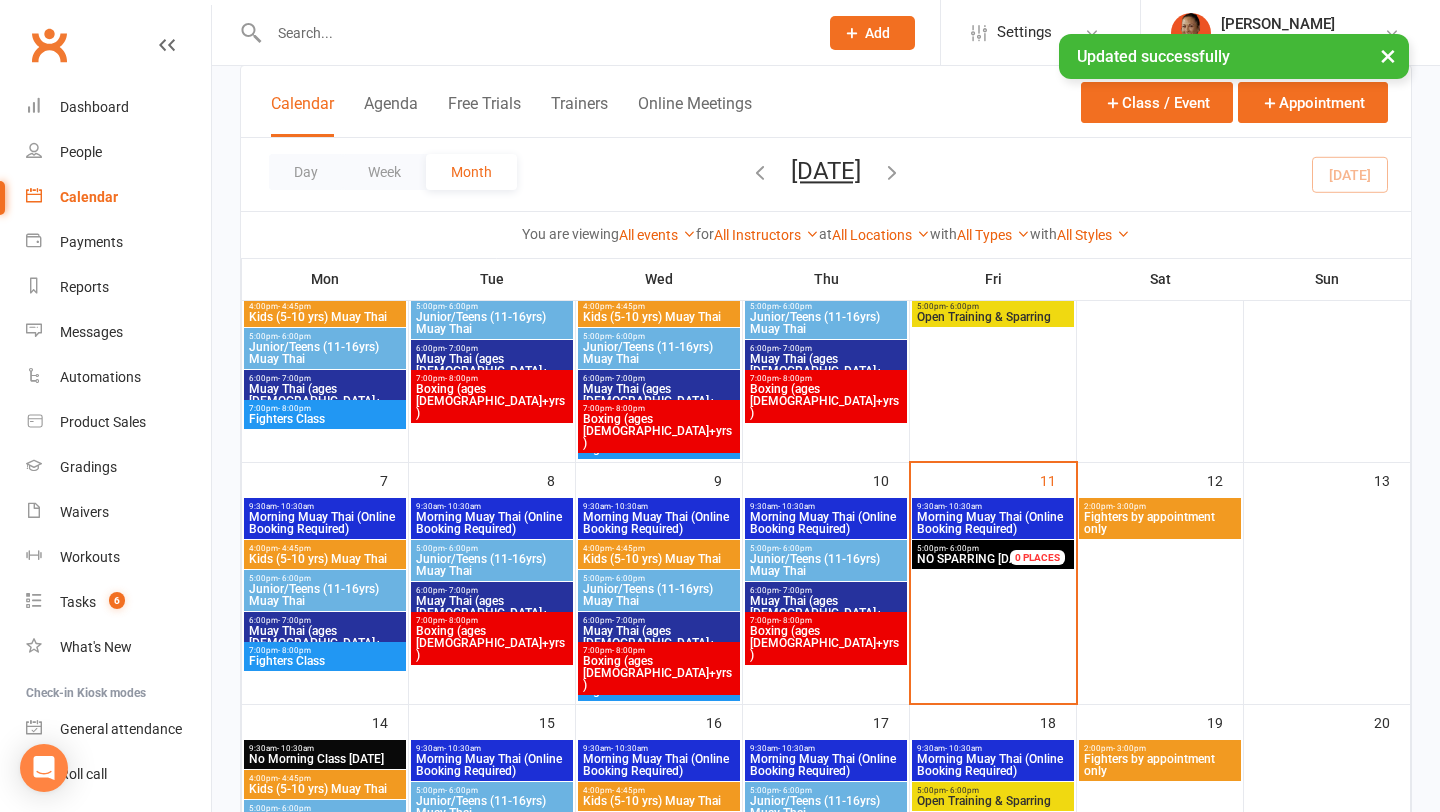 scroll, scrollTop: 206, scrollLeft: 0, axis: vertical 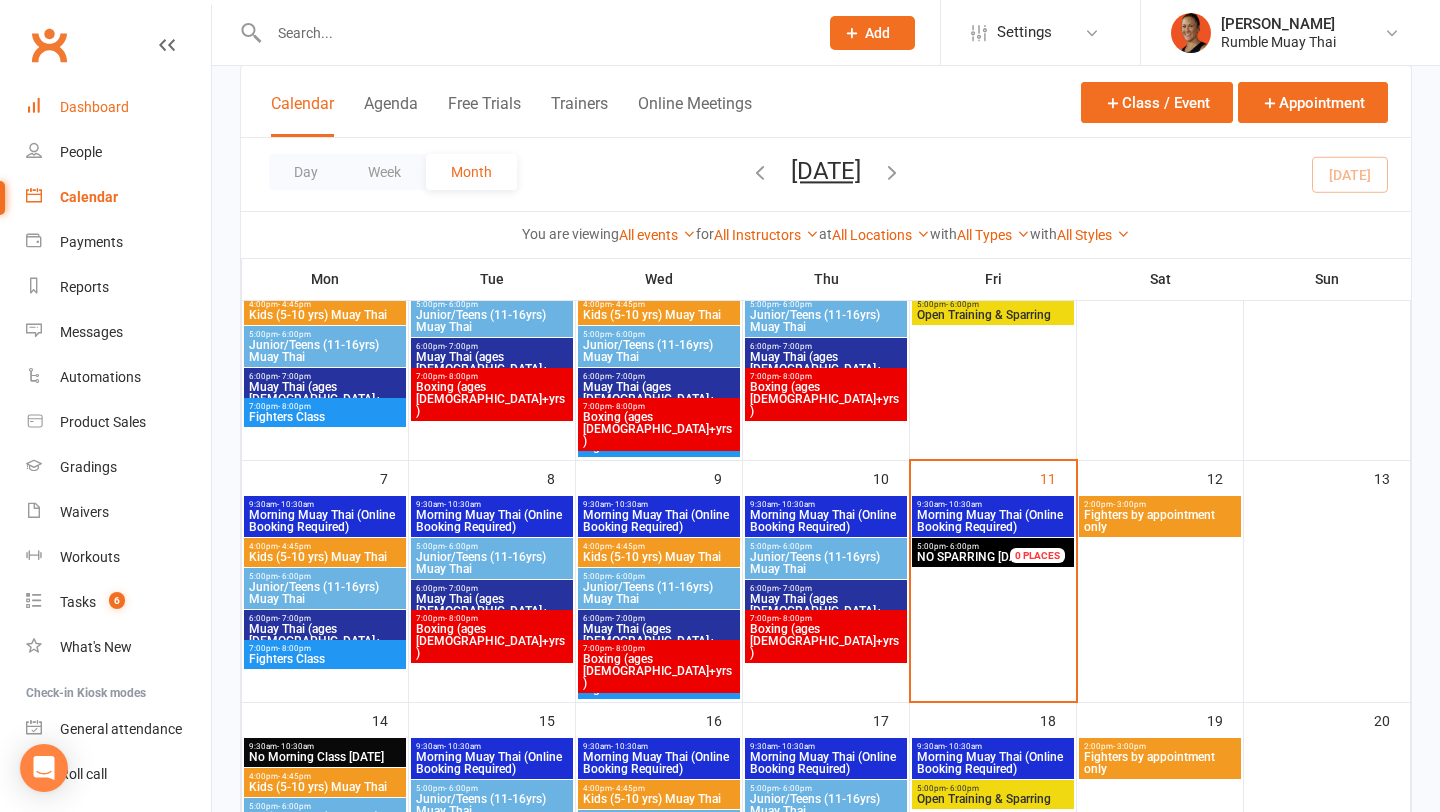 click on "Dashboard" at bounding box center [118, 107] 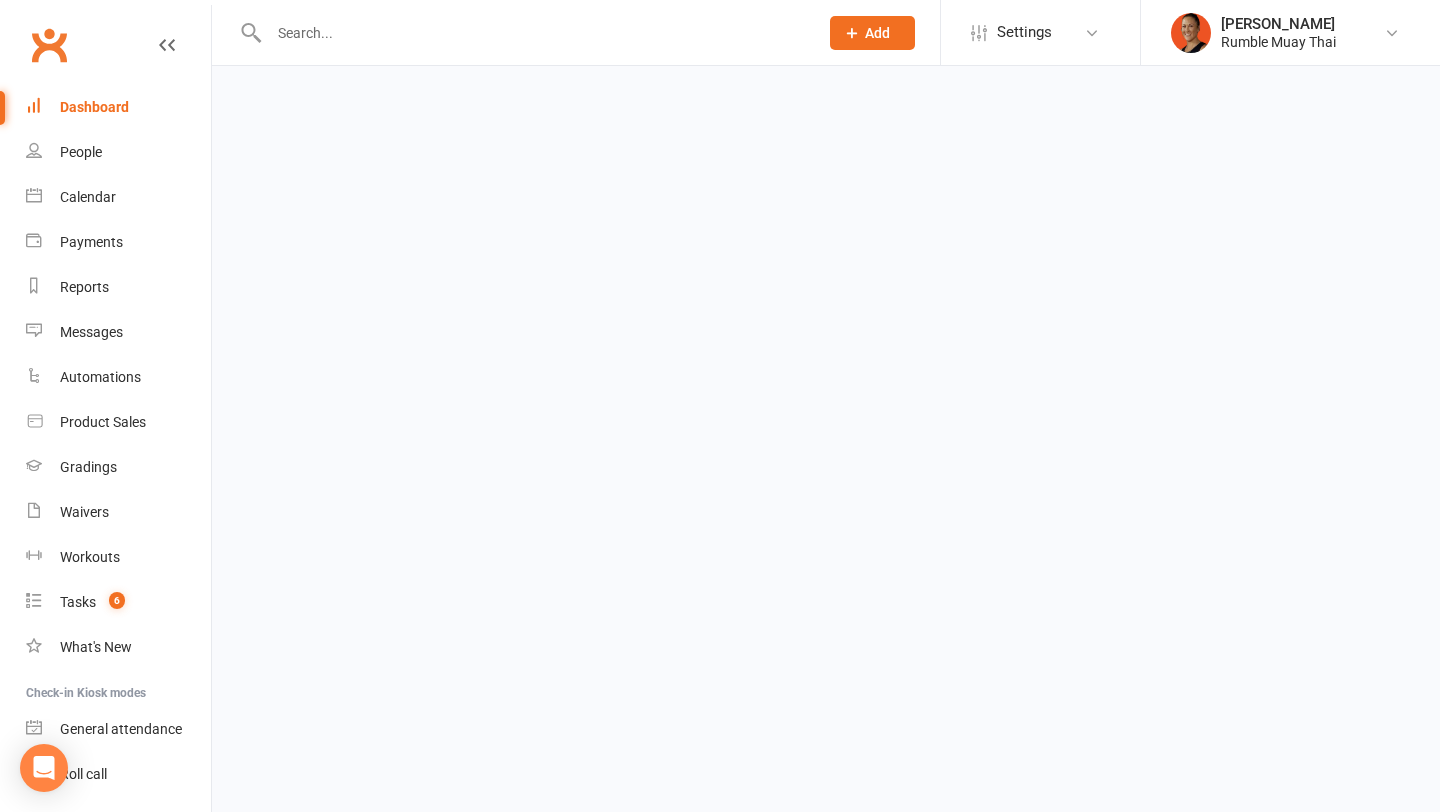 scroll, scrollTop: 0, scrollLeft: 0, axis: both 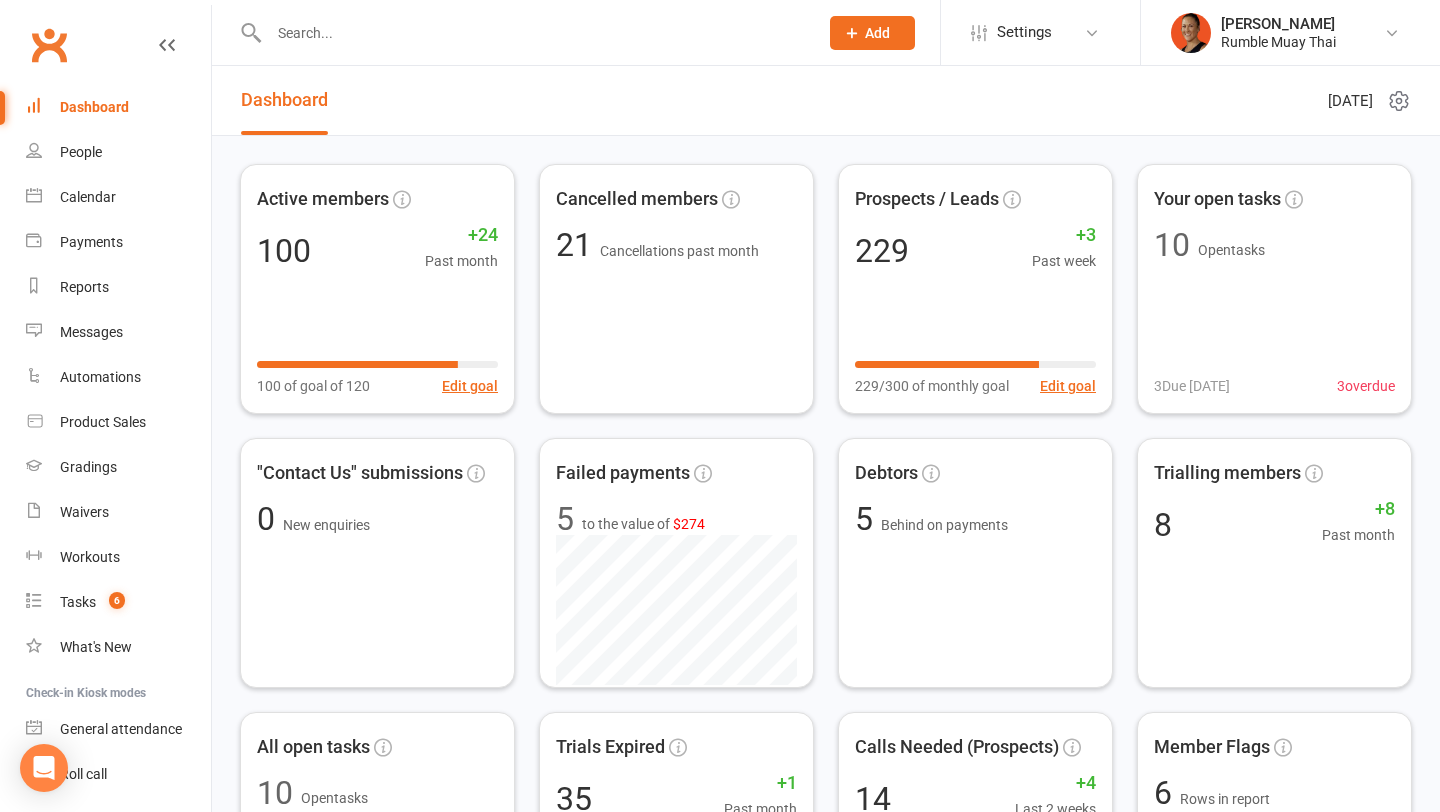 click at bounding box center [533, 33] 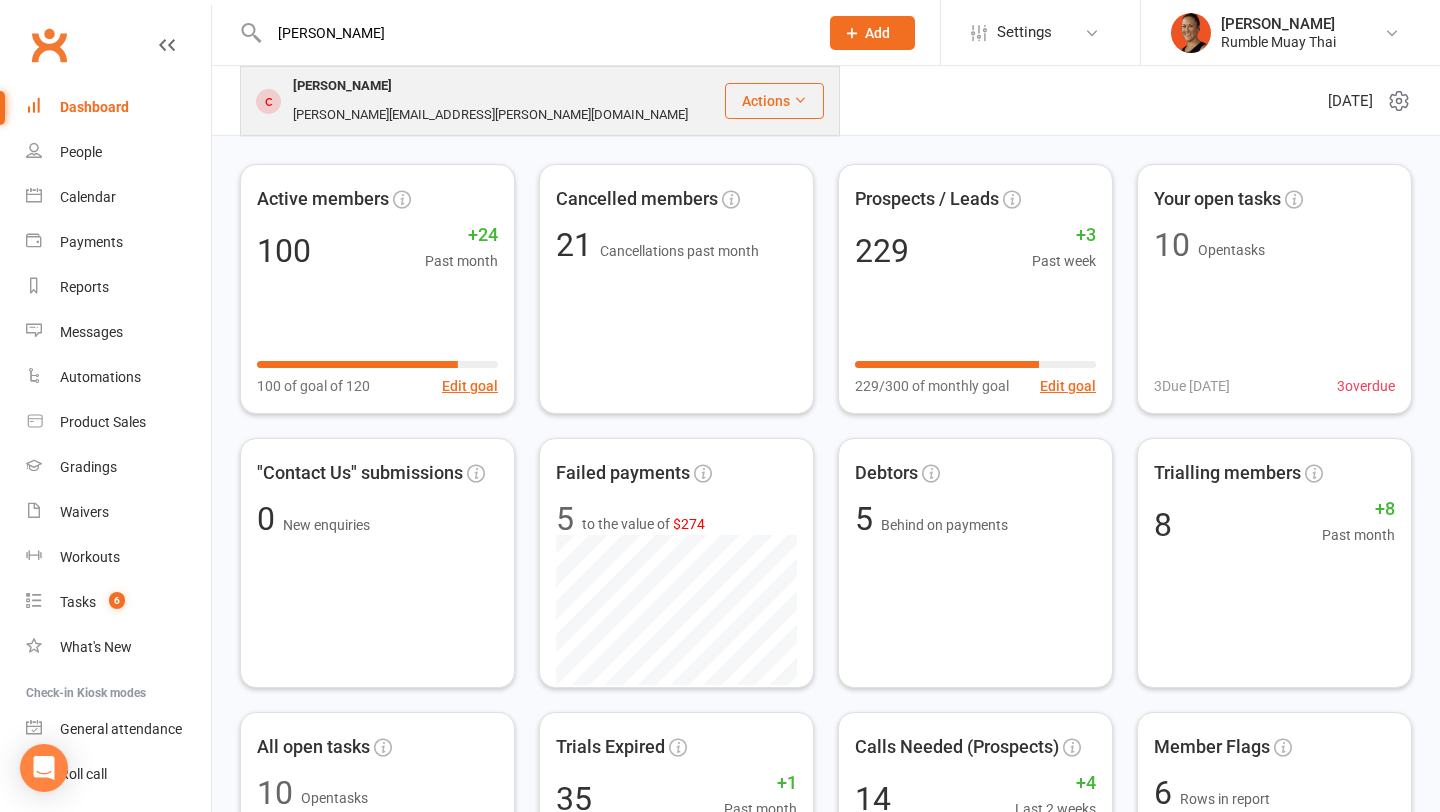 type on "wass" 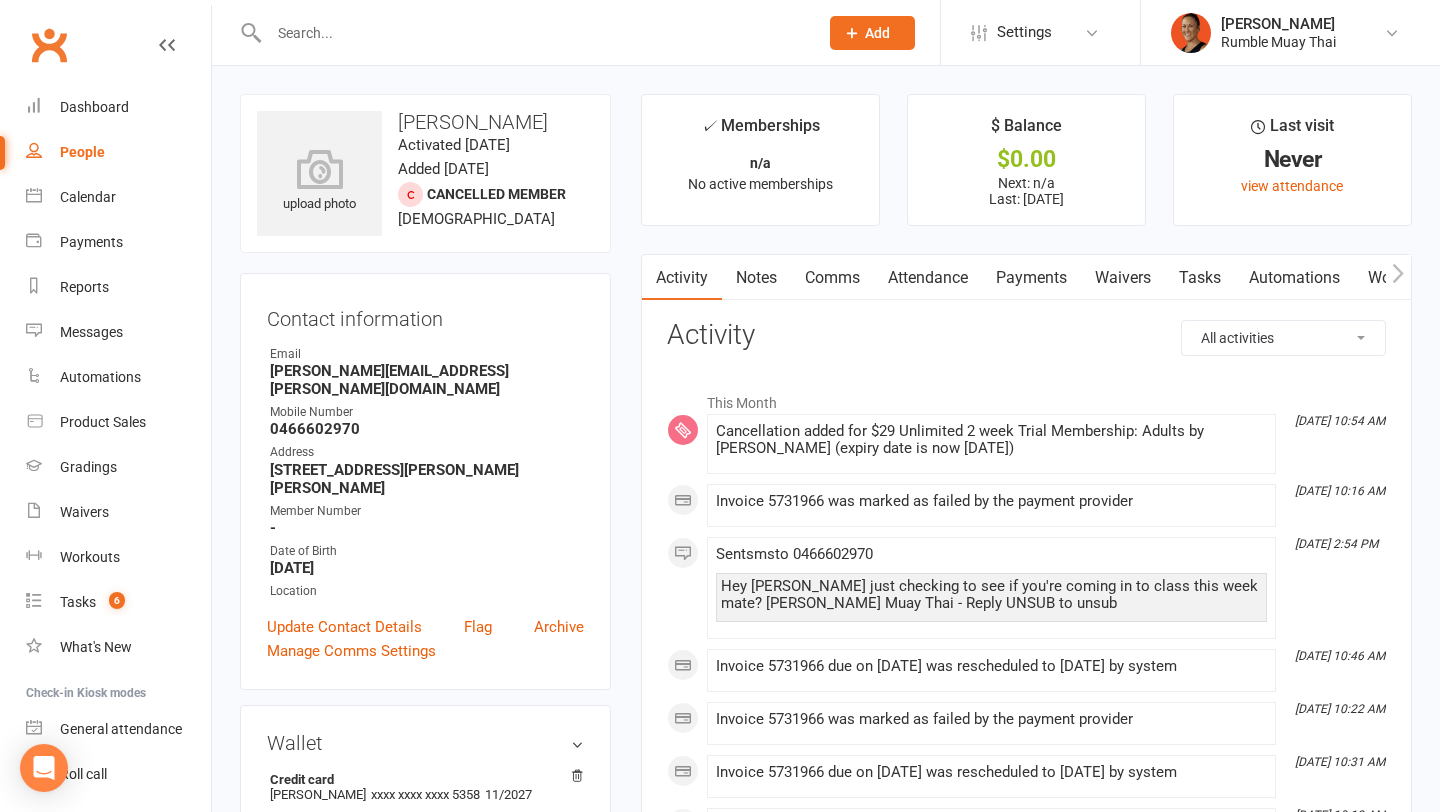 click on "Notes" at bounding box center [756, 278] 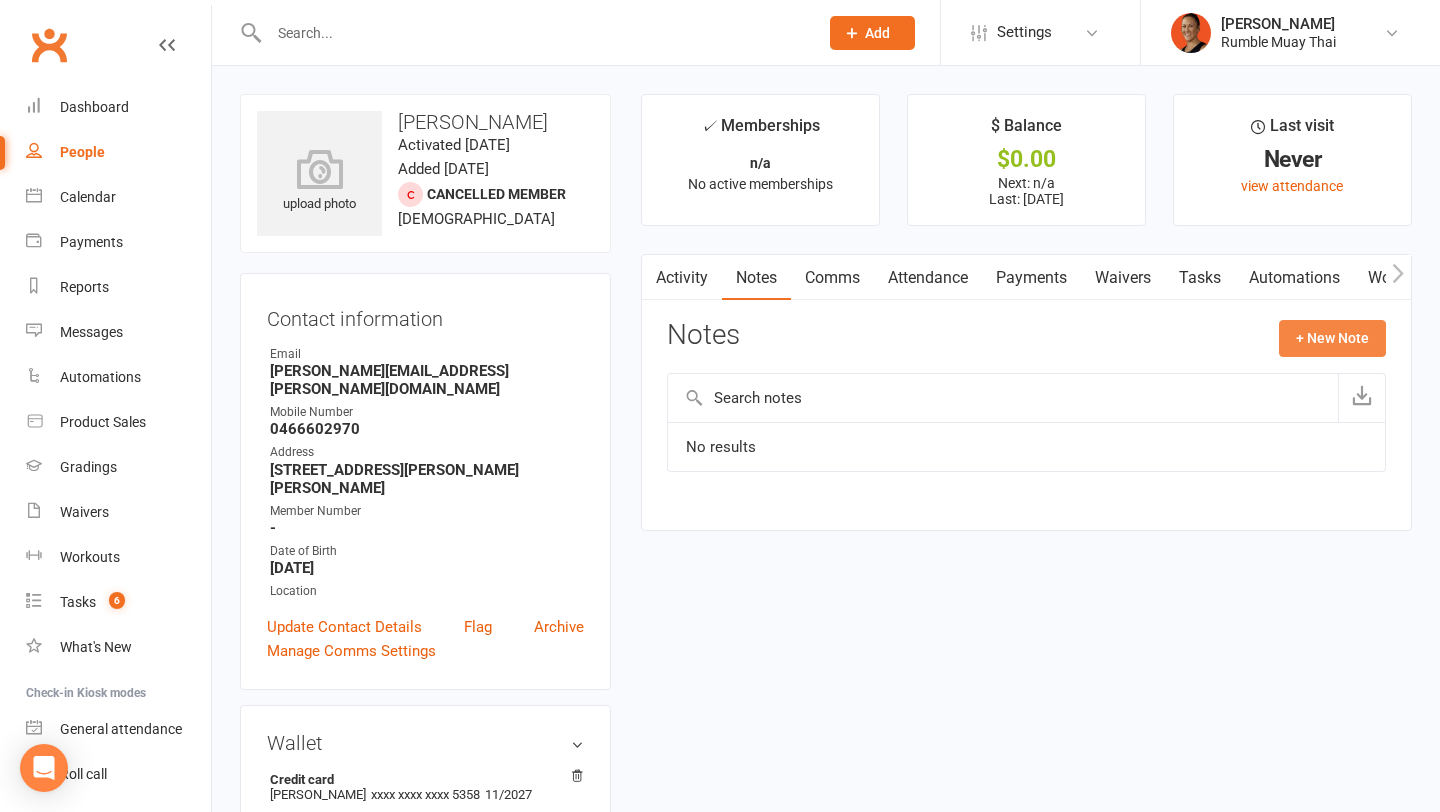 click on "+ New Note" at bounding box center (1332, 338) 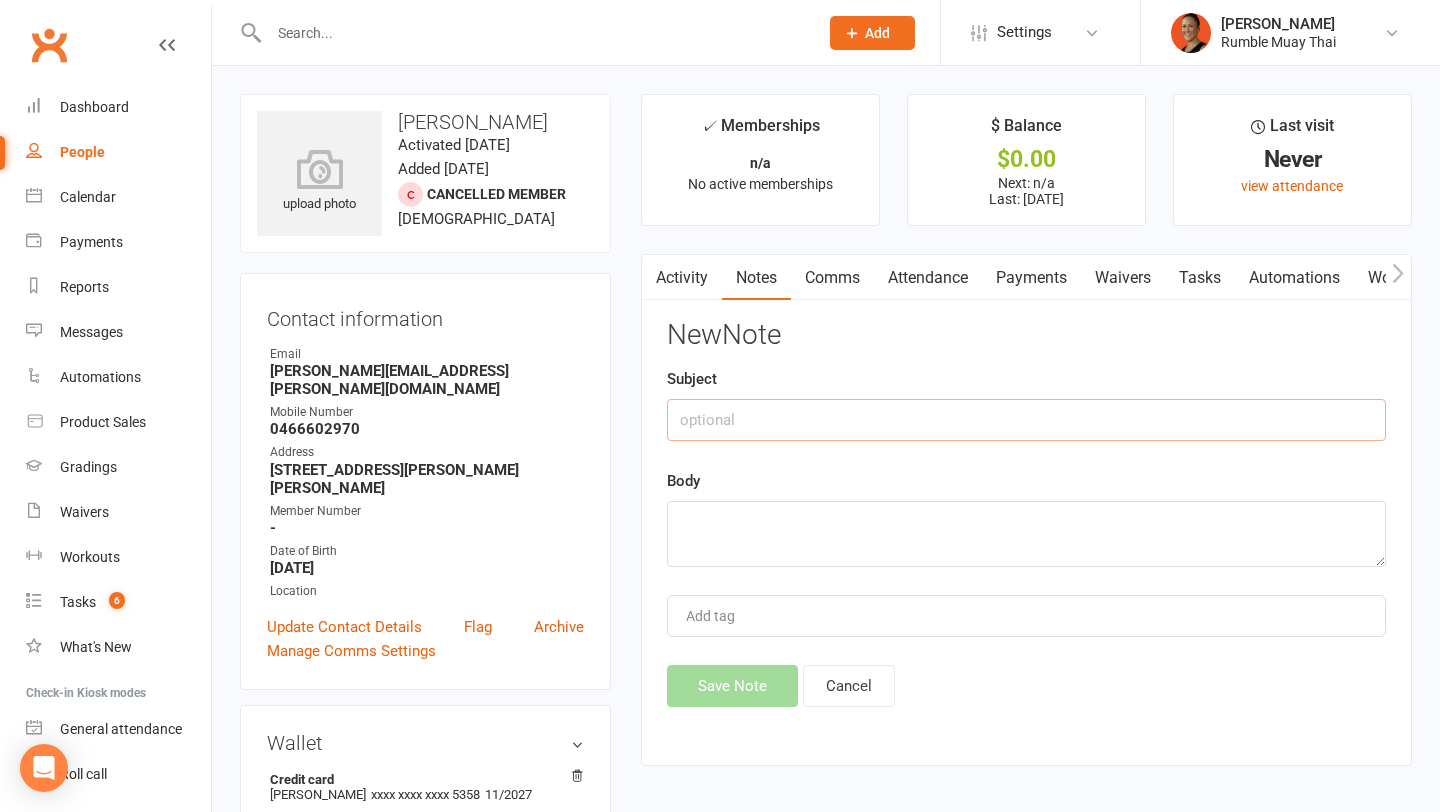 click at bounding box center (1026, 420) 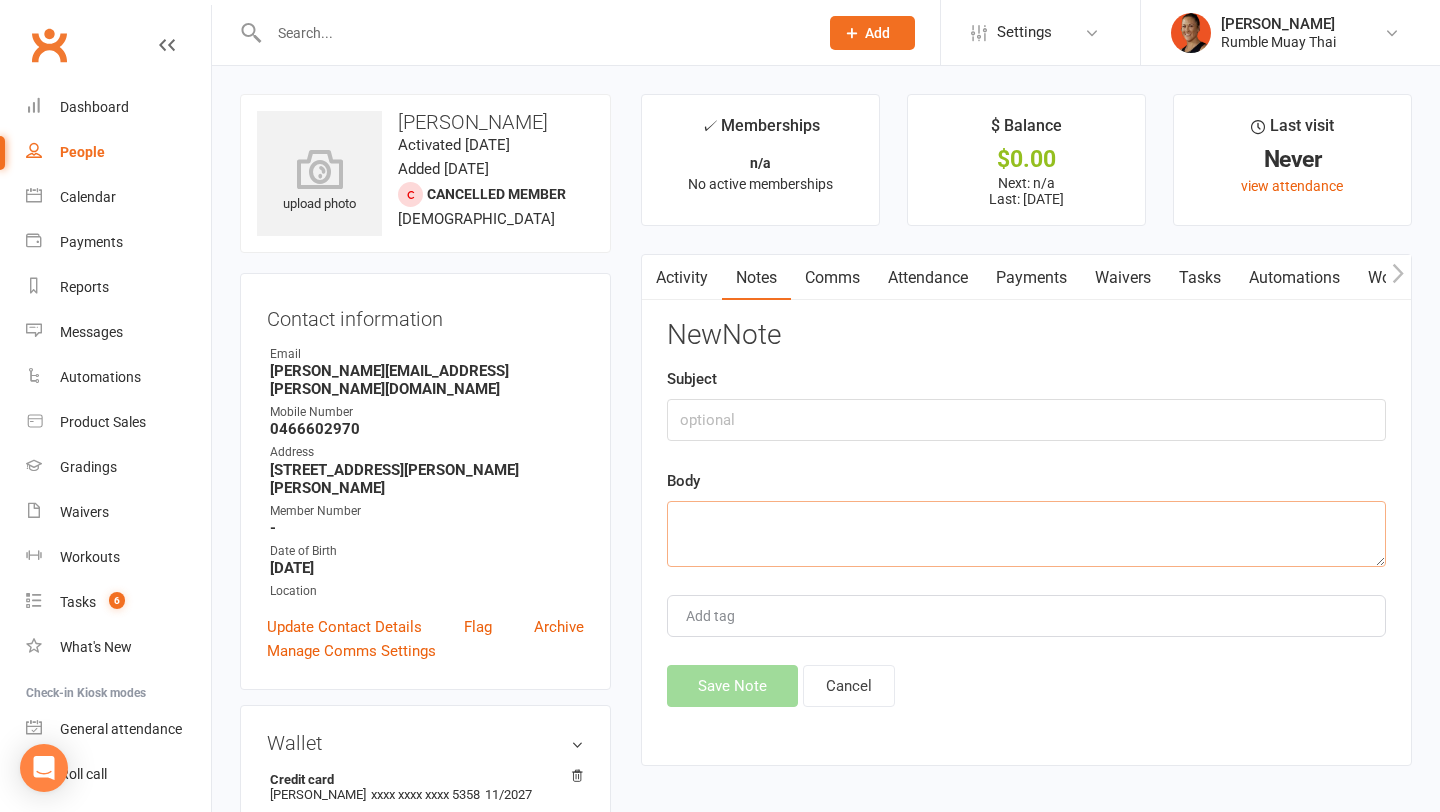 click at bounding box center (1026, 534) 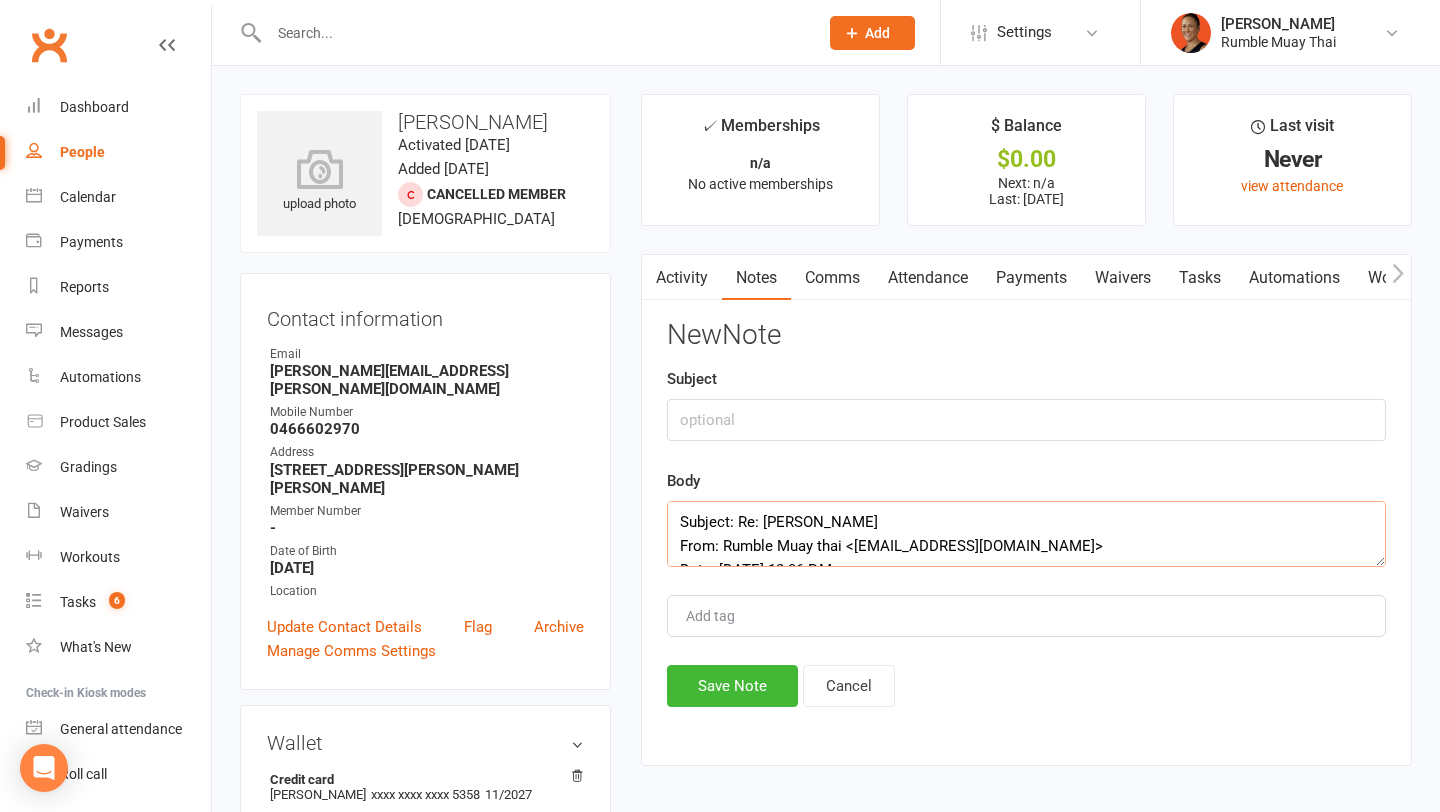 scroll, scrollTop: 516, scrollLeft: 0, axis: vertical 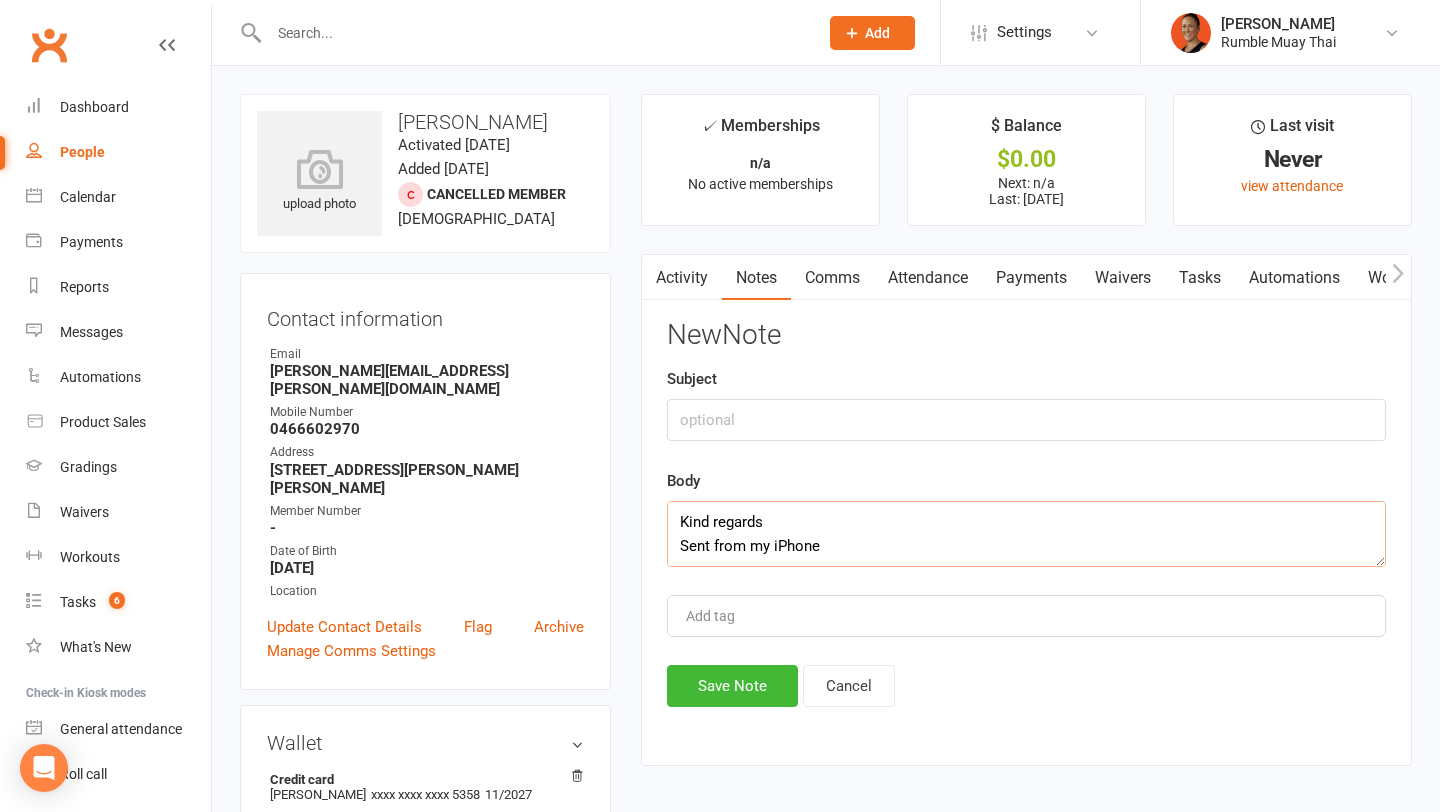 type on "Subject: Re: Nathan Wass
From: Rumble Muay thai <info@rumblemuaythai.com.au>
Date: Fri, 11/07/2025 12:06 P.M.
To: Nathan Wass <nathan.s.wass@gmail.com>
​Hey Nathan
Sorry to hear you’re unwell.
No worries your Trial payment failed any way so i've cancelled your membership.
When you're back on your feet and able to train let me know and we can retry you on your trial again.
Take care and rest up and we'll hopefully get to see you soon!
Mel
Rumble Muay Thai
From: Nathan Wass <nathan.s.wass@gmail.com>
Sent: Friday, July 11, 2025 9:46 am
To: info@rumblemuaythai.com.au <info@rumblemuaythai.com.au>
Subject: Nathan Wass
Hi, can you please put my account on hold until further notice? I have been in hospital with pancreatitis and have not been able to attend.
Kind regards
Sent from my iPhone" 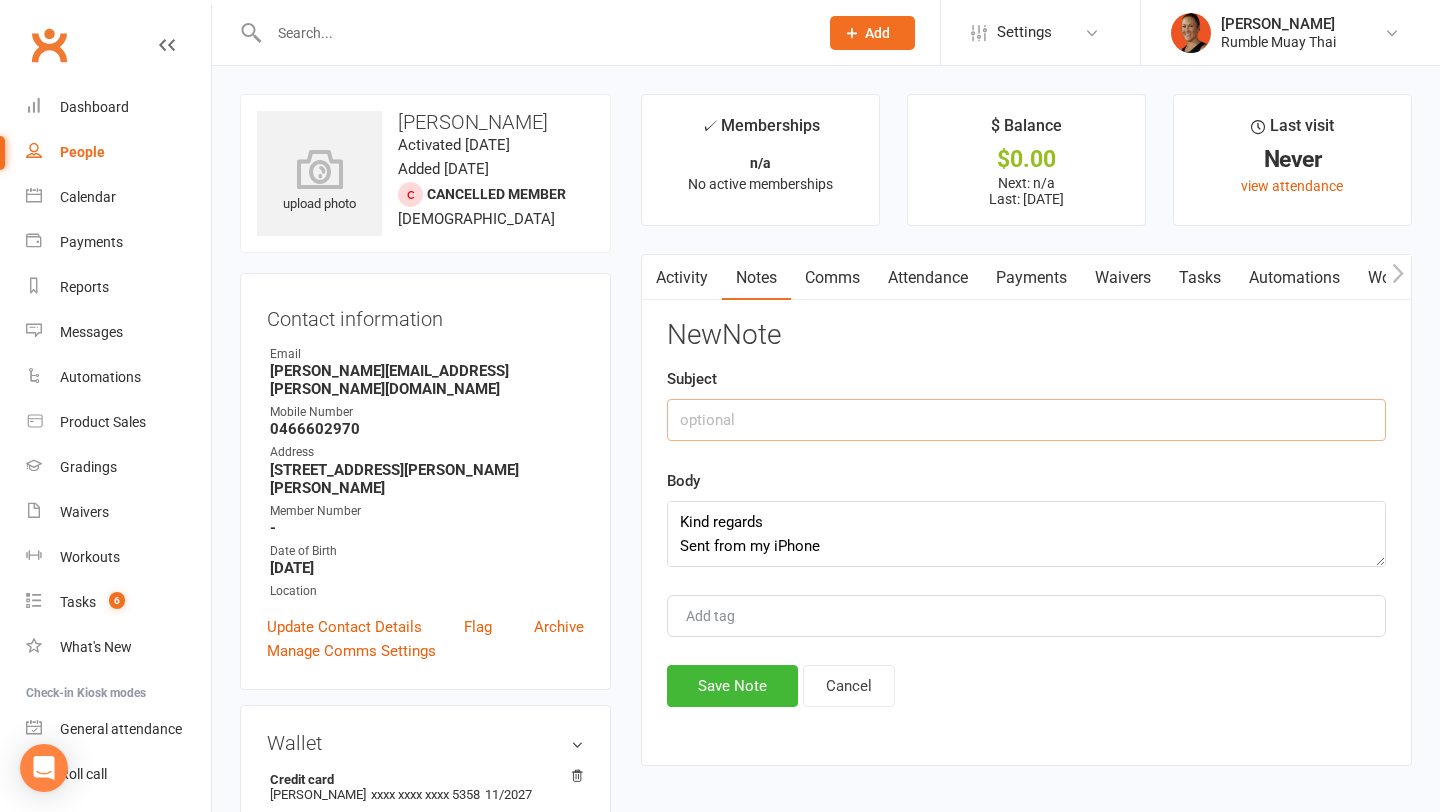 click at bounding box center [1026, 420] 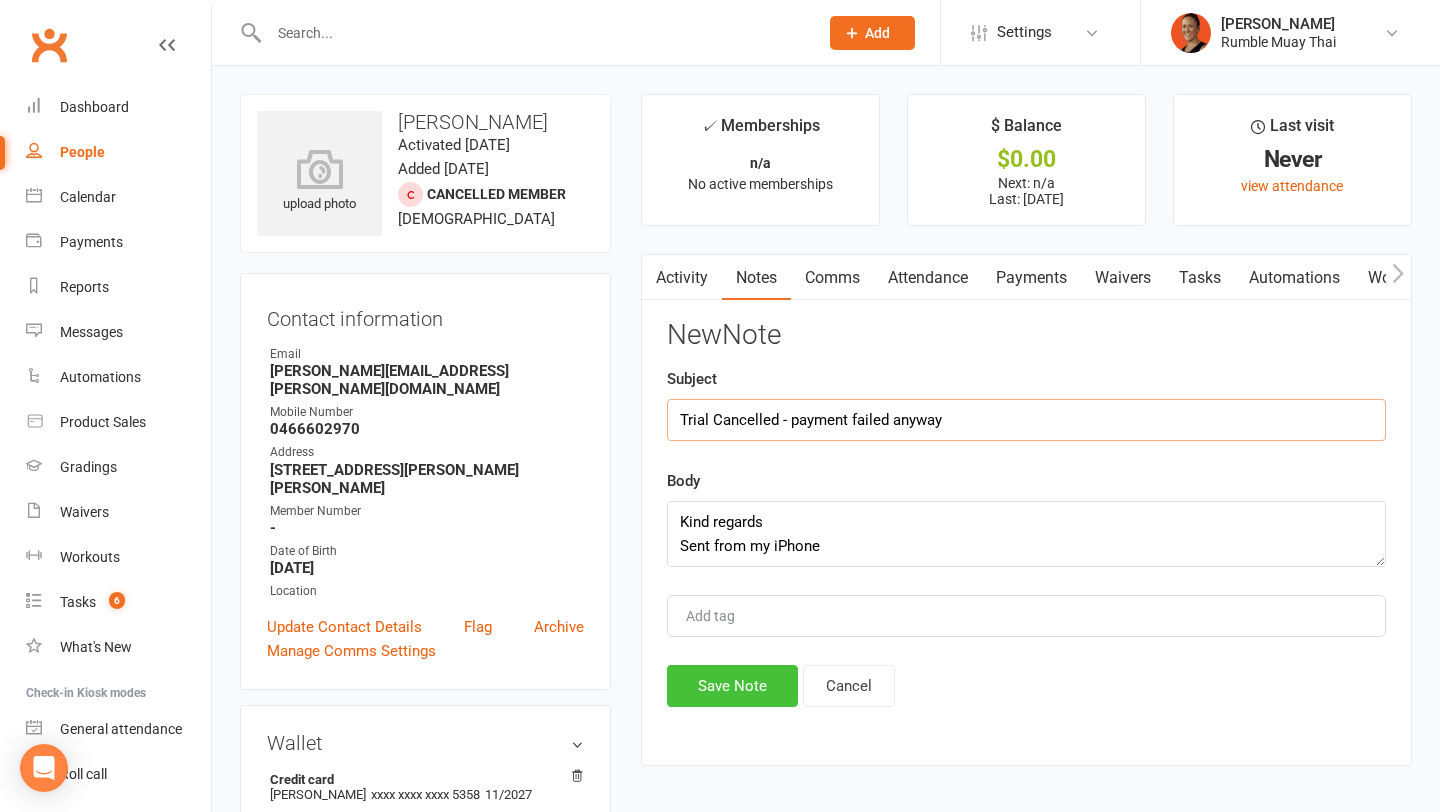 type on "Trial Cancelled - payment failed anyway" 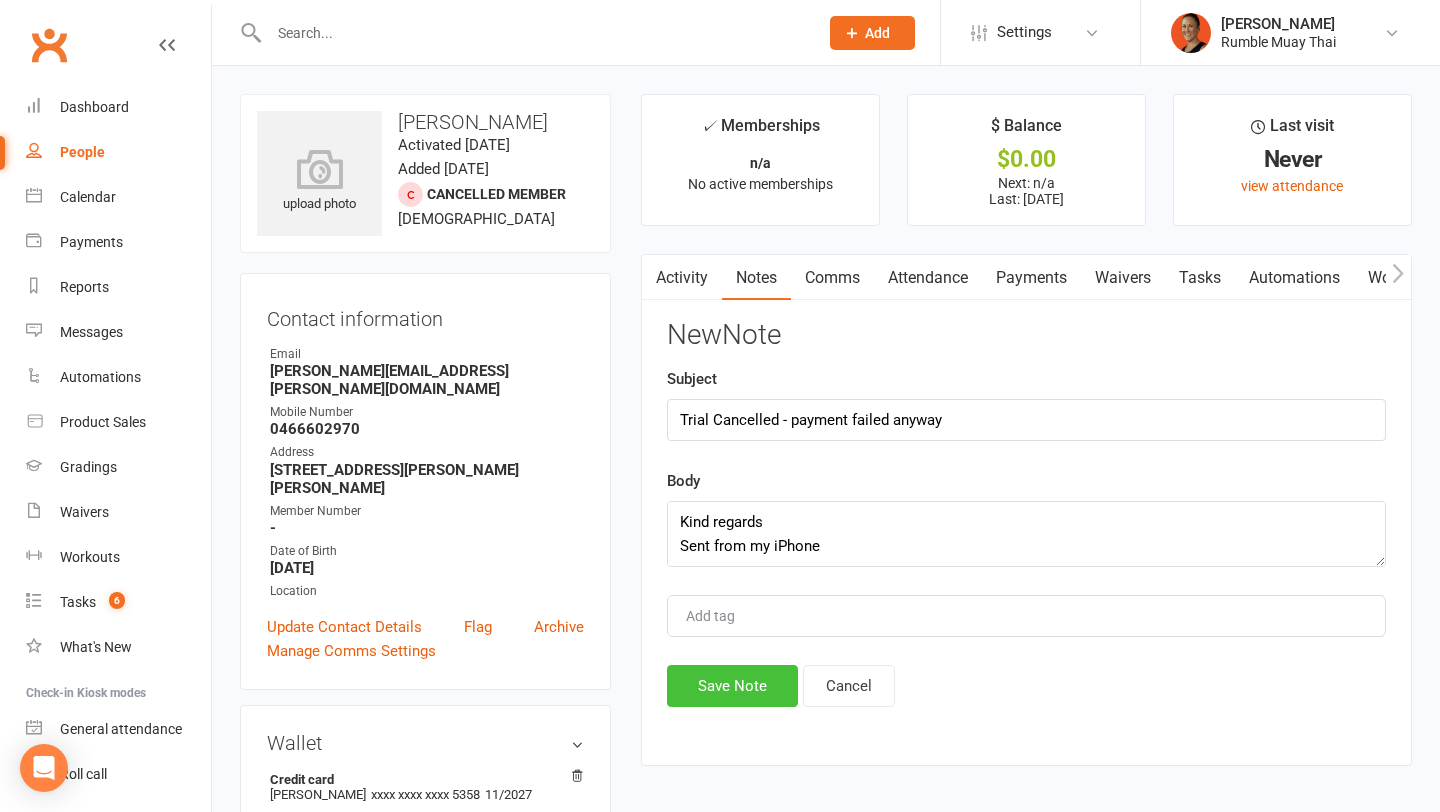click on "Save Note" at bounding box center [732, 686] 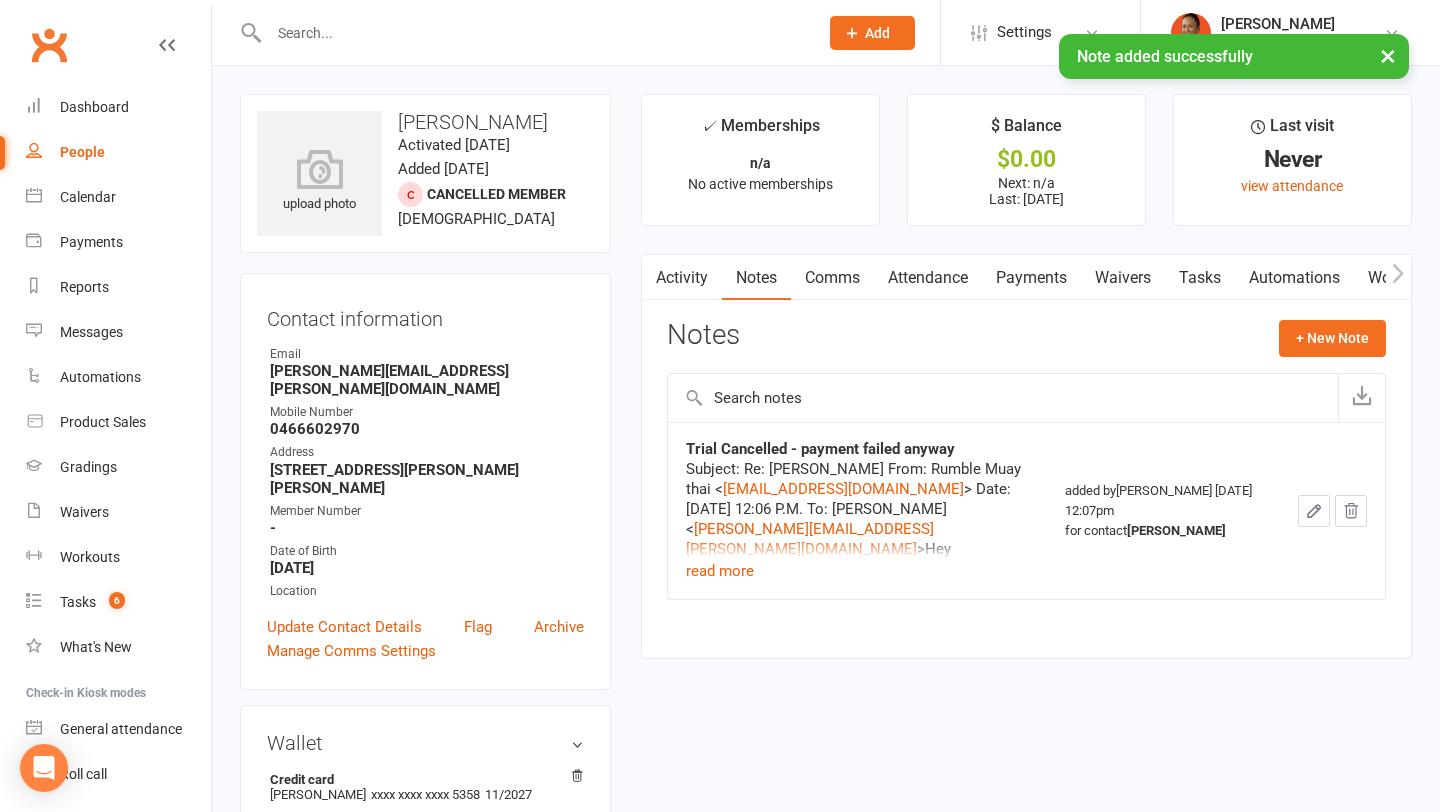 click on "Payments" at bounding box center [1031, 278] 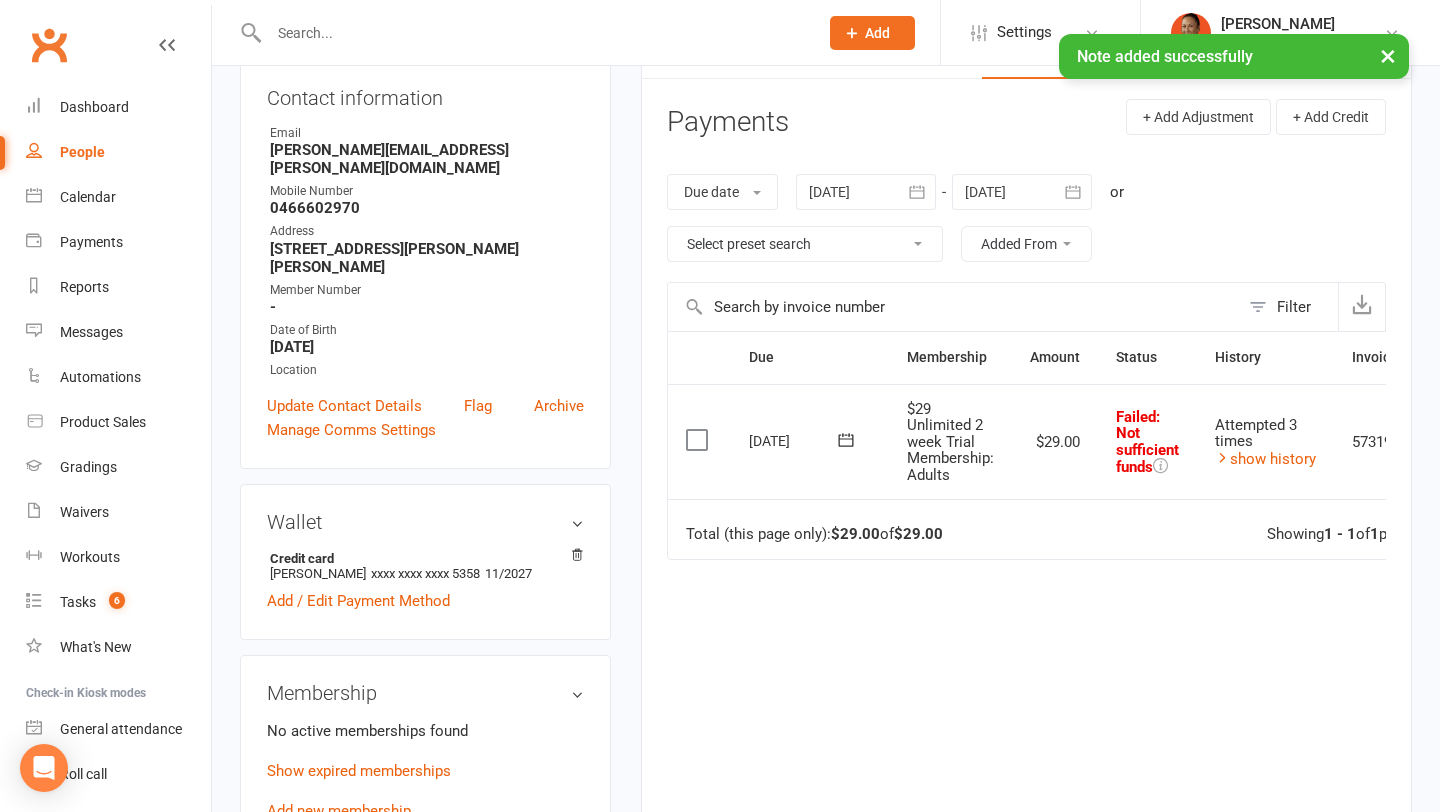 scroll, scrollTop: 220, scrollLeft: 0, axis: vertical 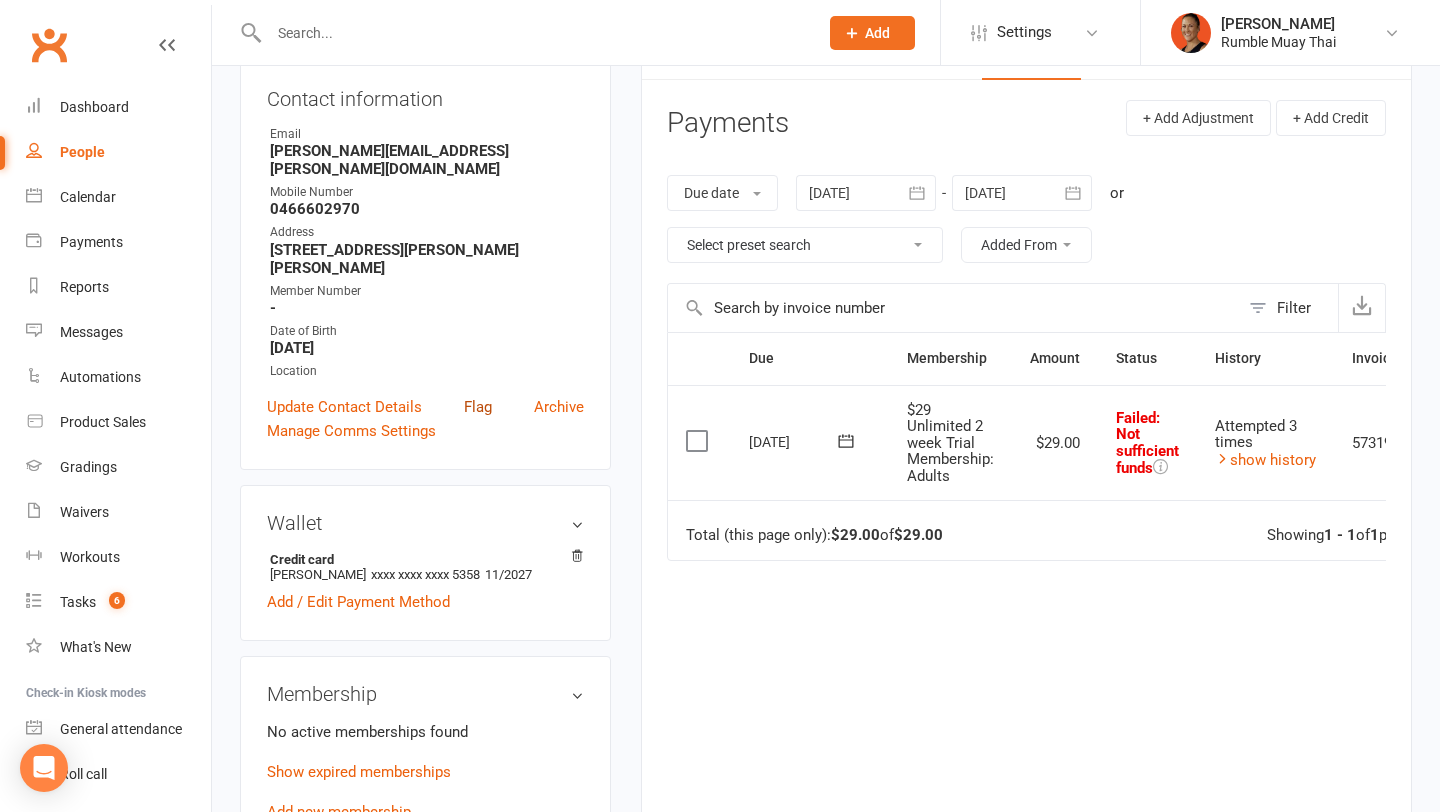 click on "Flag" at bounding box center [478, 407] 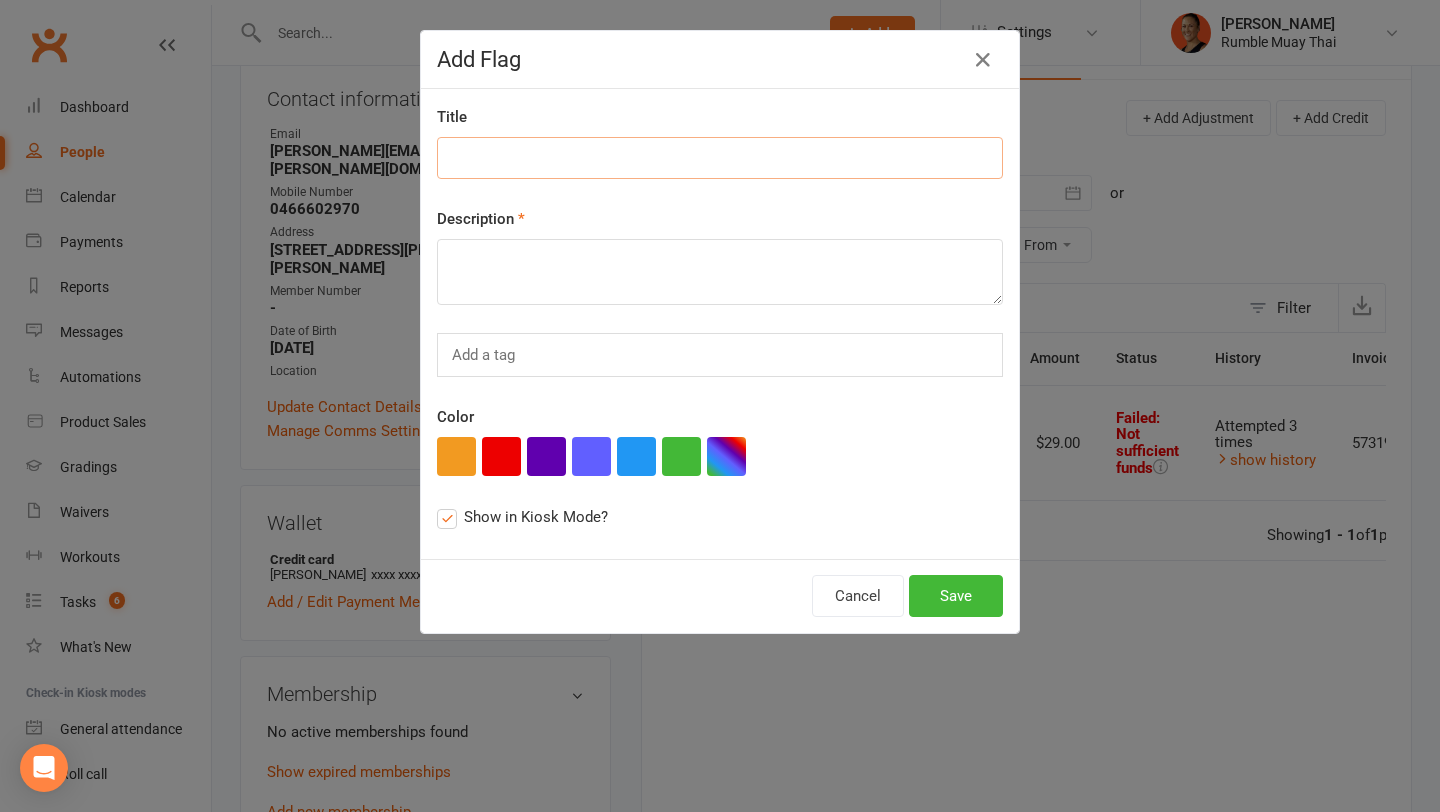 click at bounding box center (720, 158) 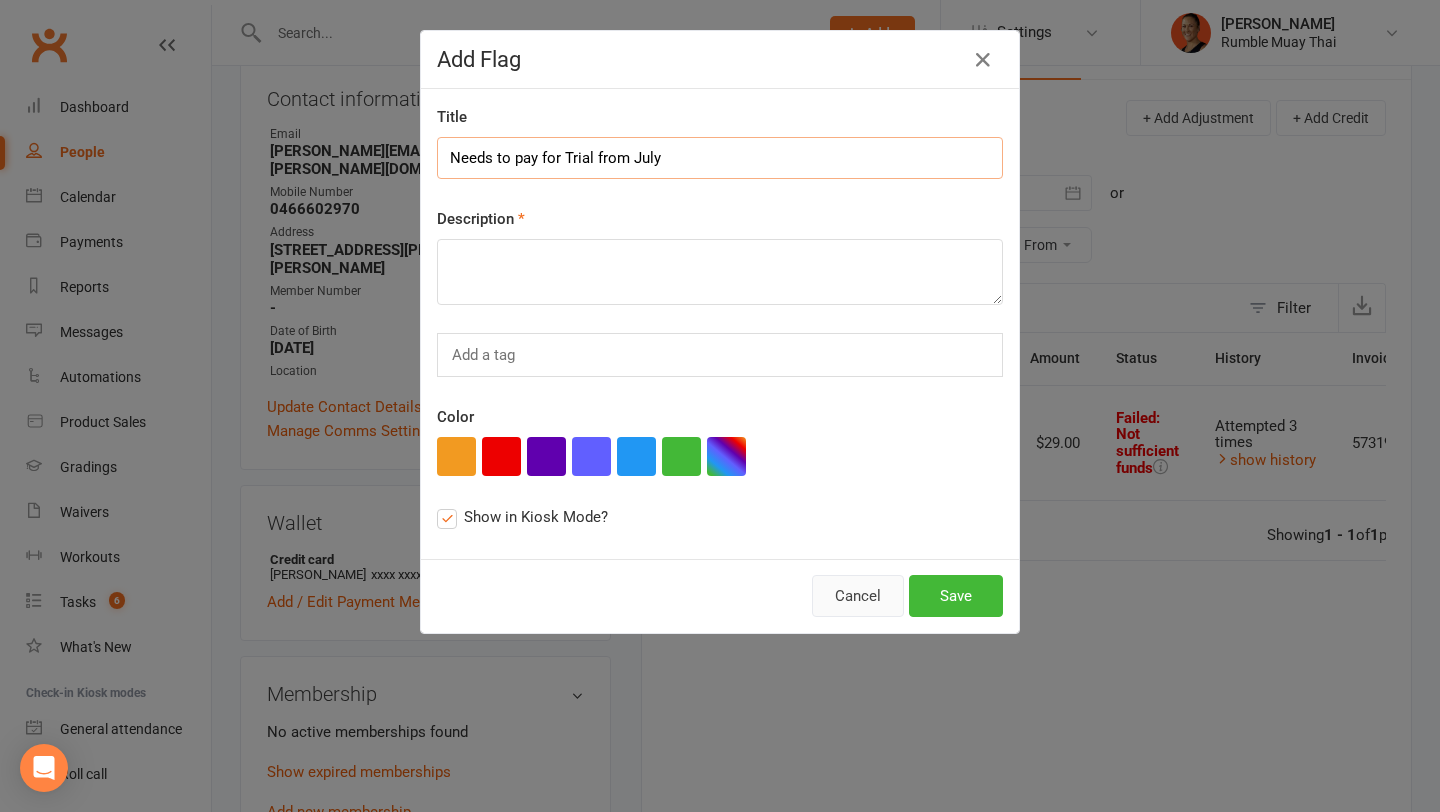 type on "Needs to pay for Trial from July" 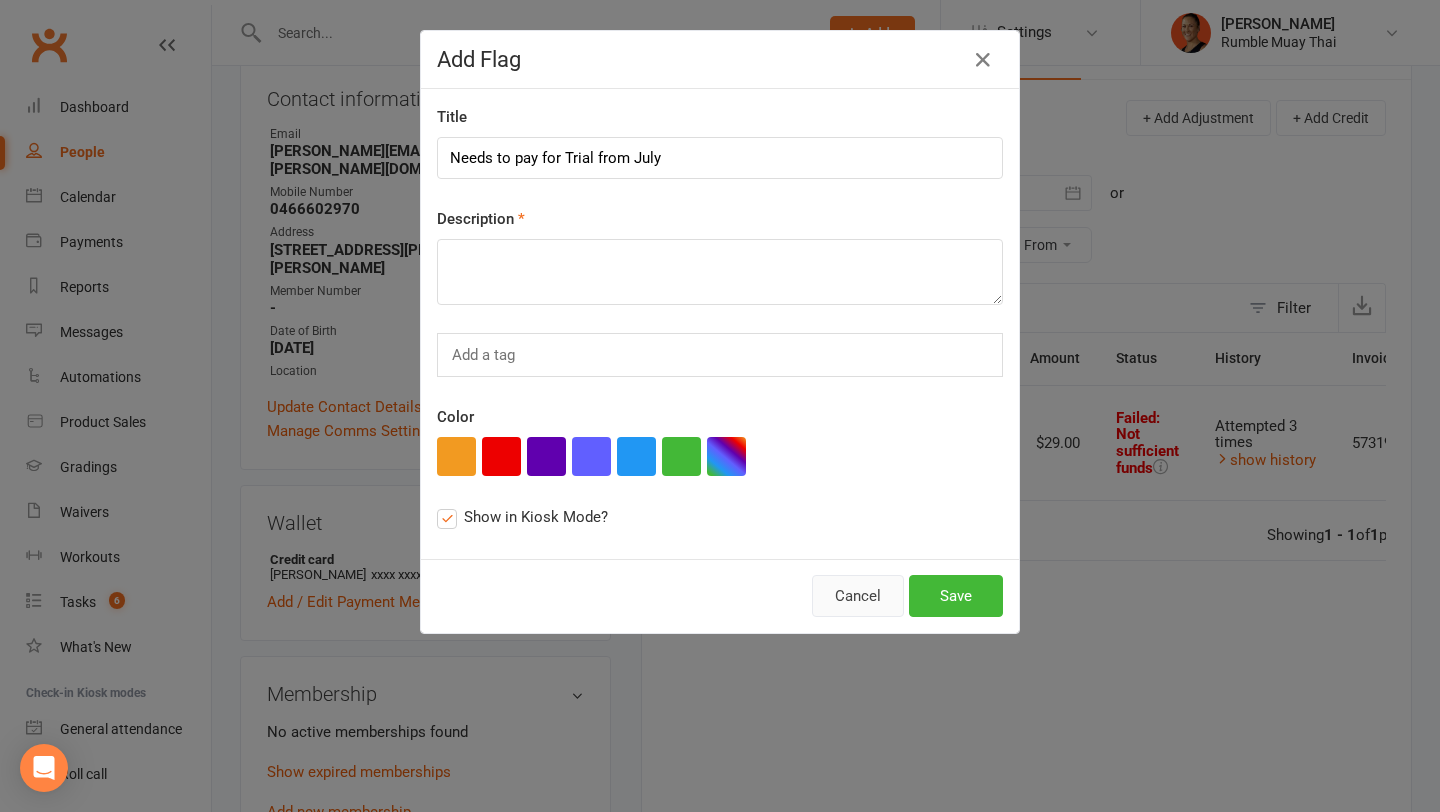 click on "Cancel" at bounding box center [858, 596] 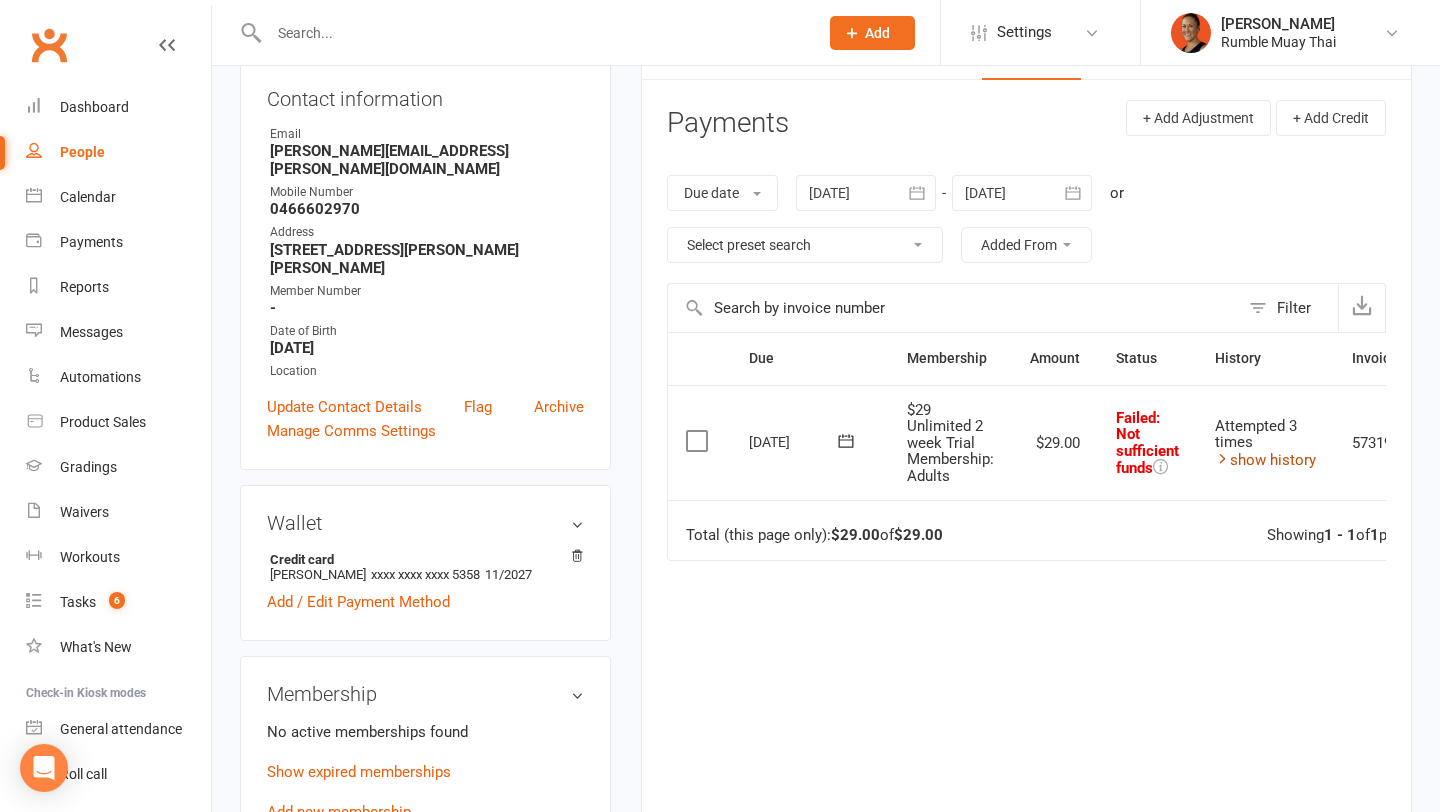 scroll, scrollTop: 0, scrollLeft: 106, axis: horizontal 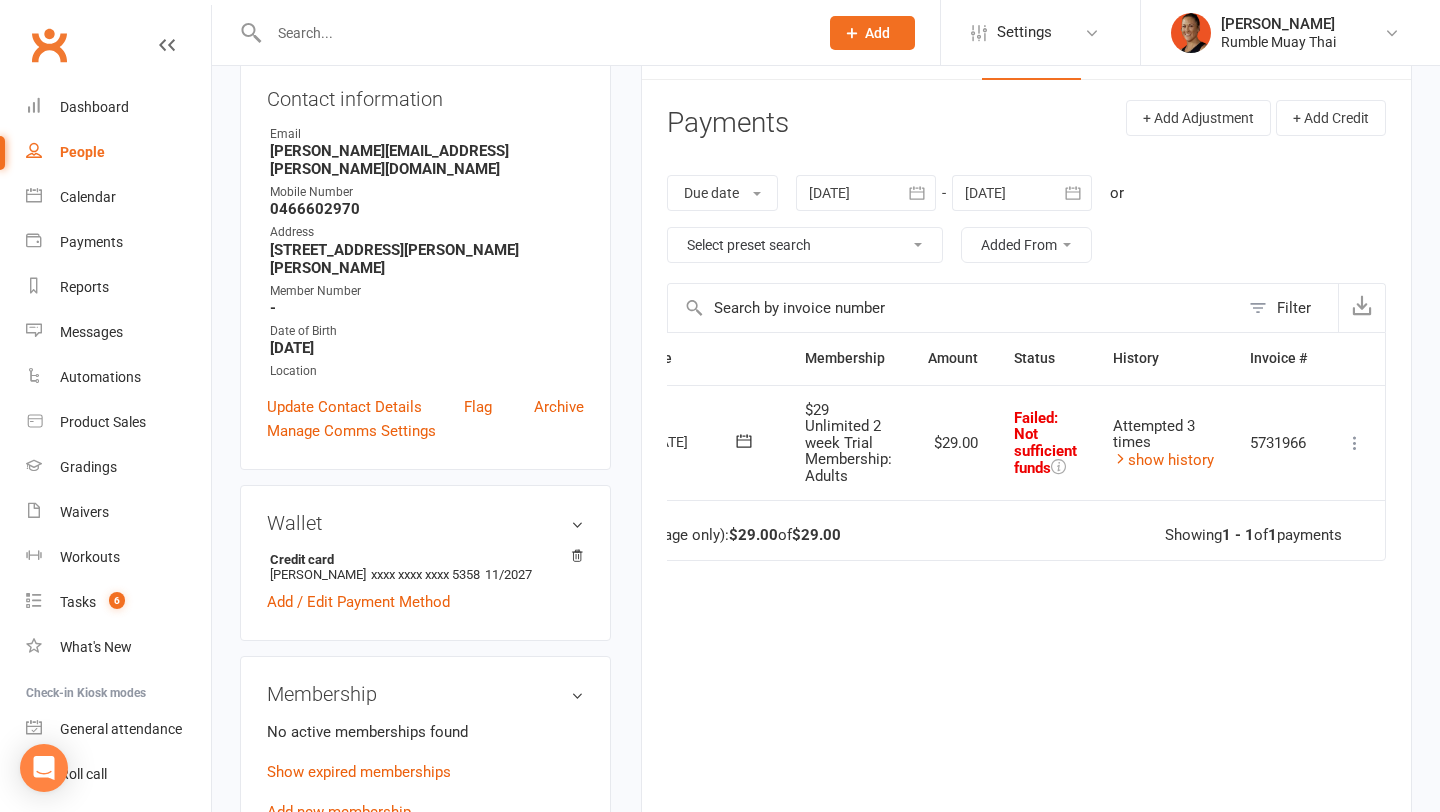 click at bounding box center [1355, 443] 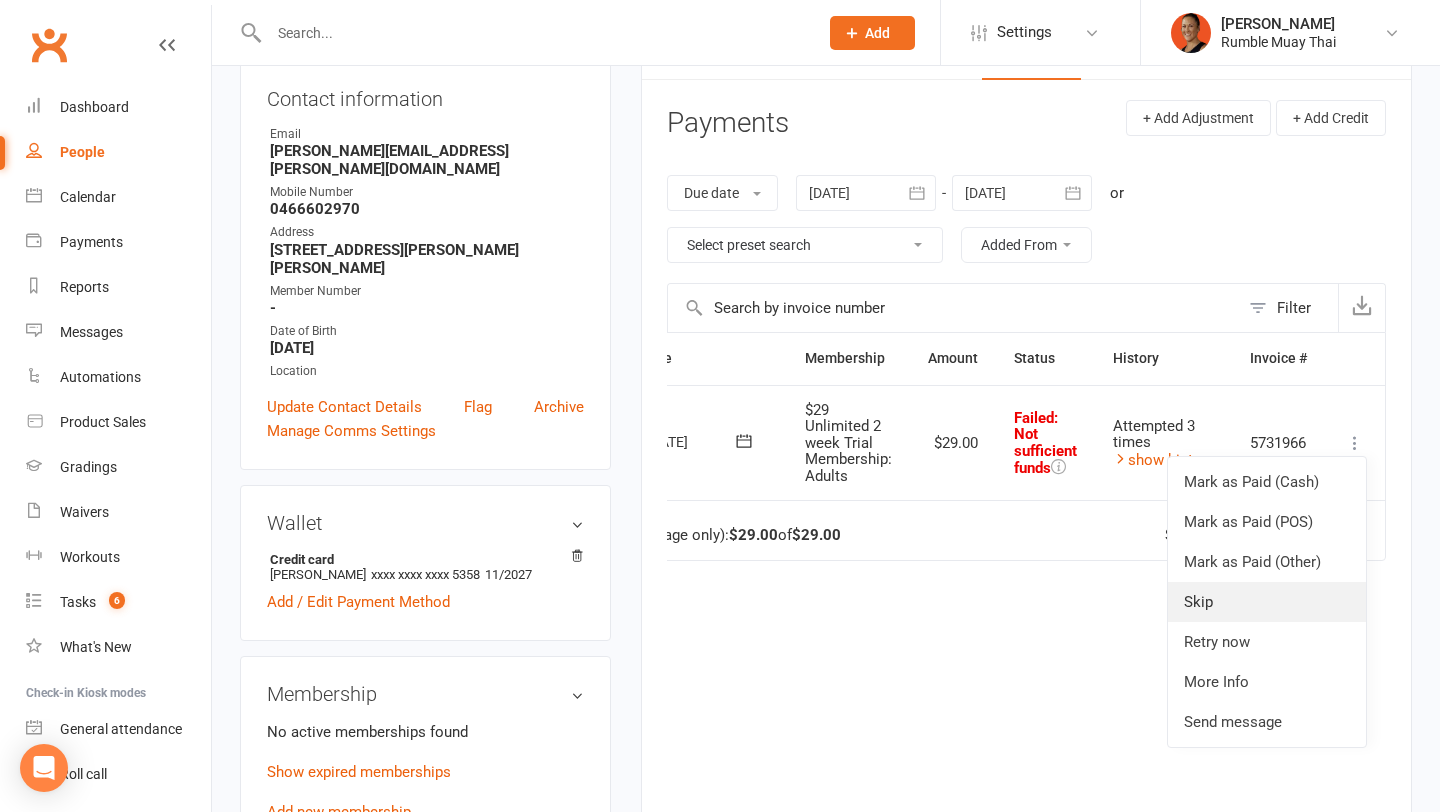 click on "Skip" at bounding box center [1267, 602] 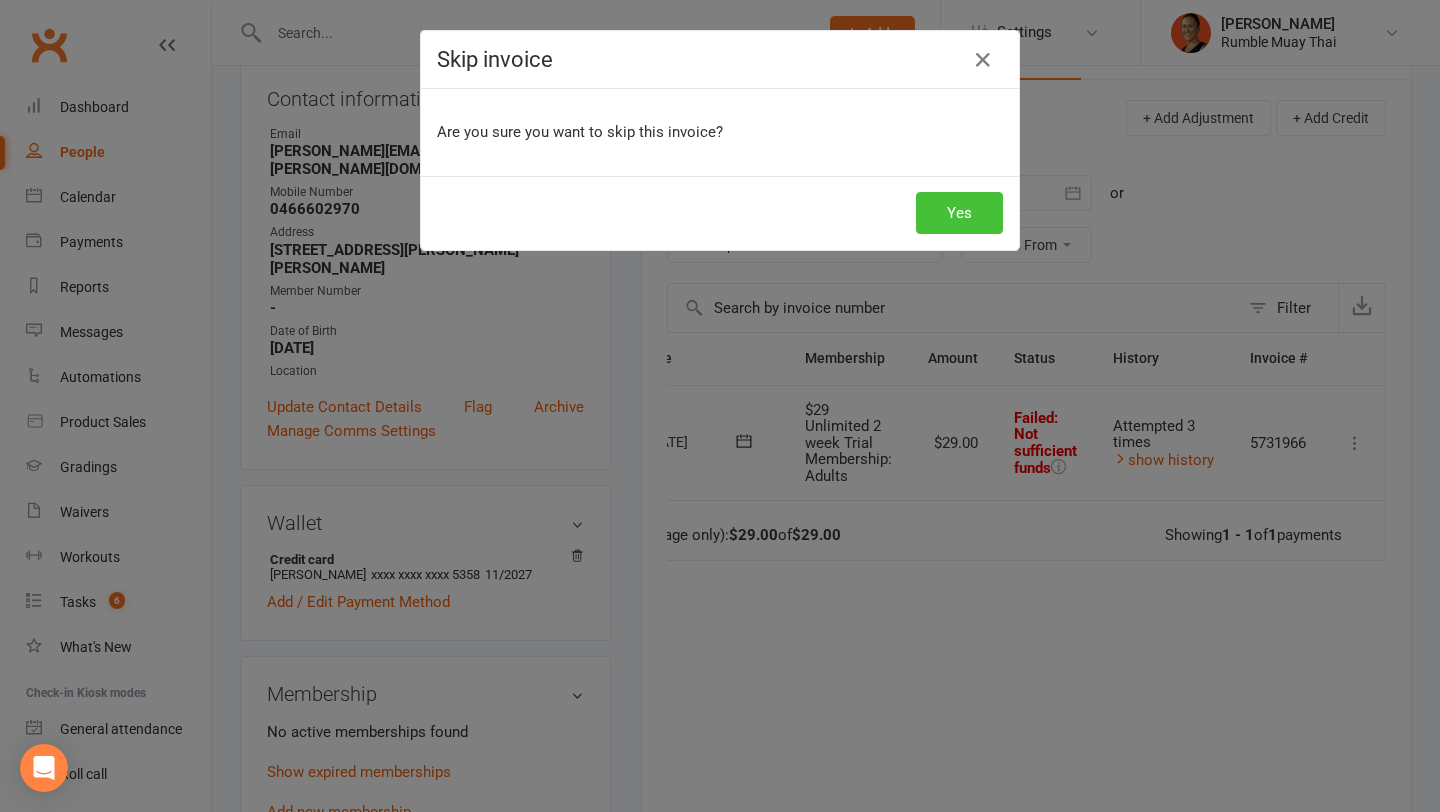 click on "Yes" at bounding box center (959, 213) 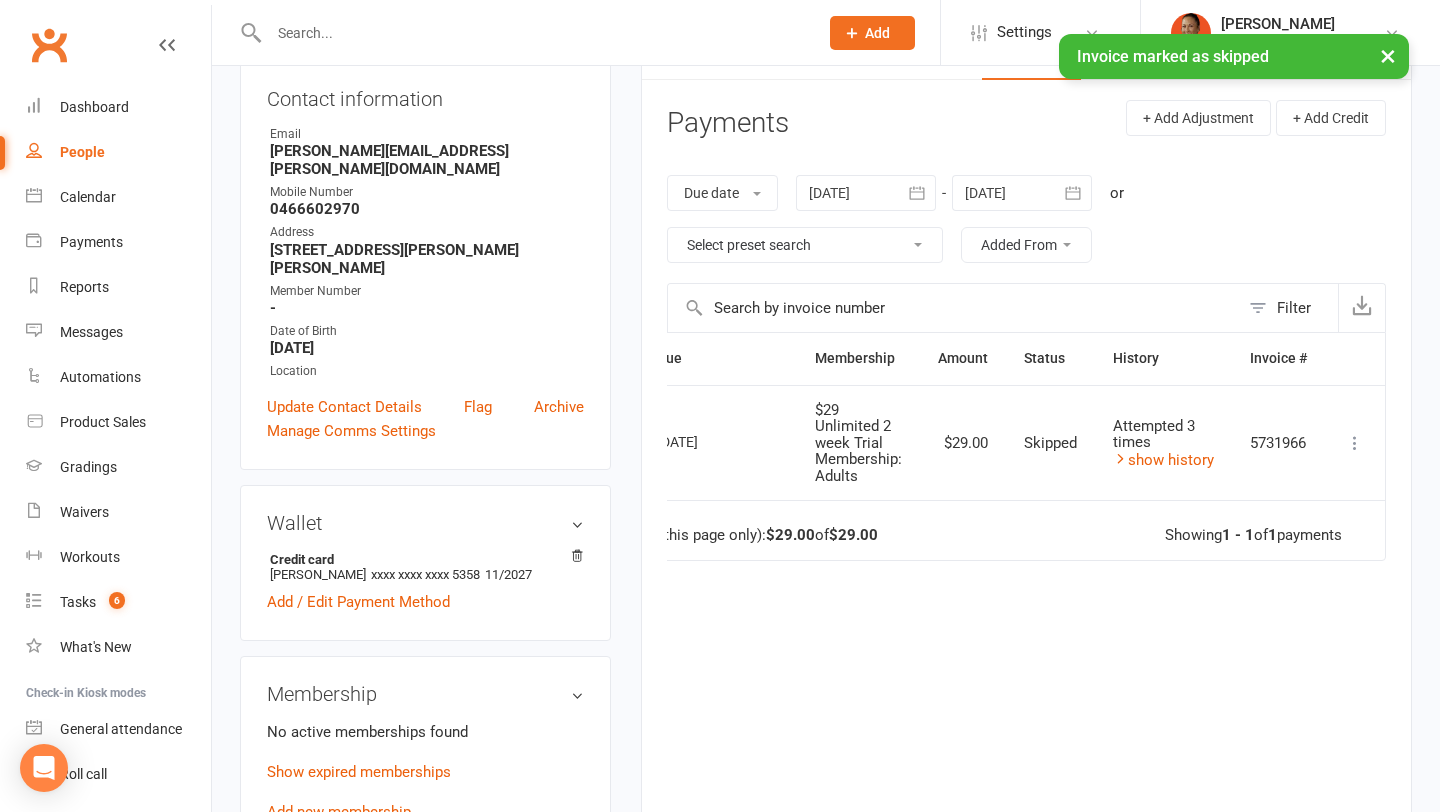 scroll, scrollTop: 0, scrollLeft: 0, axis: both 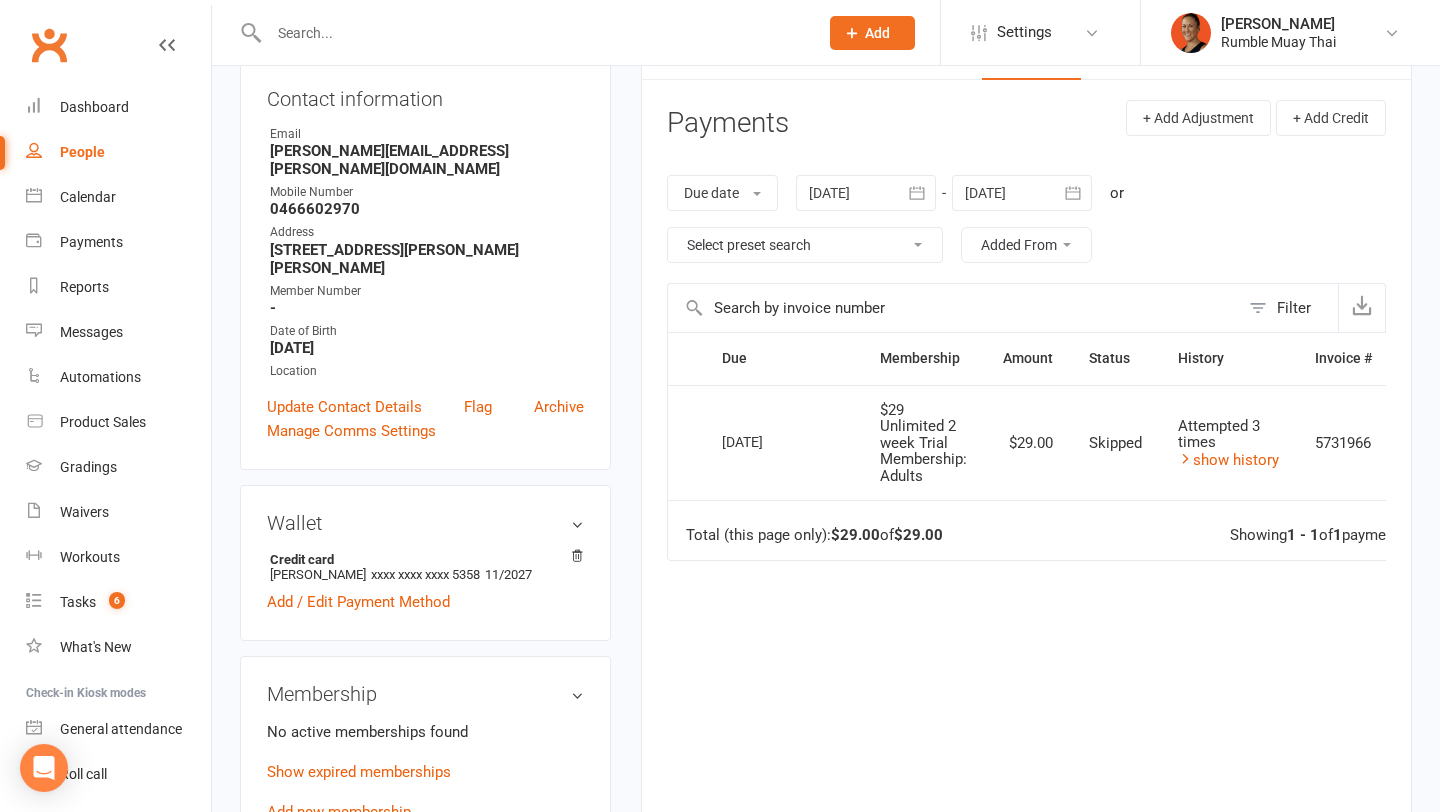 click on "Due  Contact  Membership Amount  Status History Invoice # Select this 10 Jul 2025
Nathan Wass
$29 Unlimited 2 week Trial Membership: Adults $29.00 Skipped Attempted 3 times  show history 5731966 Mark as Paid (Cash)  Mark as Paid (POS)  Mark as Paid (Other)  Send message Total (this page only):  $29.00  of  $29.00 Showing  1 - 1  of  1  payments" at bounding box center (1026, 575) 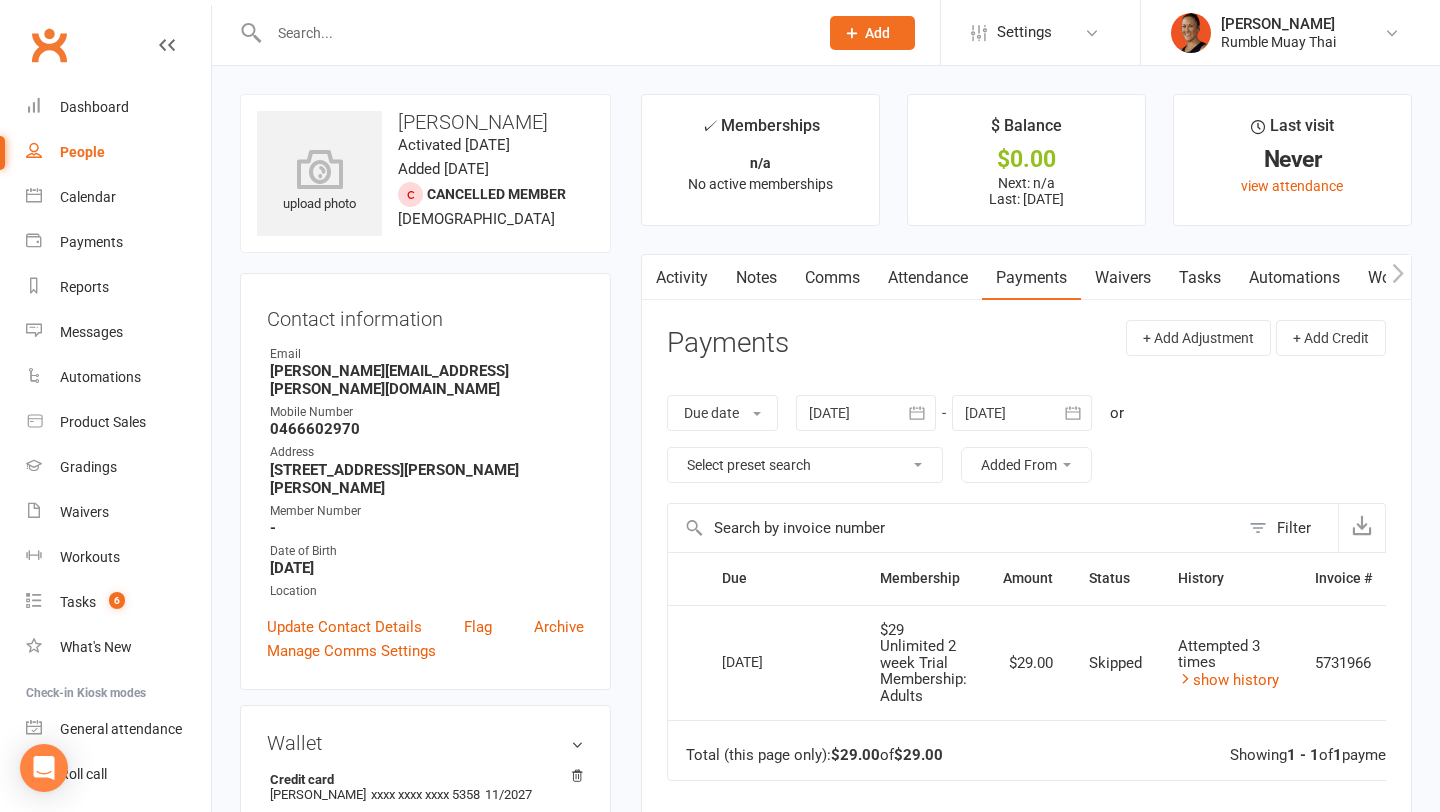 click on "Activity" at bounding box center [682, 278] 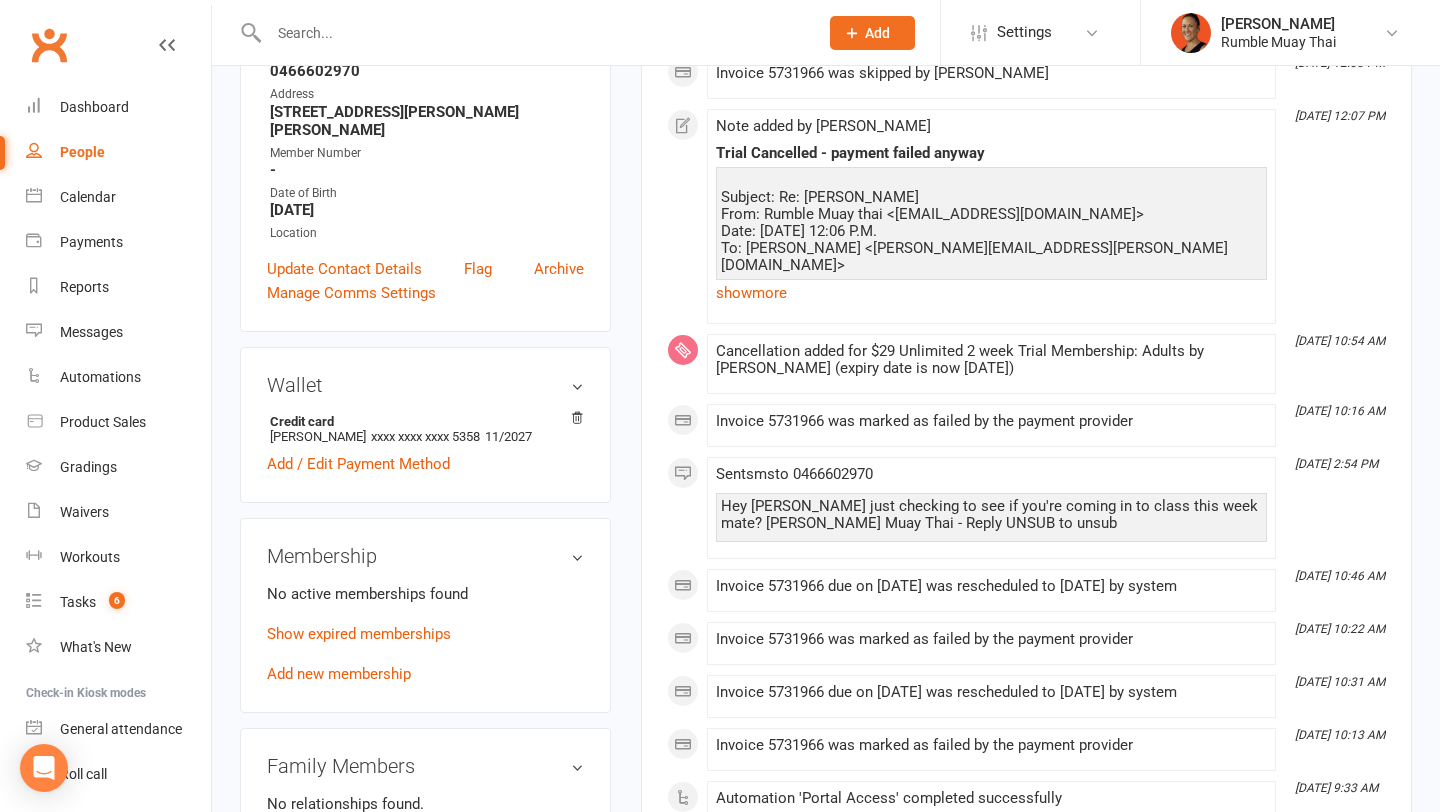 scroll, scrollTop: 360, scrollLeft: 0, axis: vertical 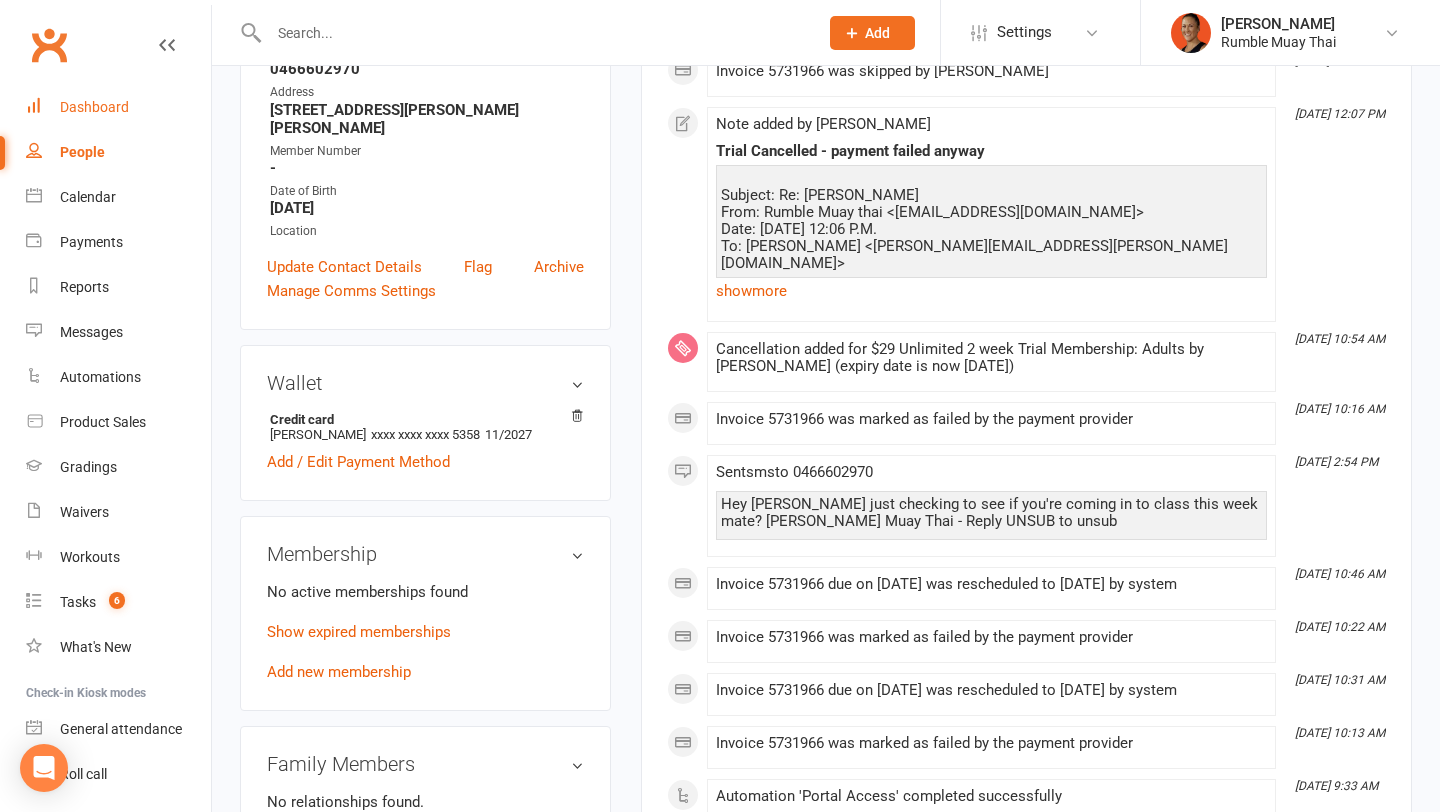 click on "Dashboard" at bounding box center (94, 107) 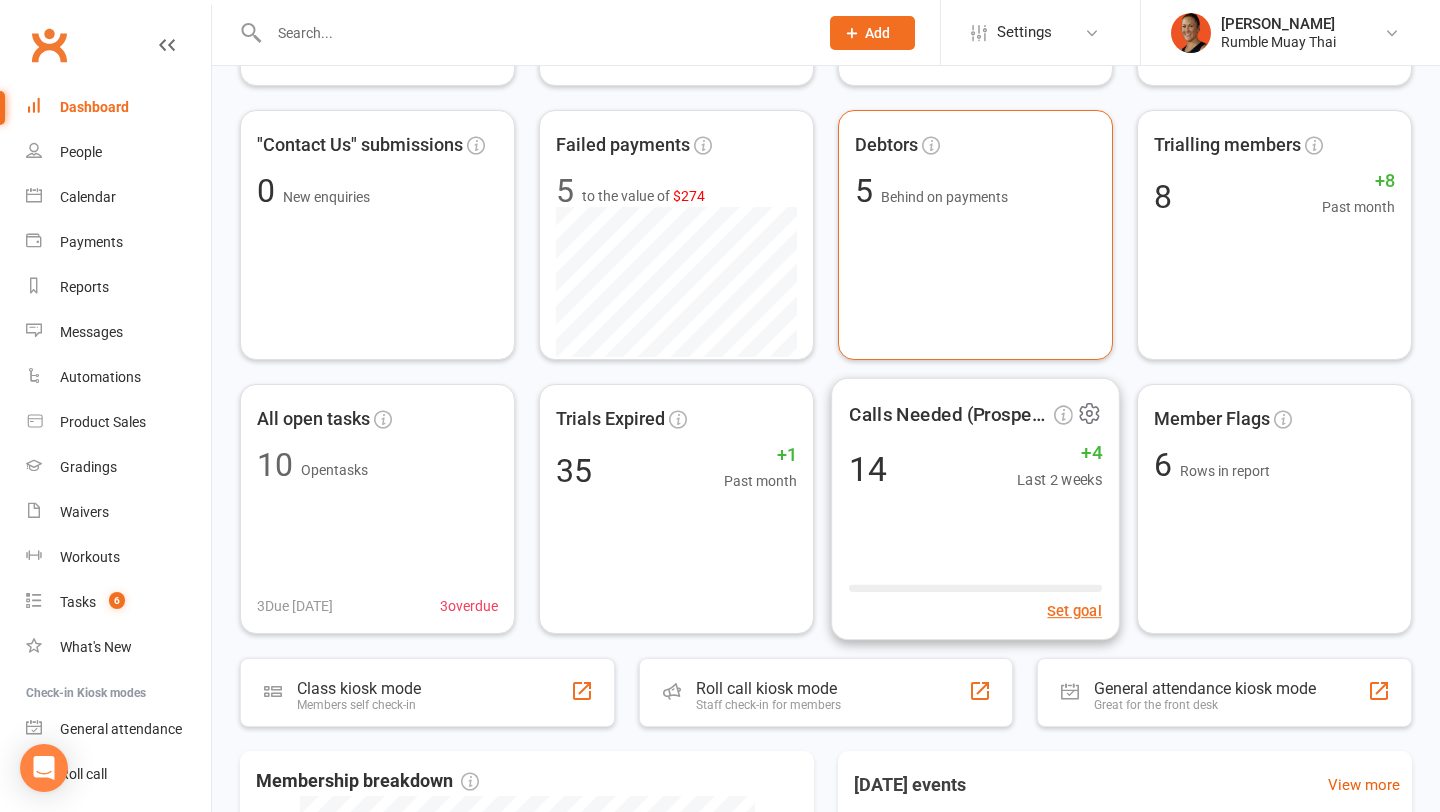scroll, scrollTop: 337, scrollLeft: 0, axis: vertical 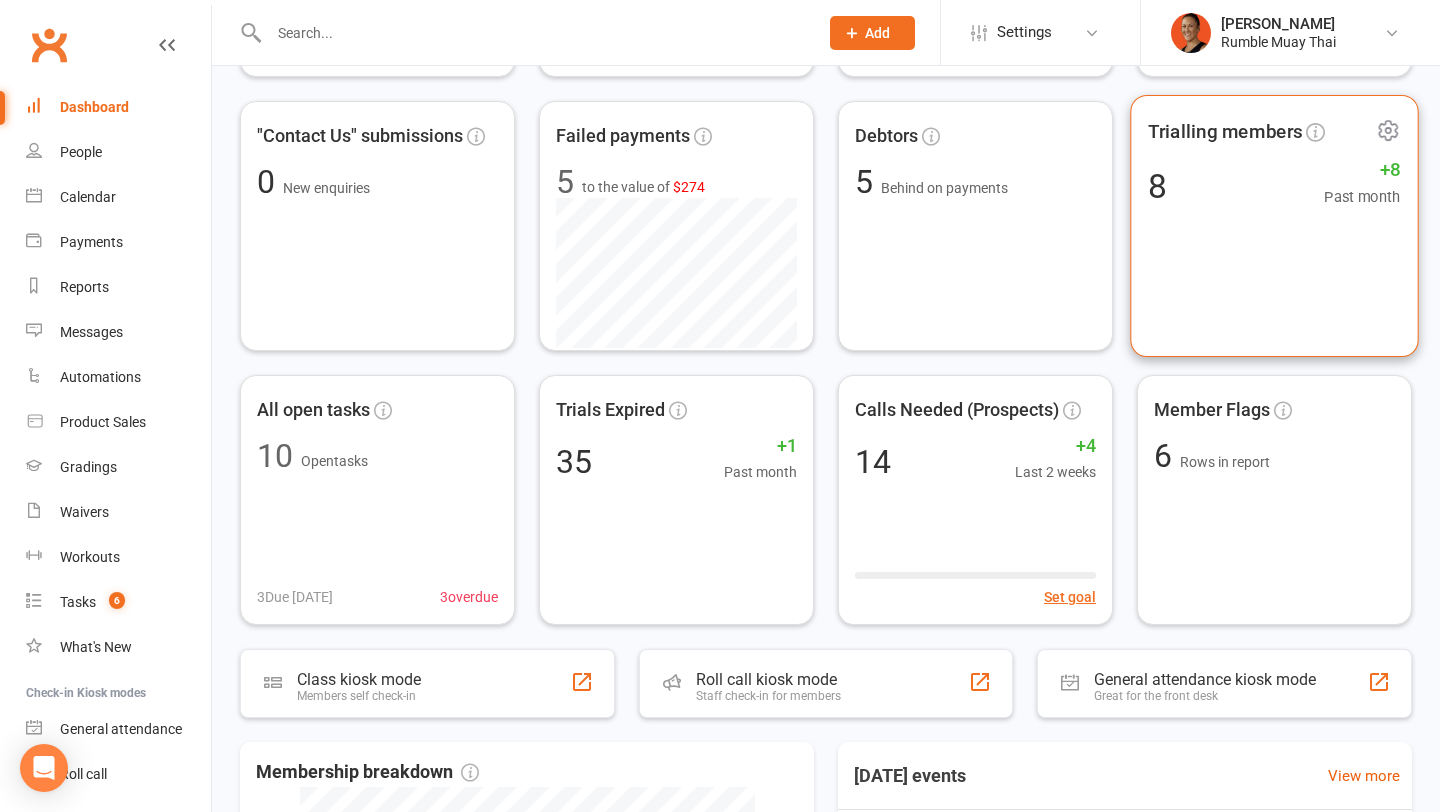 click on "Trialling members   8 +8 Past month" at bounding box center (1274, 226) 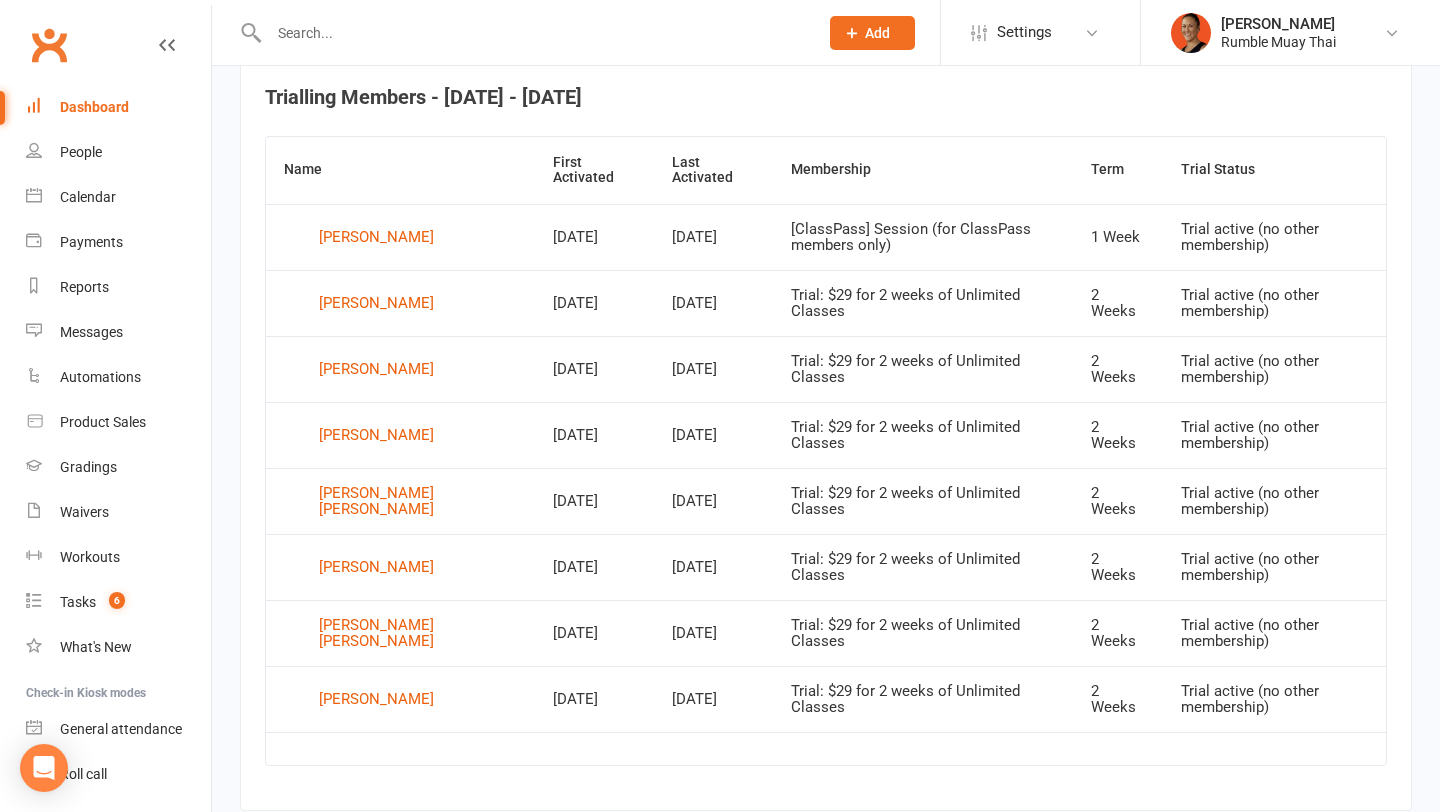 scroll, scrollTop: 786, scrollLeft: 0, axis: vertical 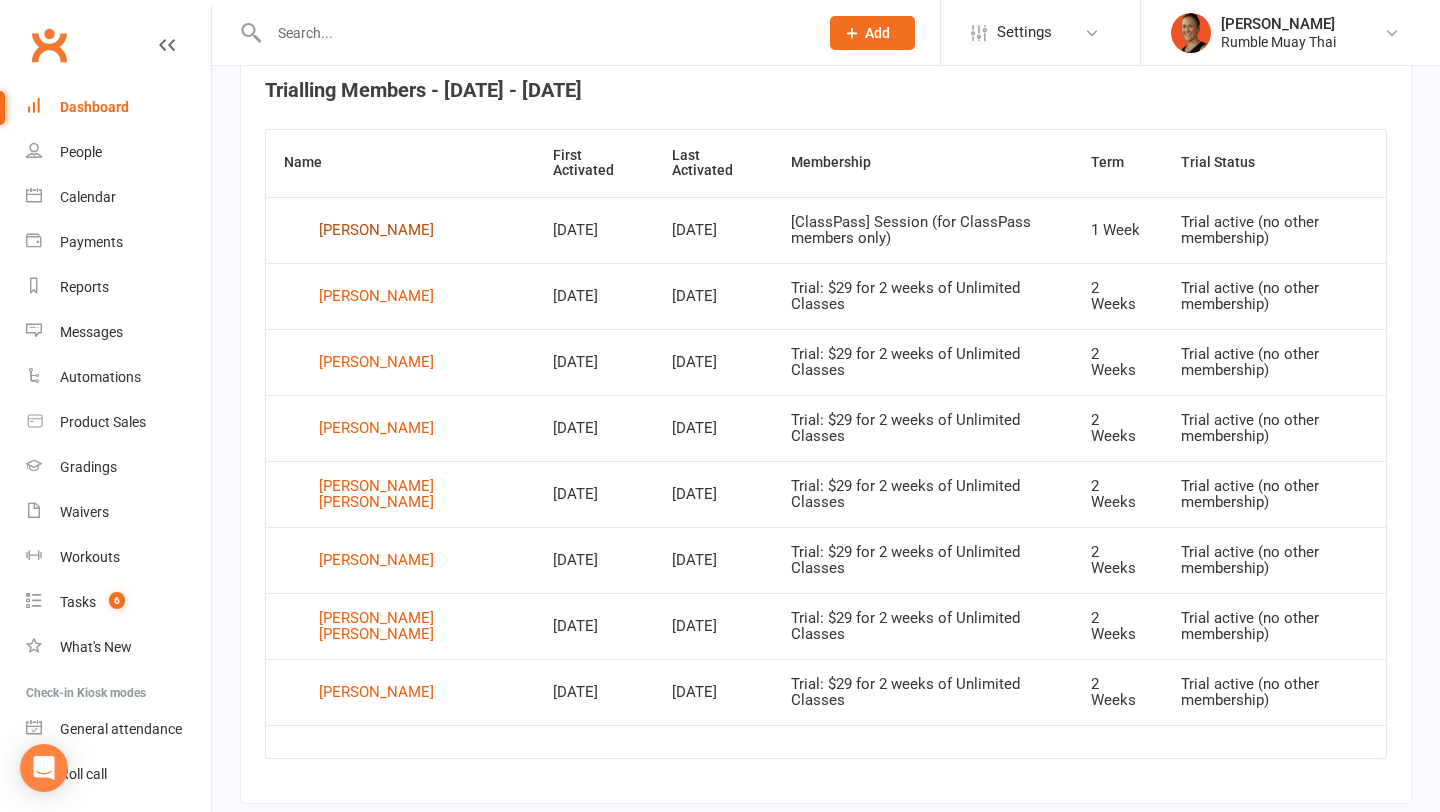 click on "Ashleigh Collyer" at bounding box center [376, 230] 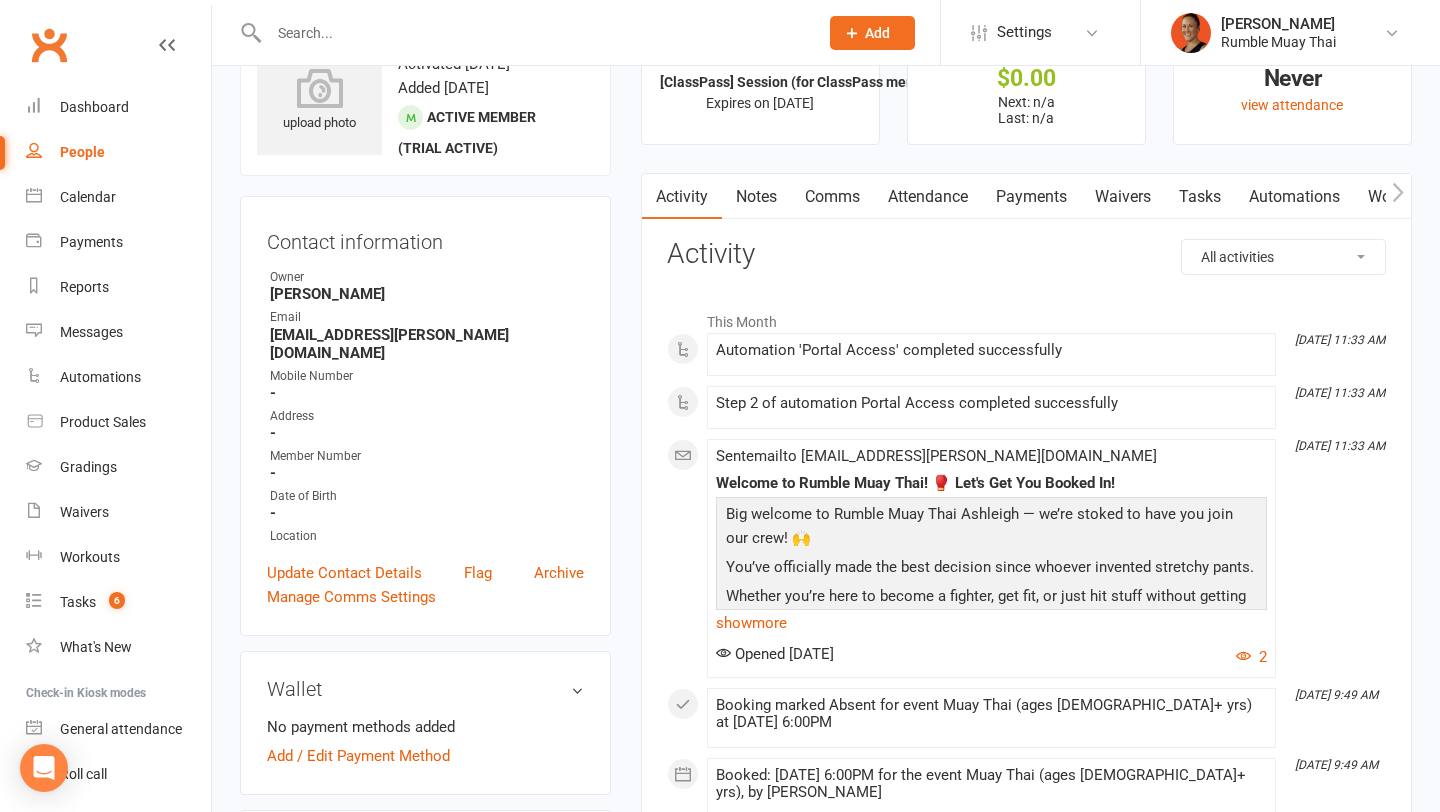scroll, scrollTop: 113, scrollLeft: 0, axis: vertical 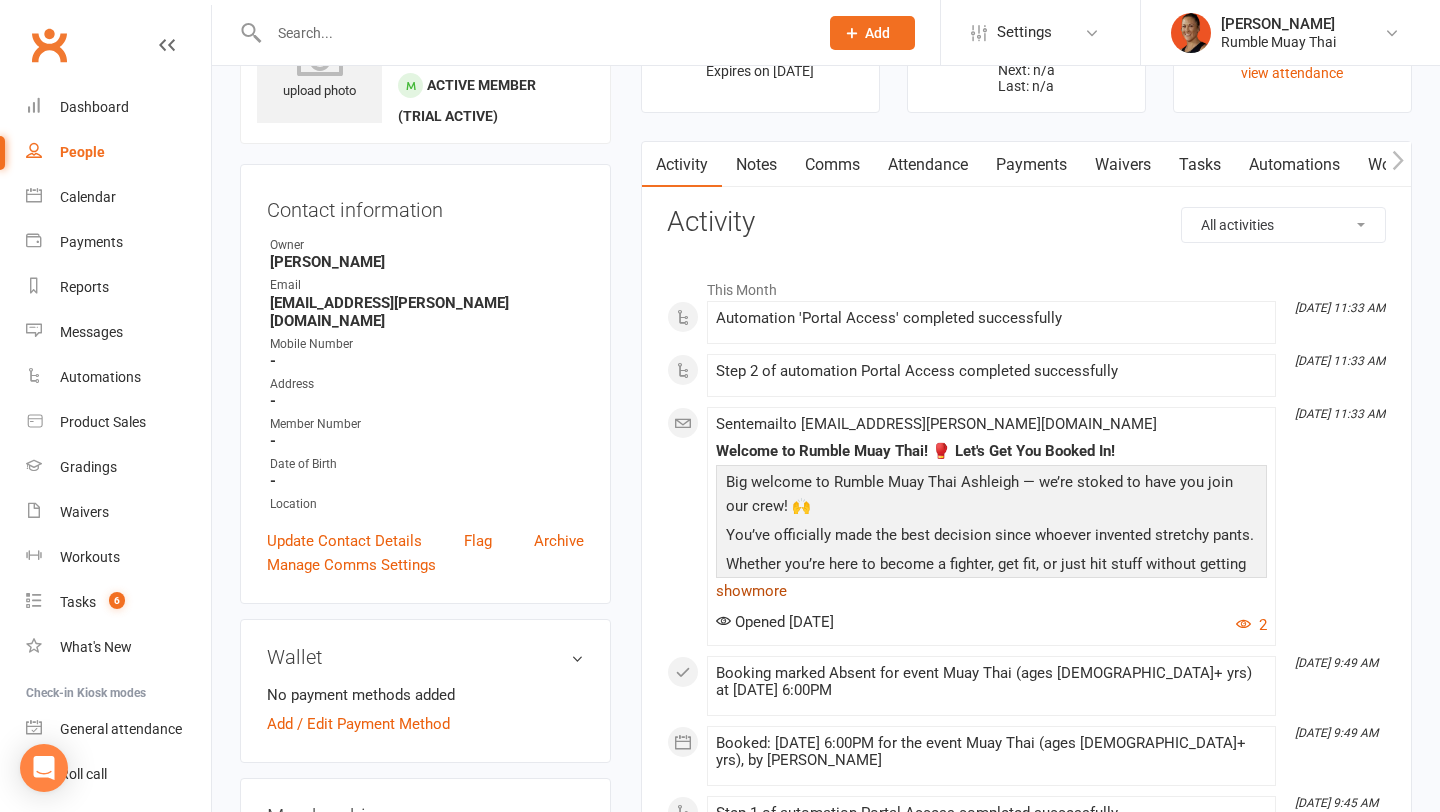 click on "show  more" at bounding box center (991, 591) 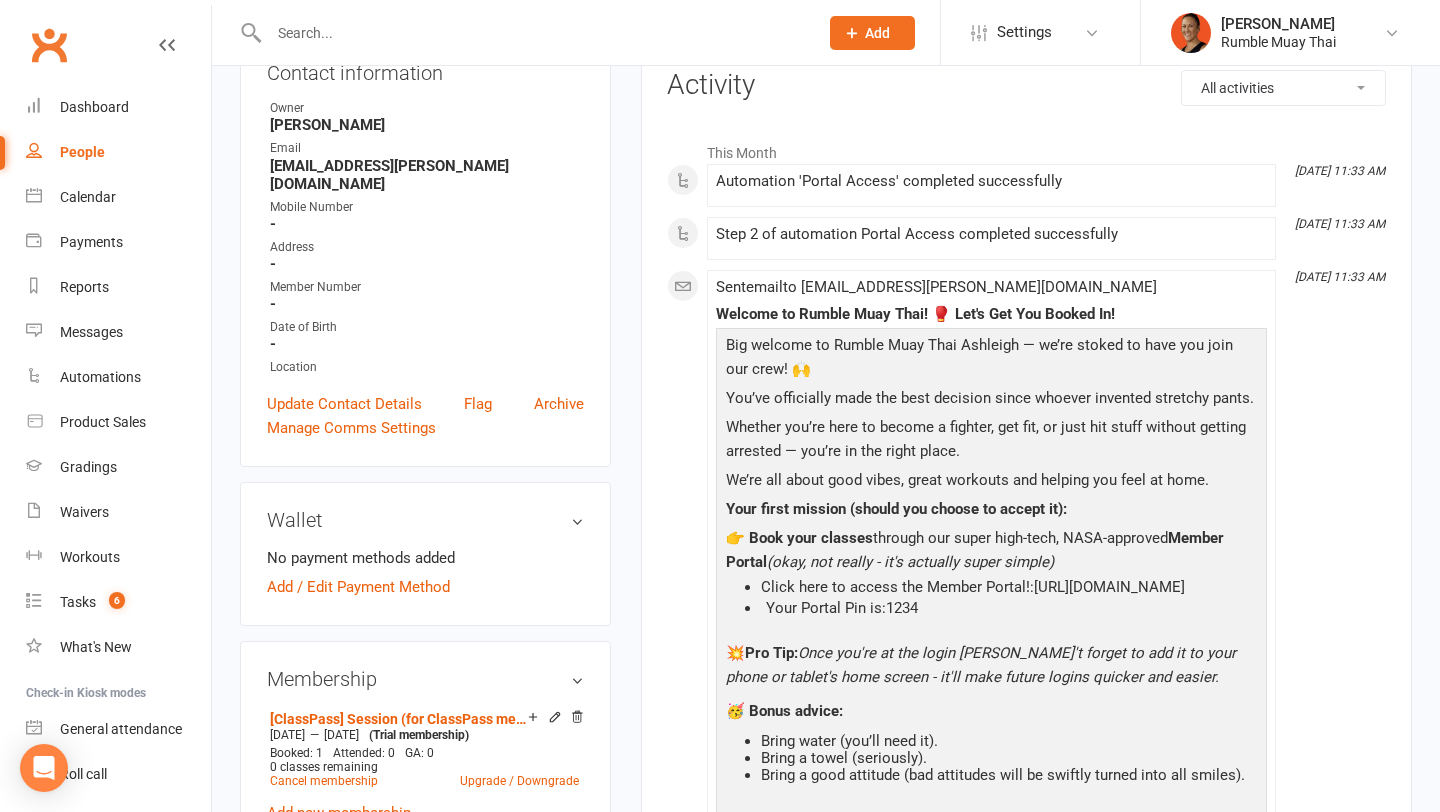 scroll, scrollTop: 0, scrollLeft: 0, axis: both 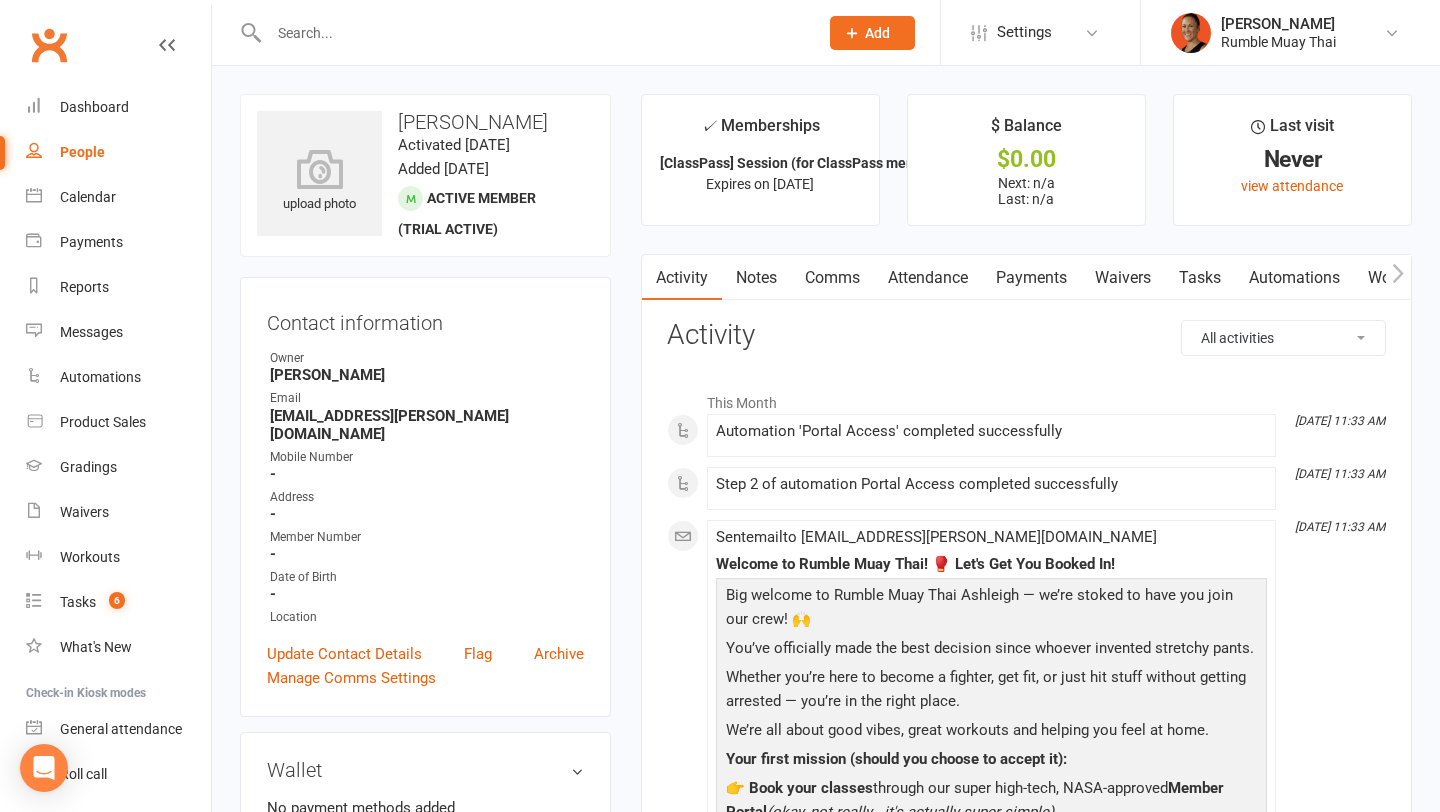 click on "Attendance" at bounding box center [928, 278] 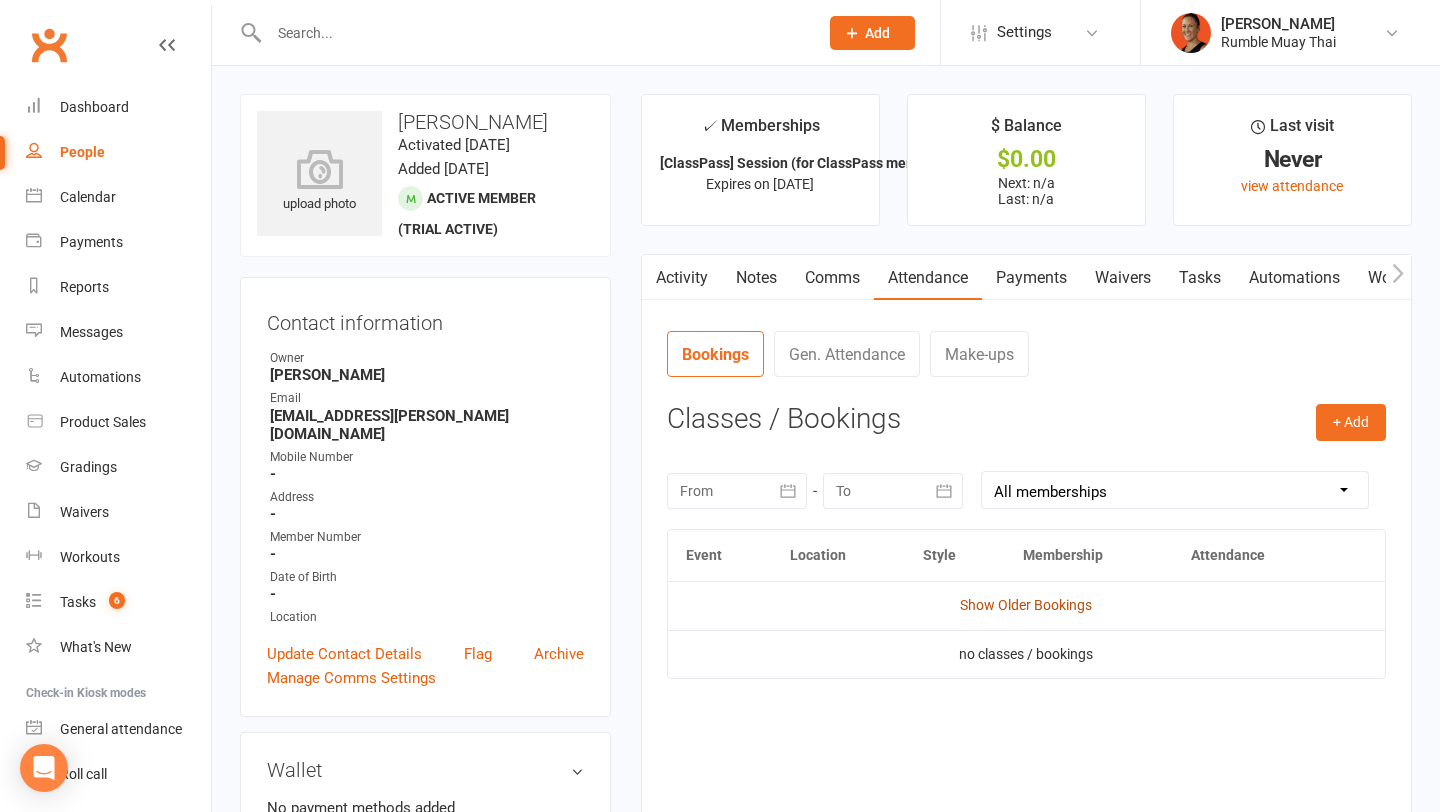 click on "Show Older Bookings" at bounding box center (1026, 605) 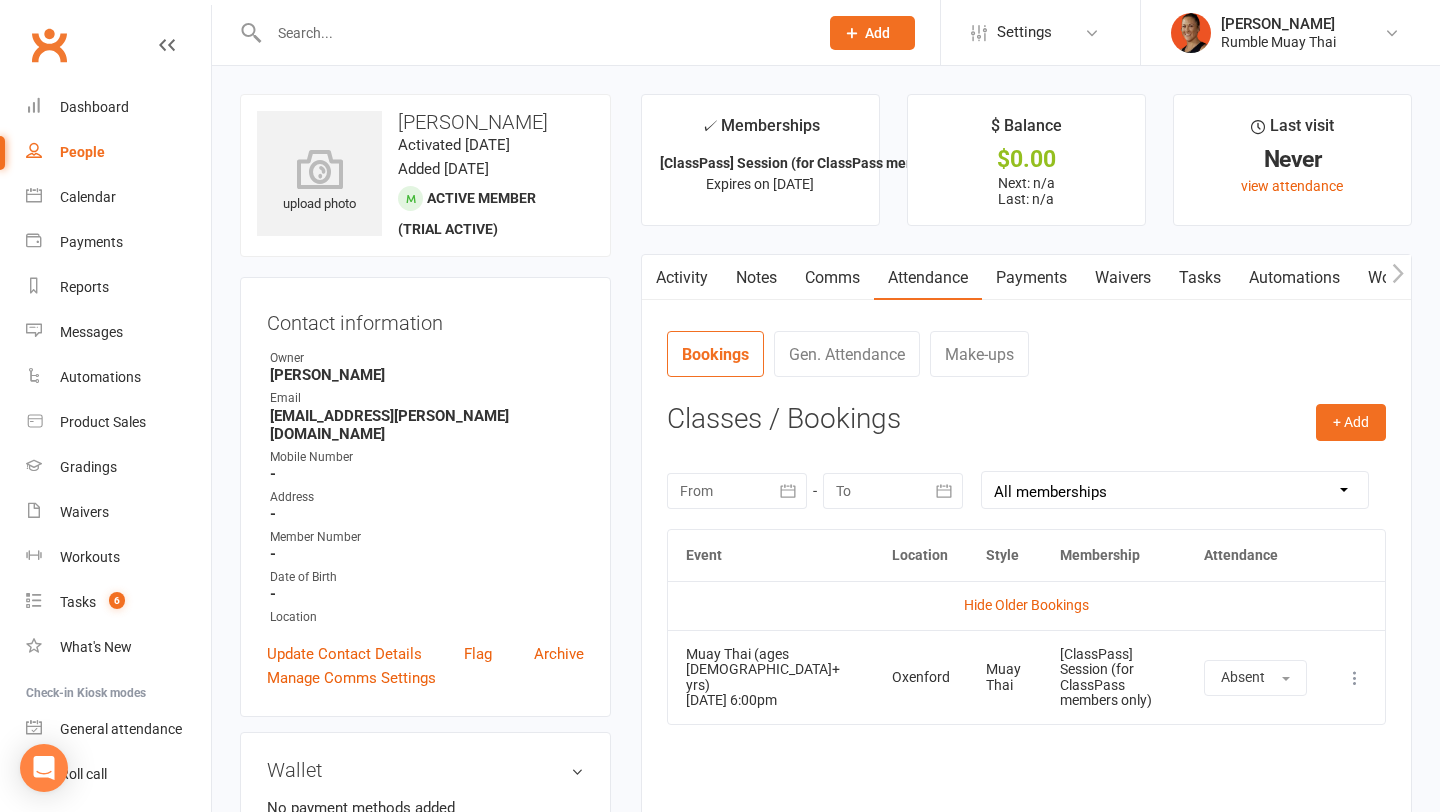 click on "Comms" at bounding box center [832, 278] 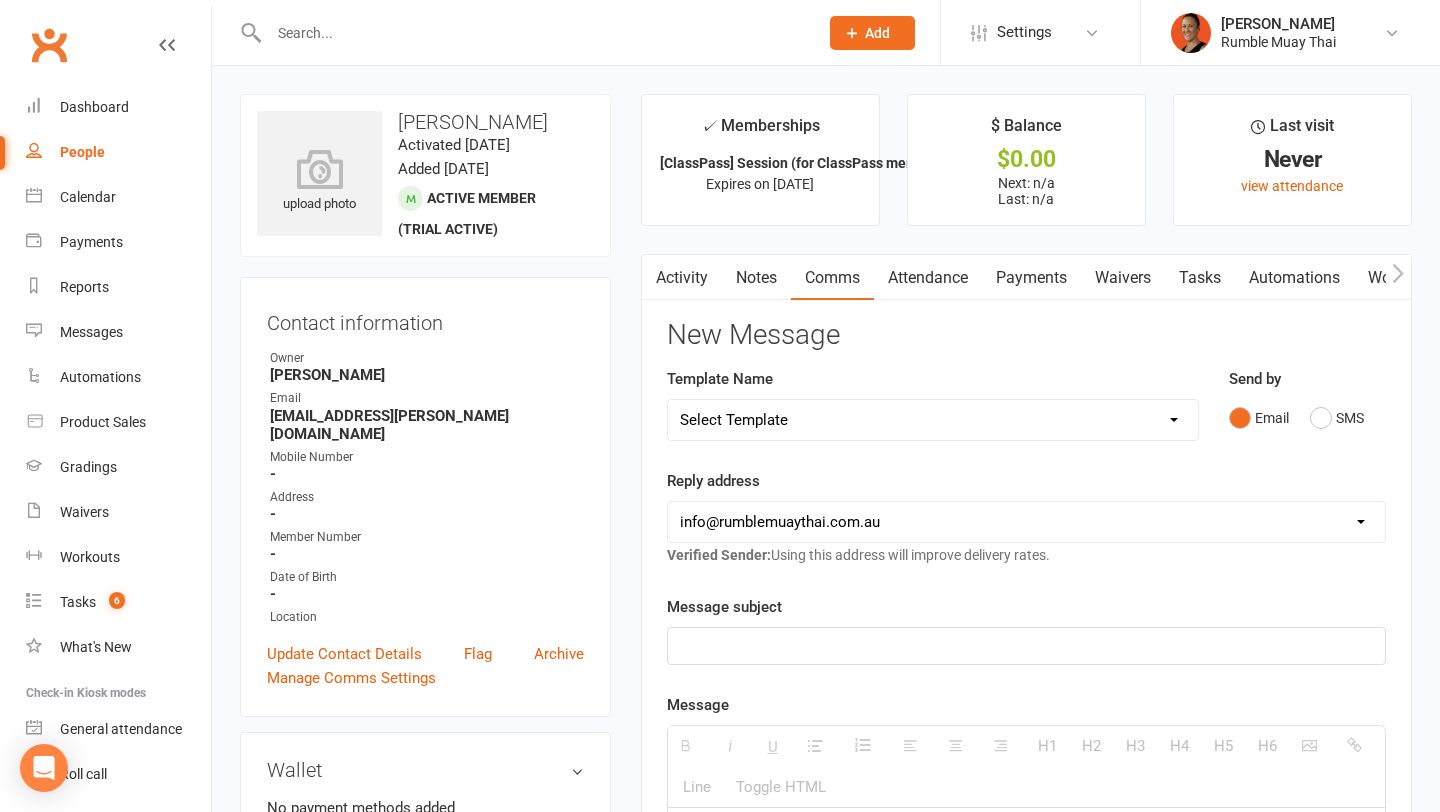 click on "Select Template [Email] Cancellation 14 day Term Confirmation [Email] Cancel (not continuing after trial) [Email] Suspension Of Membership [SMS] Bank Update Form SMS [SMS] Failed Payment [SMS] FAILED PAYMENT (option to update or change day) [Email] Final Notice Debt Collection [Email] Final Notice DEBT LODGED [Email] Multiple Failed Payments Email [Email] Price Increase 2024 [Email] TIMETABLE CHANGE OCT 2024 [Email] Portal Log in Morning Classes Need Bookings [Email] Teen Needs to upgrade to Adult Classes [SMS] 1st Class SMS [Email] $29 Offer Email (Already Attended a Trial Class) [Email] $29 Special offer (Lead: 7 days no contact) [Email] $29 Trial (First Time Contact) [Email] 2 Week Trial Ended WITH OFFER [Email] 2 Week Trial Ending [Email] Free Trial offer with Video (matt interview) [Email] Frist Class Booked Info Email (no trial) [Email] Ladies Class Enquiry [Email] Membership Special Discounted (1 week only) [SMS] No More Trials [SMS] NO TRIAL BOOKED SMS [Email] Prosepect Follow Up (1st contact)" at bounding box center (933, 420) 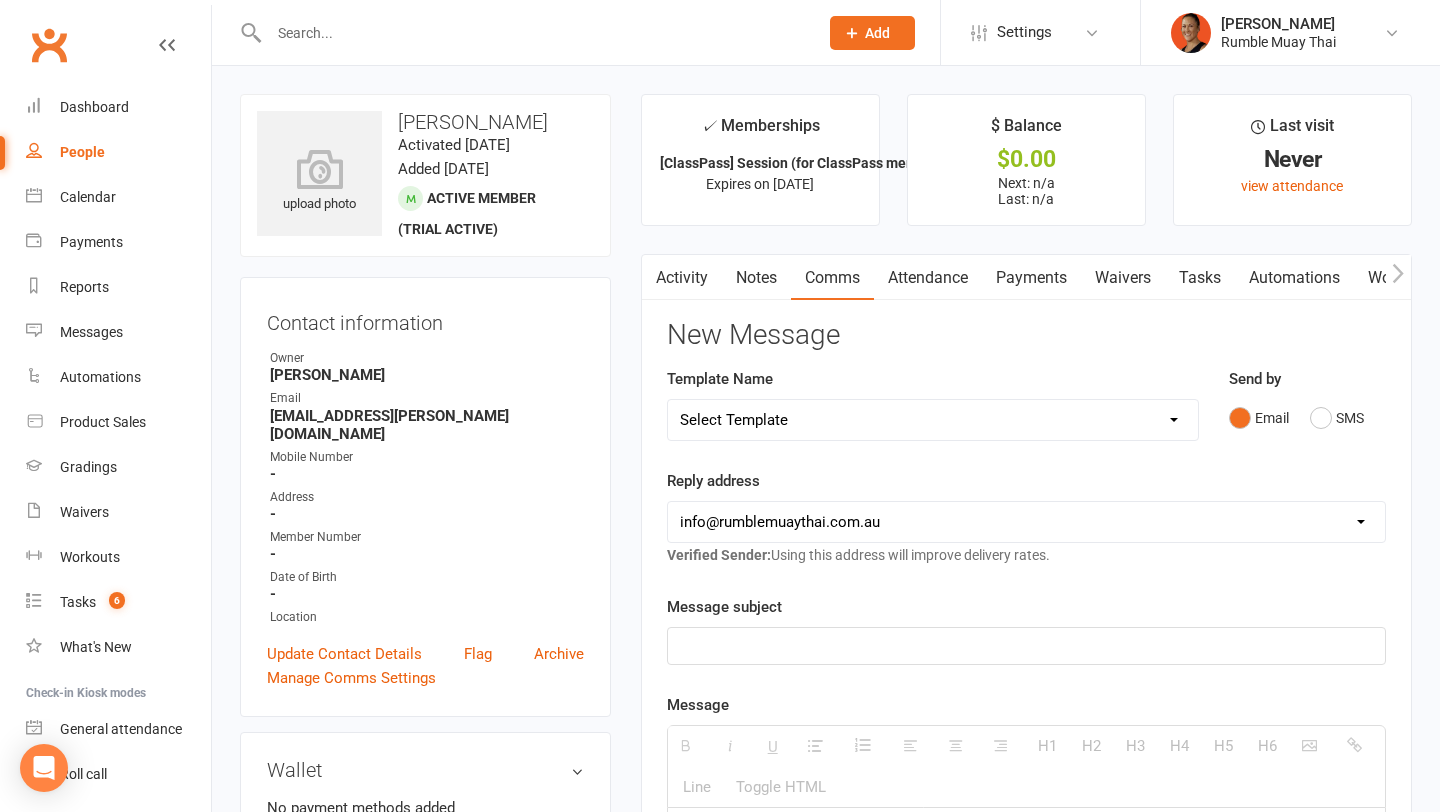 select on "30" 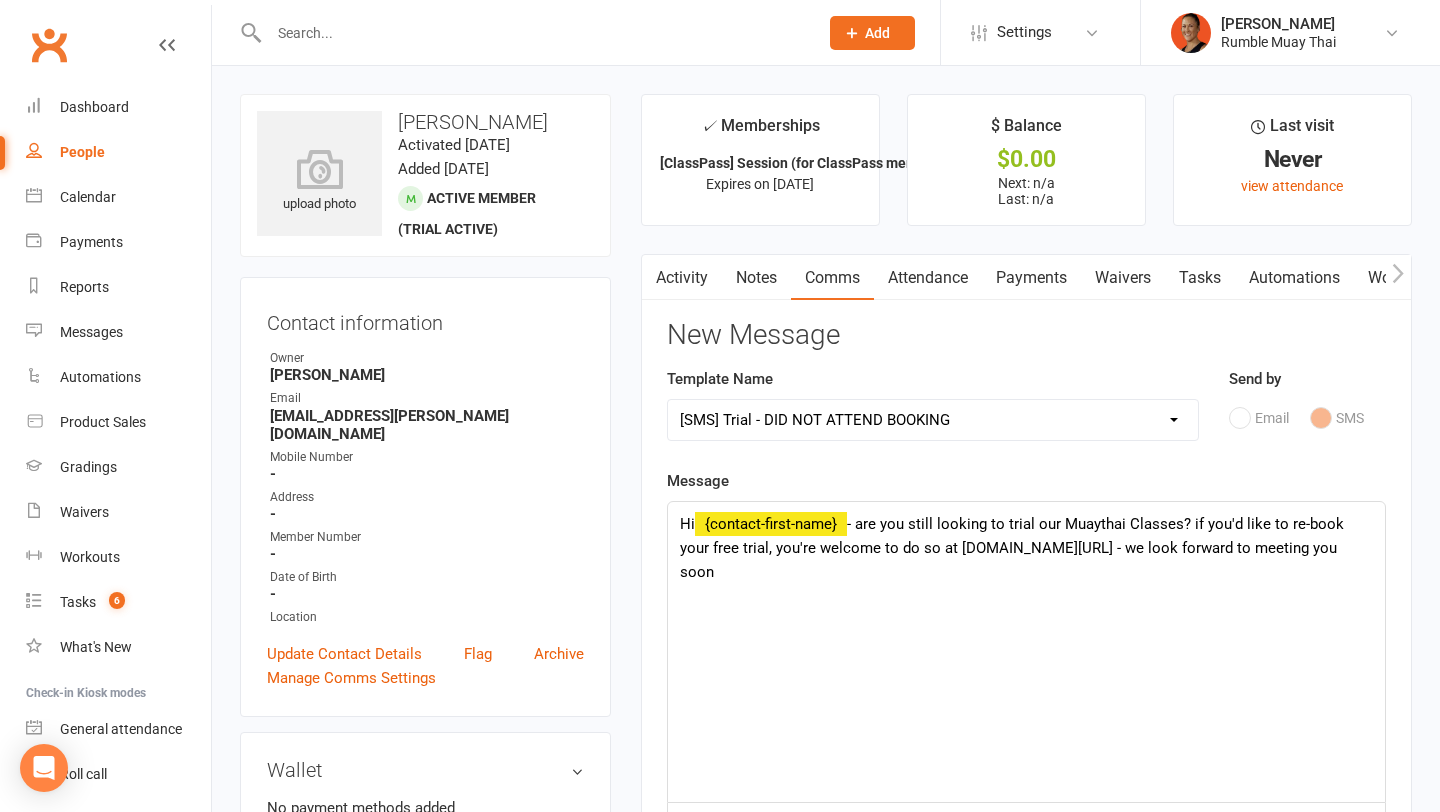 drag, startPoint x: 969, startPoint y: 595, endPoint x: 564, endPoint y: 476, distance: 422.12085 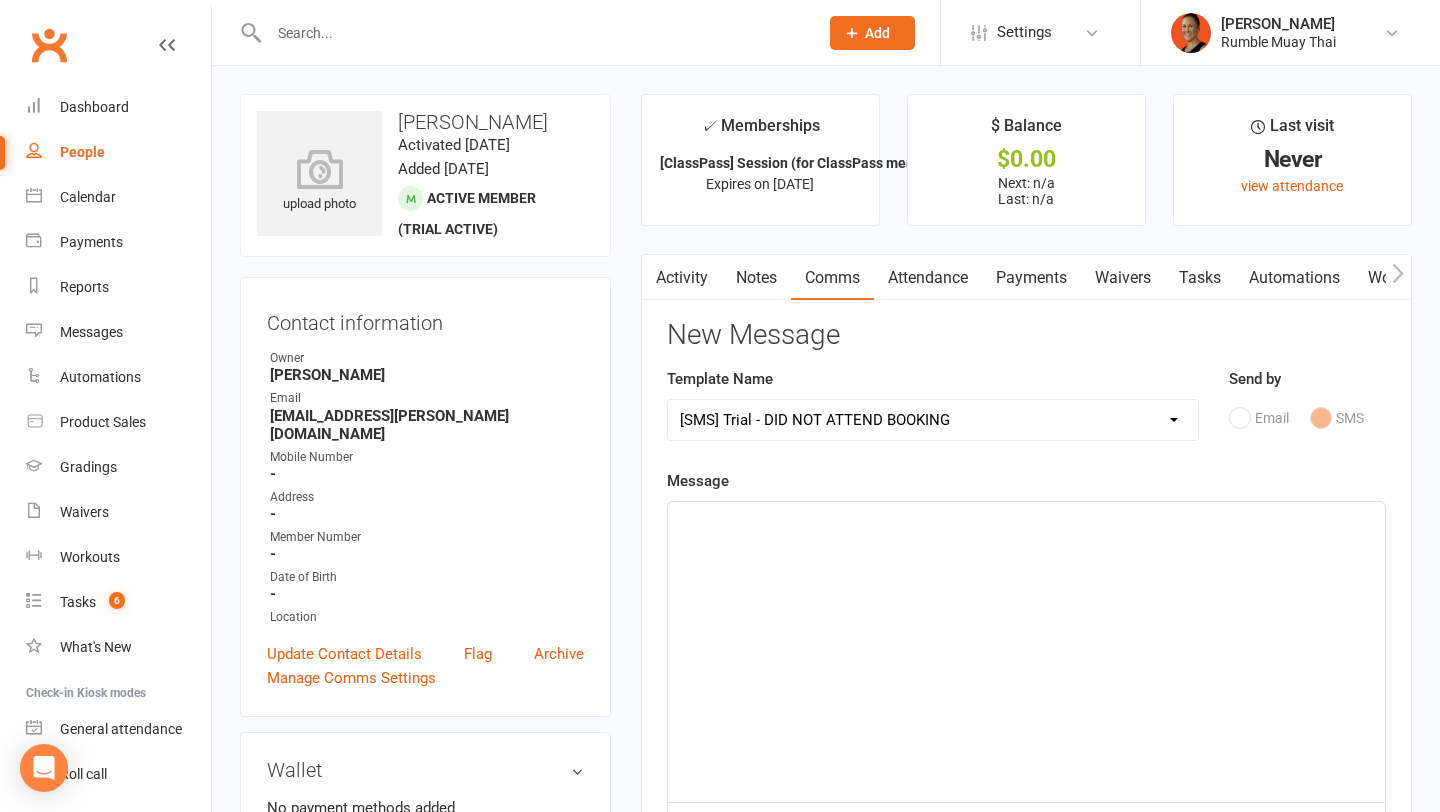 click on "Notes" at bounding box center (756, 278) 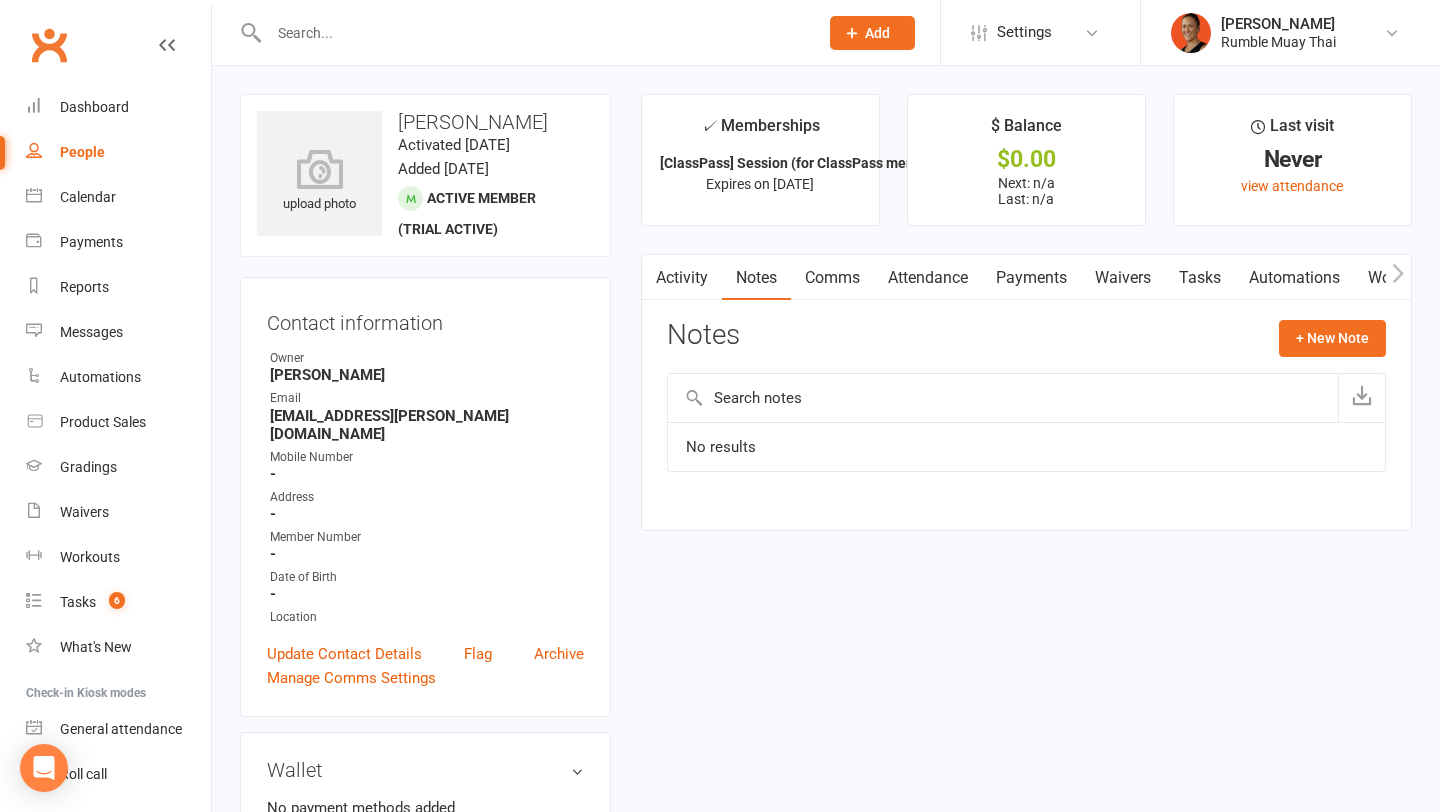 click on "Comms" at bounding box center (832, 278) 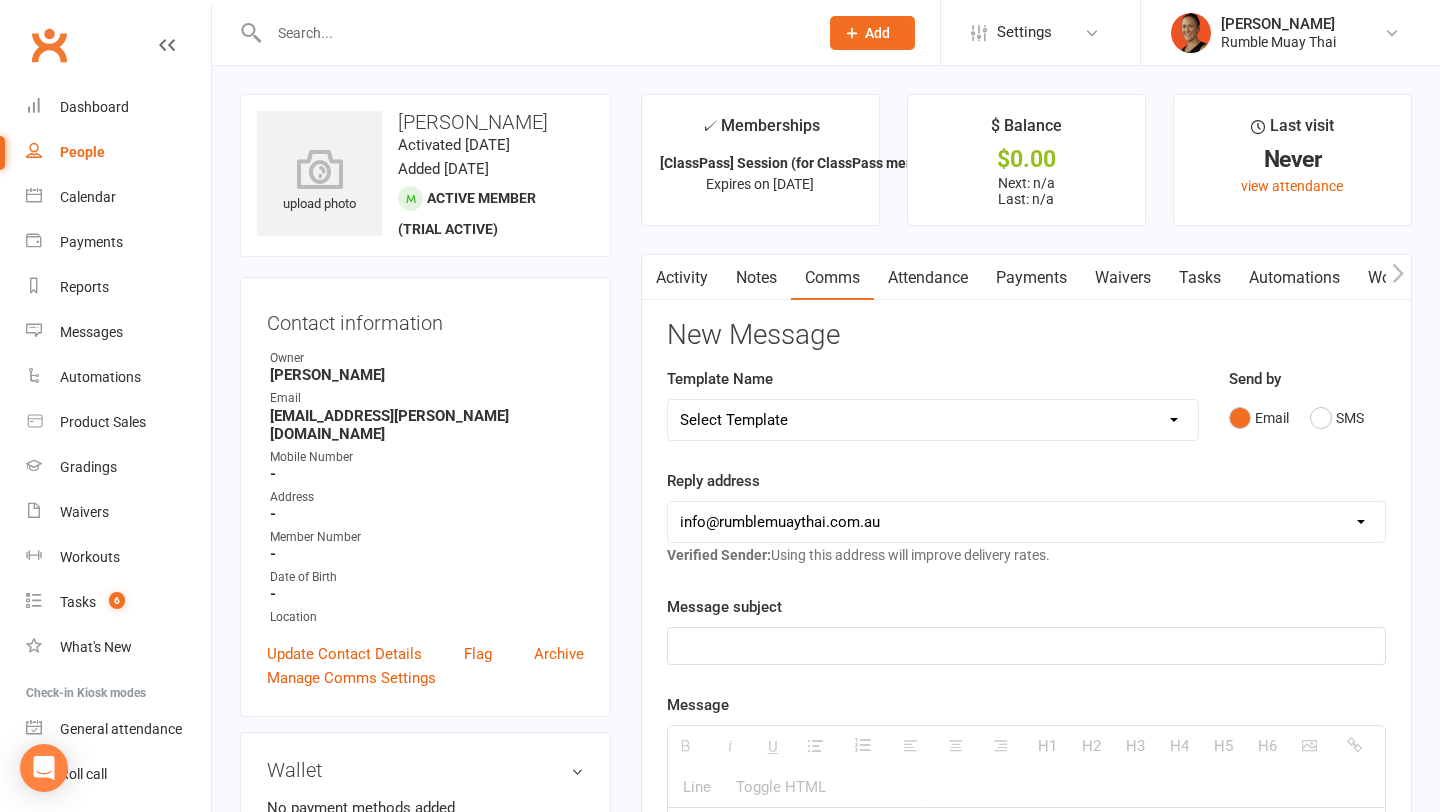 scroll, scrollTop: 262, scrollLeft: 0, axis: vertical 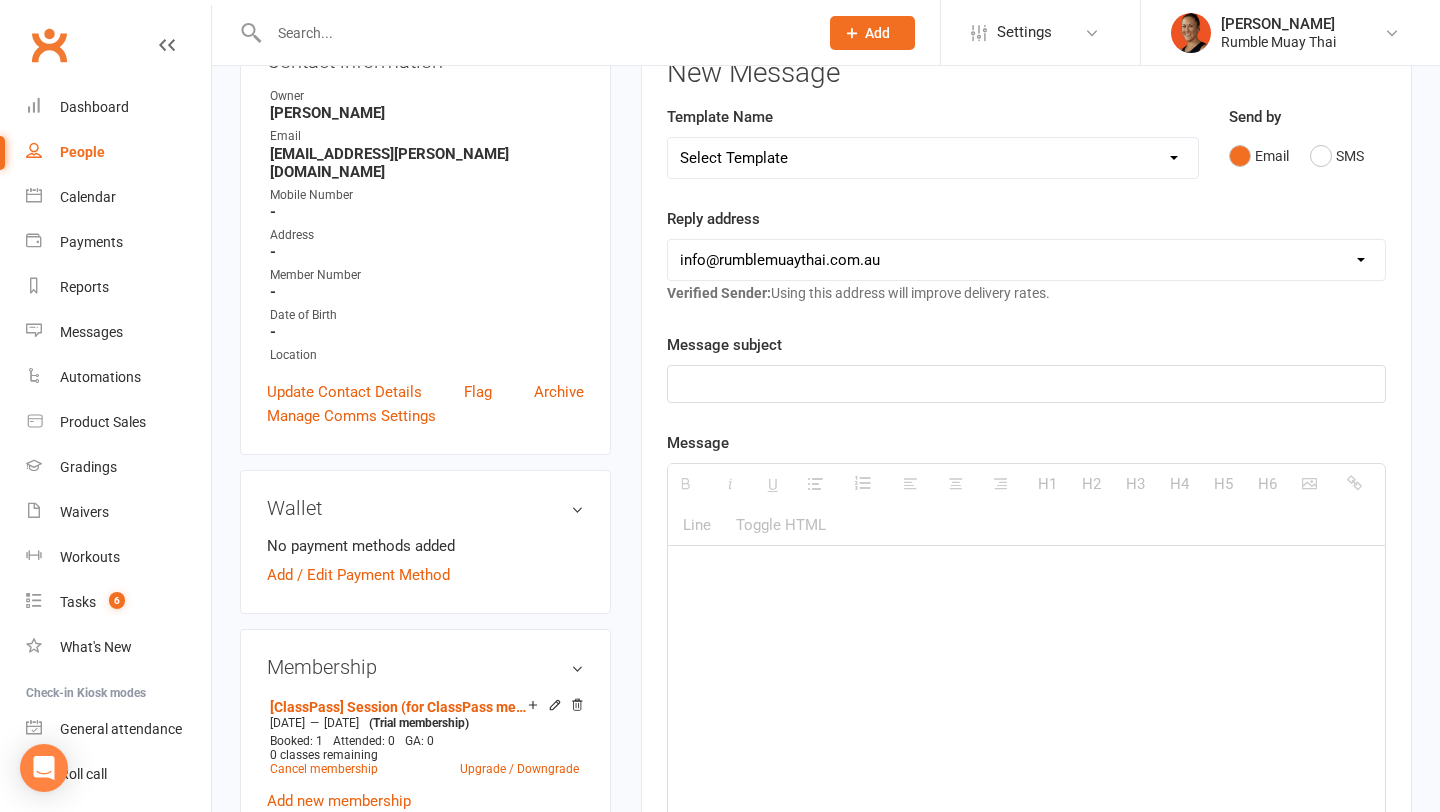 click at bounding box center [1026, 384] 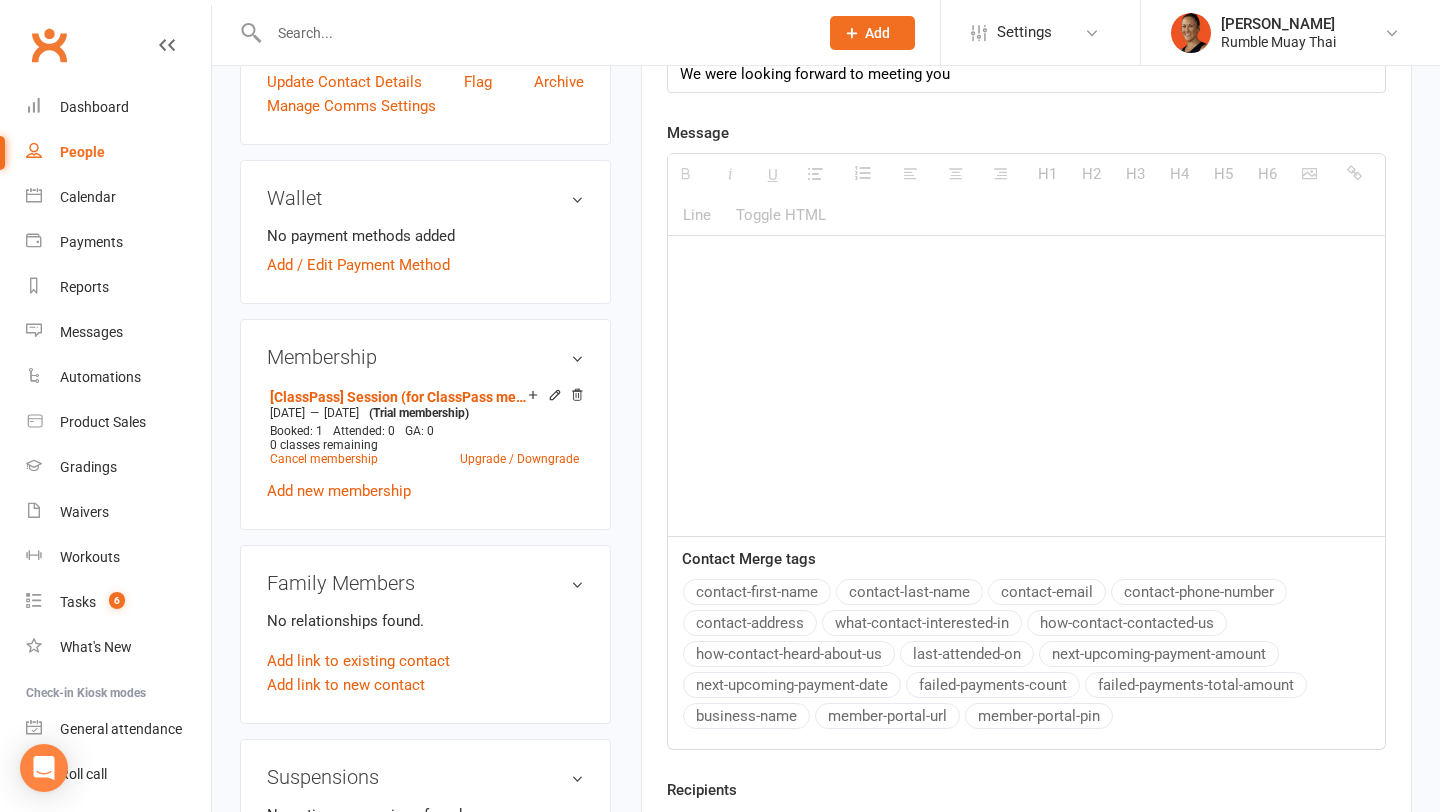 scroll, scrollTop: 628, scrollLeft: 0, axis: vertical 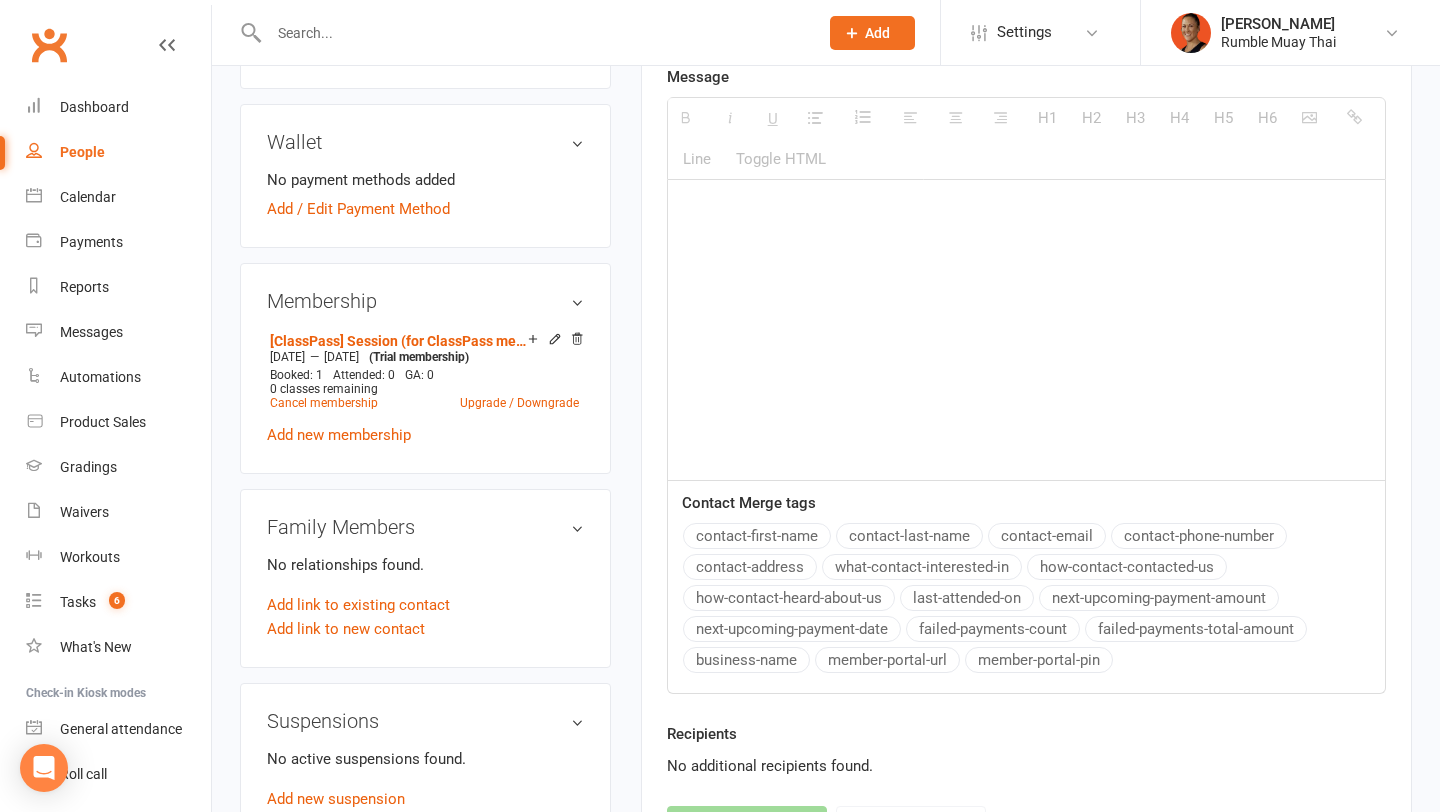 click on "contact-first-name" 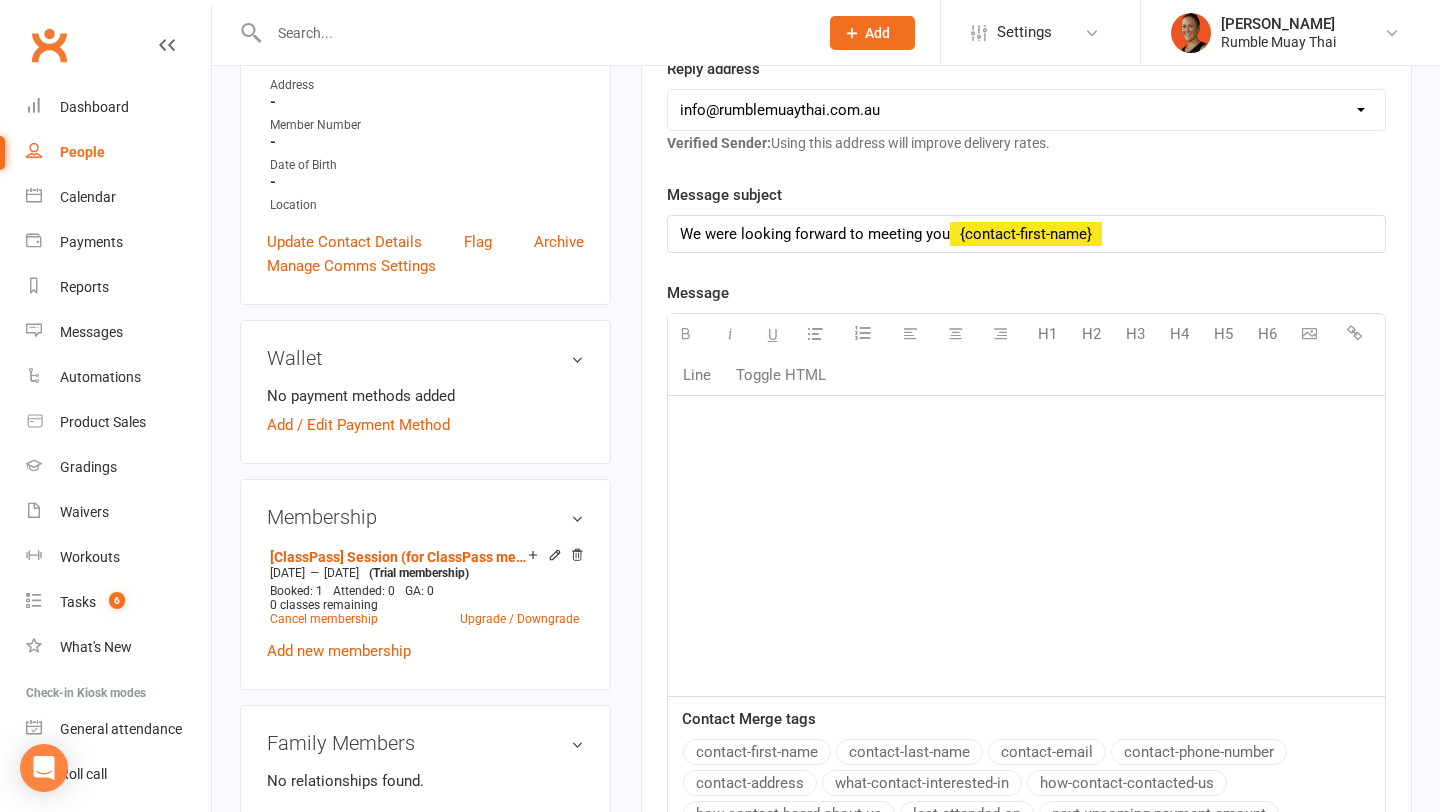 click at bounding box center [1026, 546] 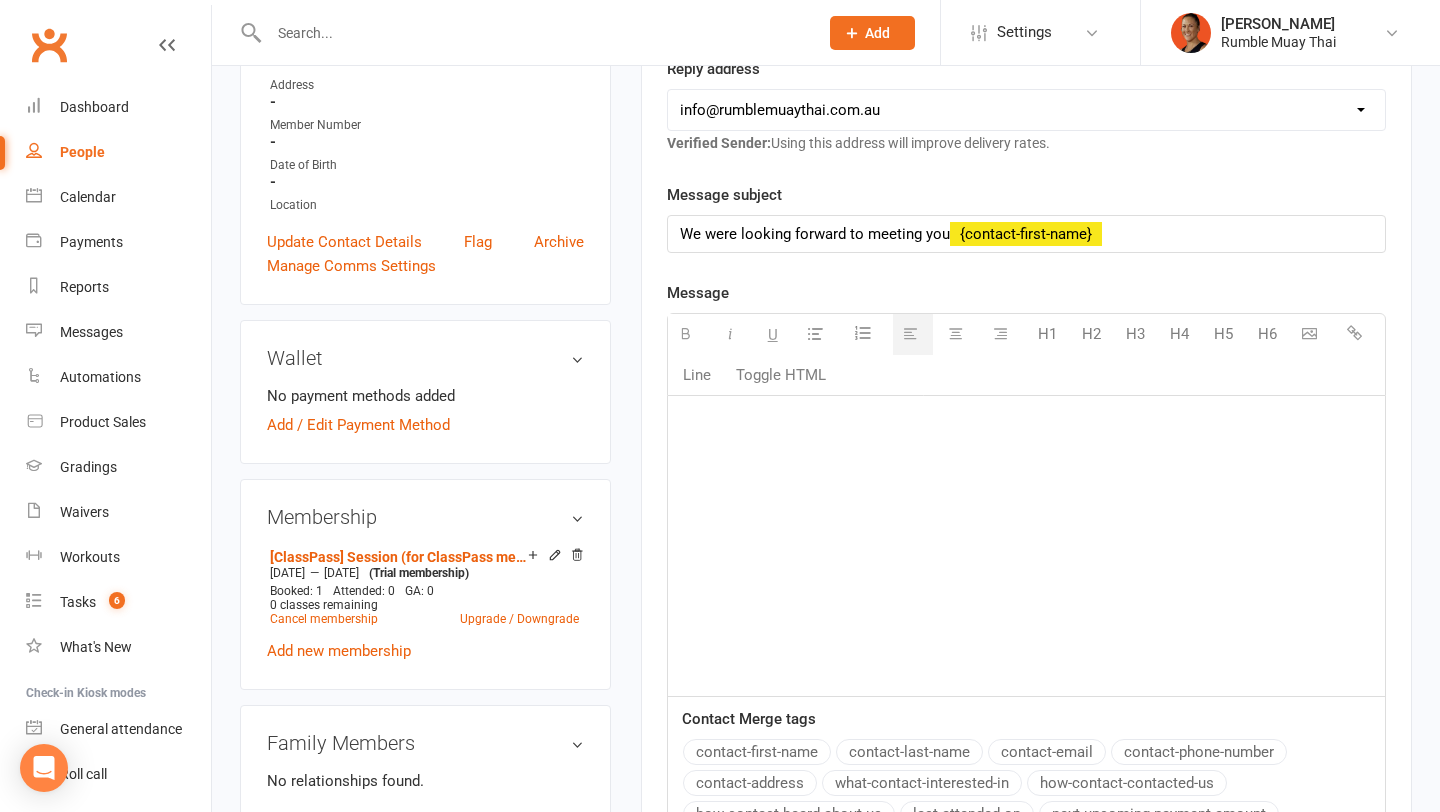 type 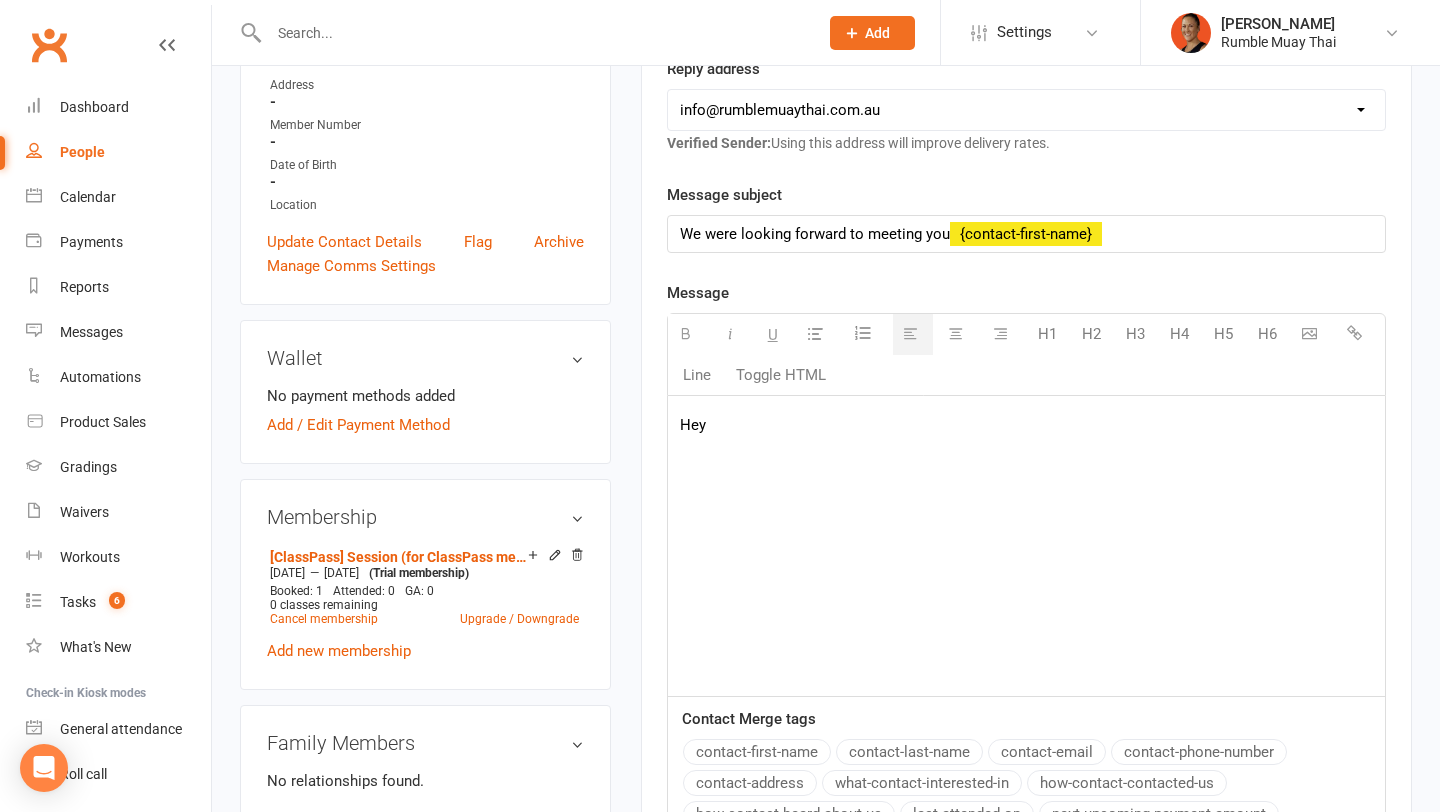 click on "Contact Merge tags contact-first-name contact-last-name contact-email contact-phone-number contact-address what-contact-interested-in how-contact-contacted-us how-contact-heard-about-us last-attended-on next-upcoming-payment-amount next-upcoming-payment-date failed-payments-count failed-payments-total-amount business-name member-portal-url member-portal-pin" 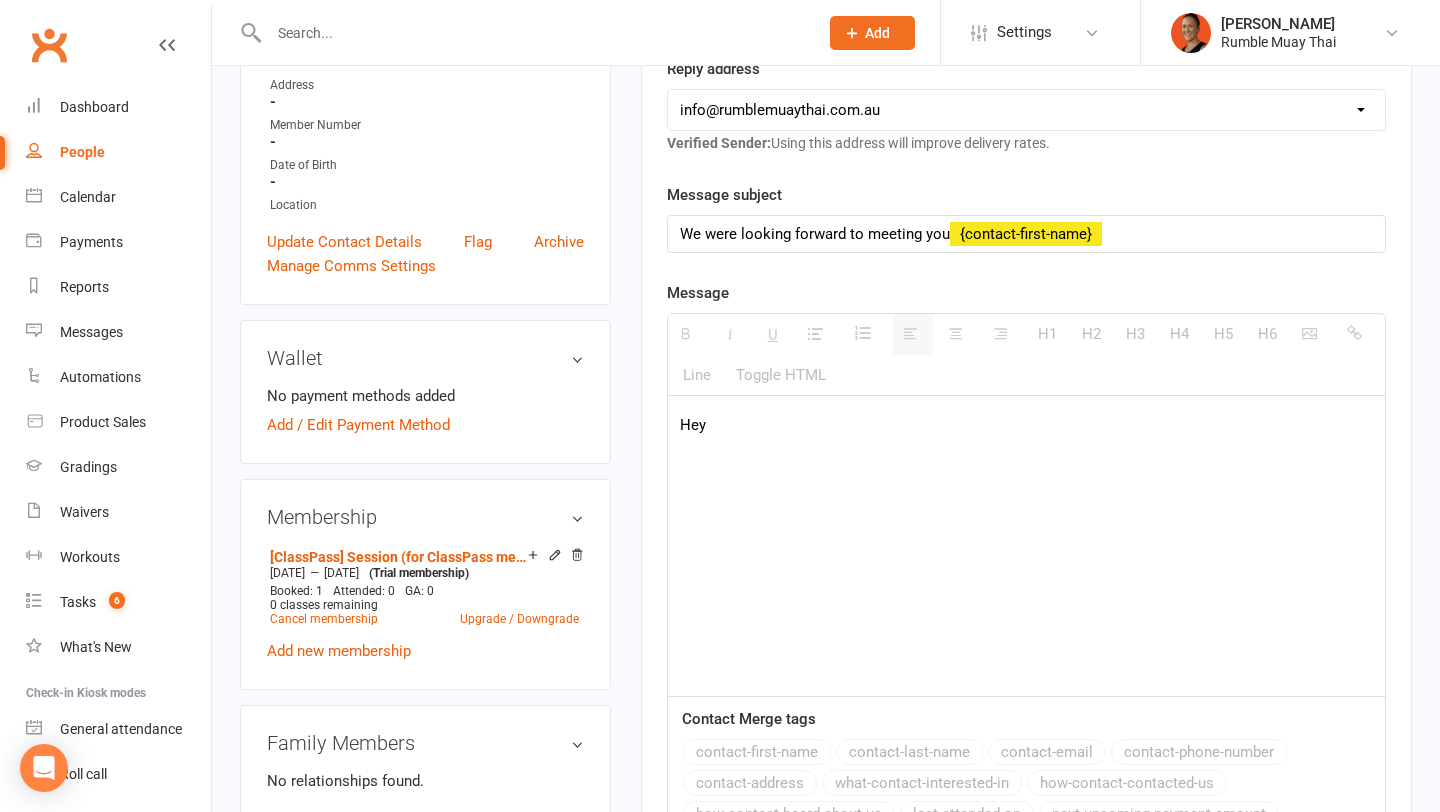 click on "contact-first-name contact-last-name contact-email contact-phone-number contact-address what-contact-interested-in how-contact-contacted-us how-contact-heard-about-us last-attended-on next-upcoming-payment-amount next-upcoming-payment-date failed-payments-count failed-payments-total-amount business-name member-portal-url member-portal-pin" 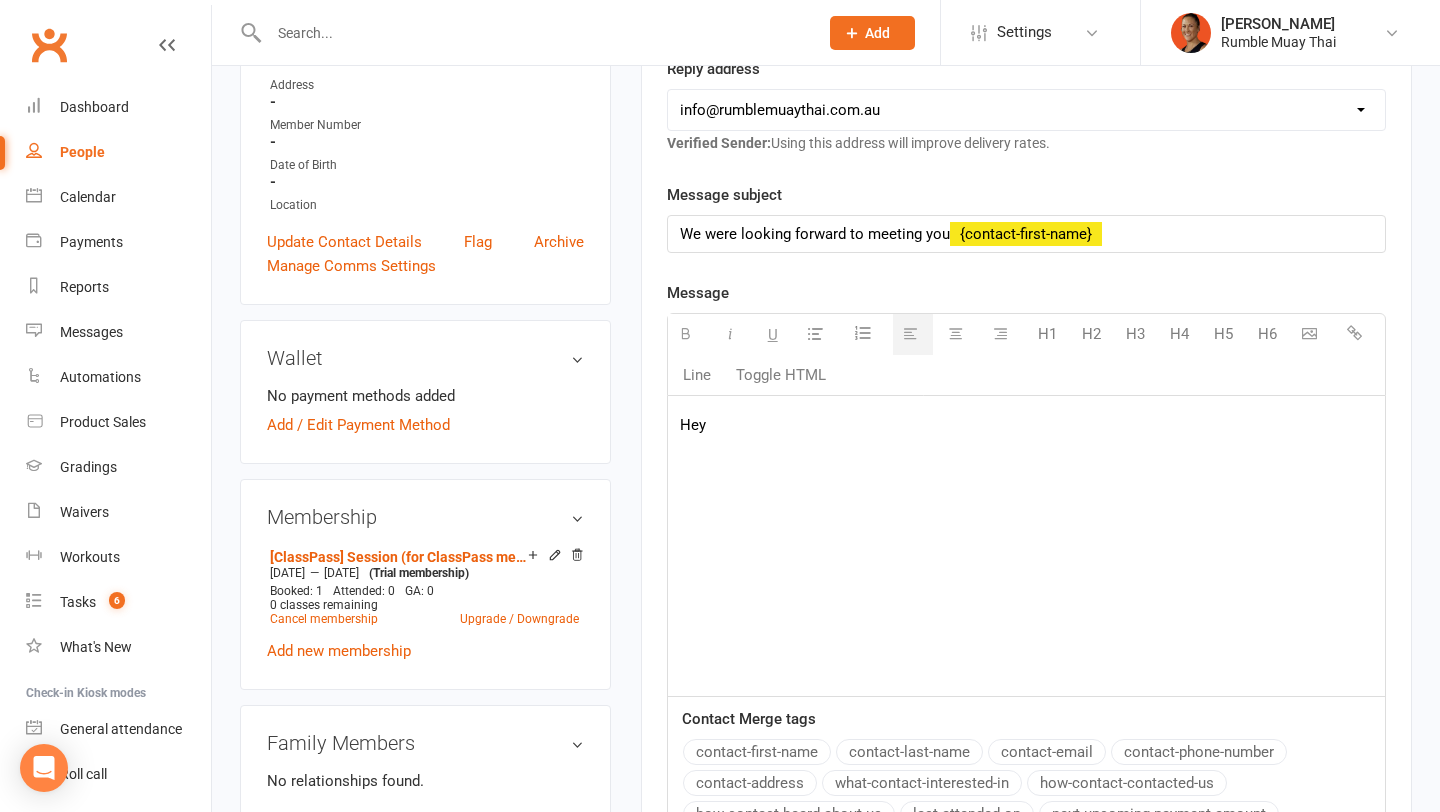 click on "contact-first-name" 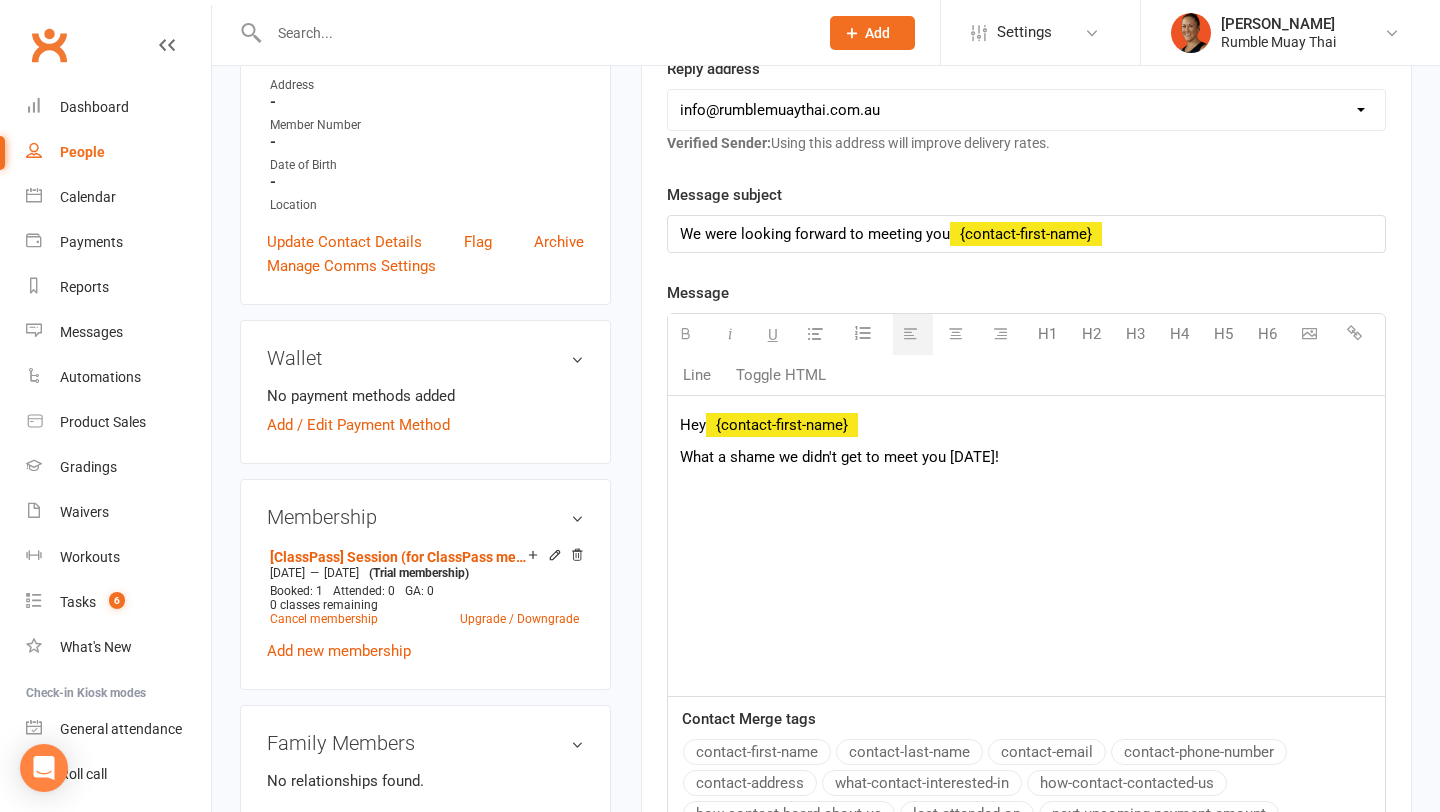 click on "What a shame we didn't get to meet you on Monday!" at bounding box center (1026, 457) 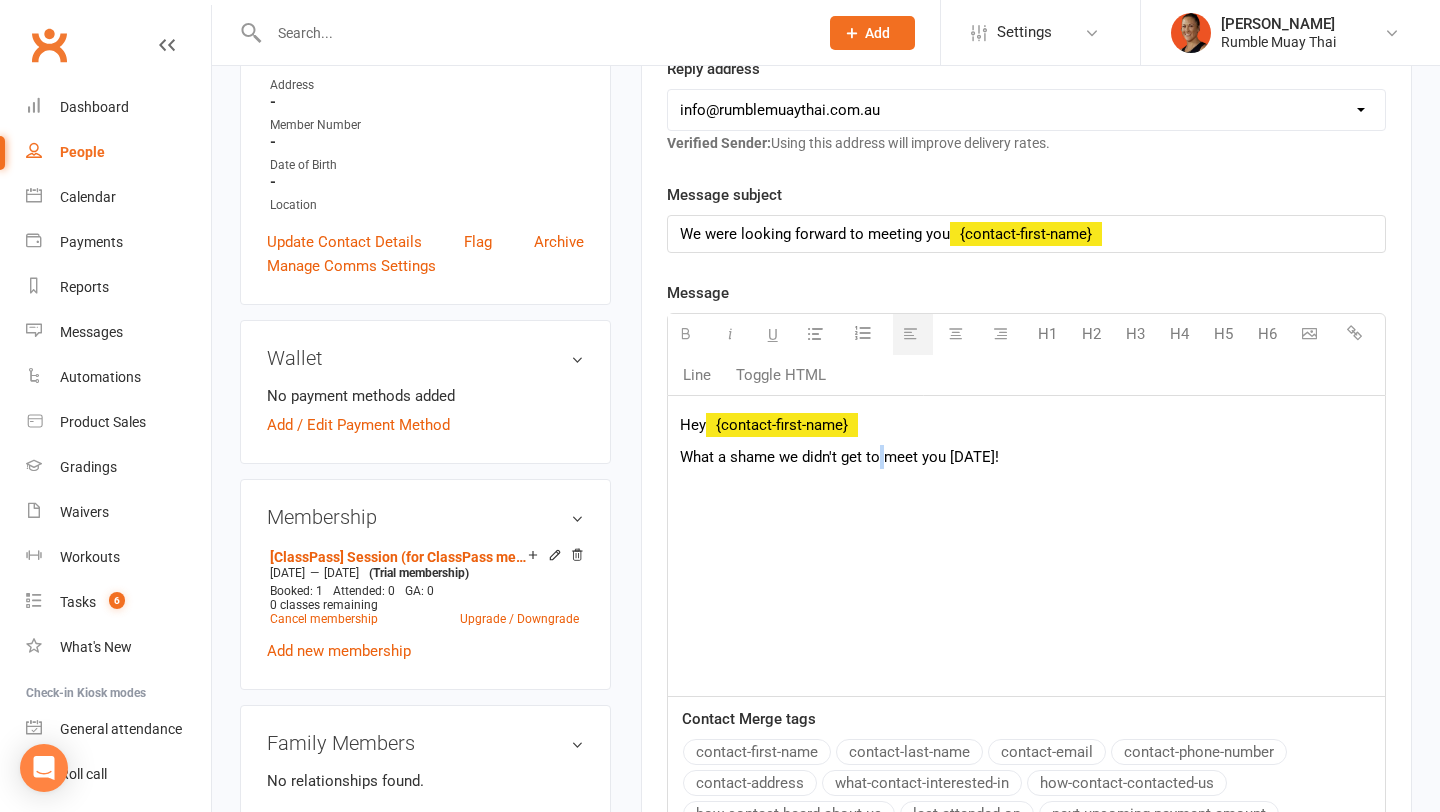 click on "What a shame we didn't get to meet you on Monday!" at bounding box center [1026, 457] 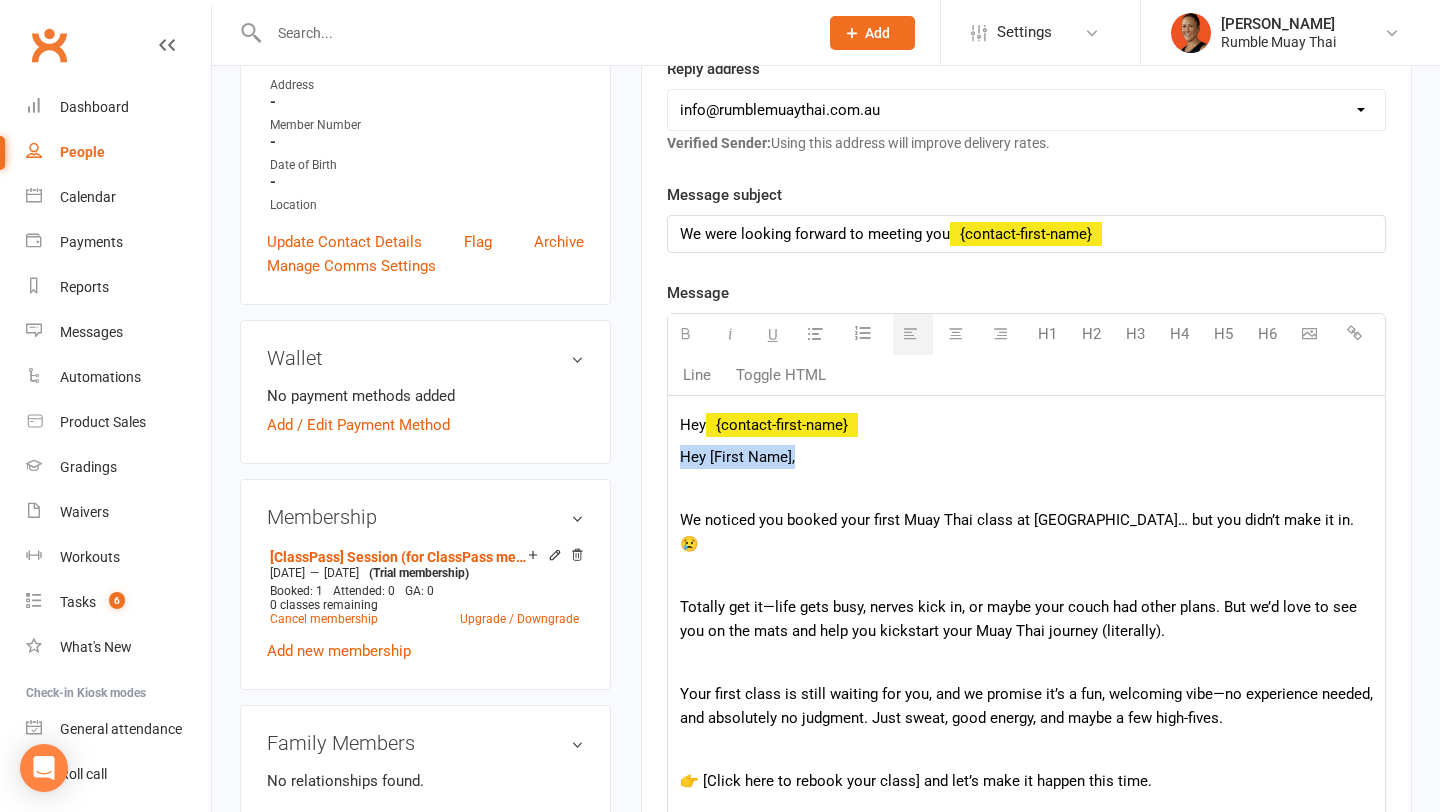 drag, startPoint x: 817, startPoint y: 465, endPoint x: 655, endPoint y: 466, distance: 162.00308 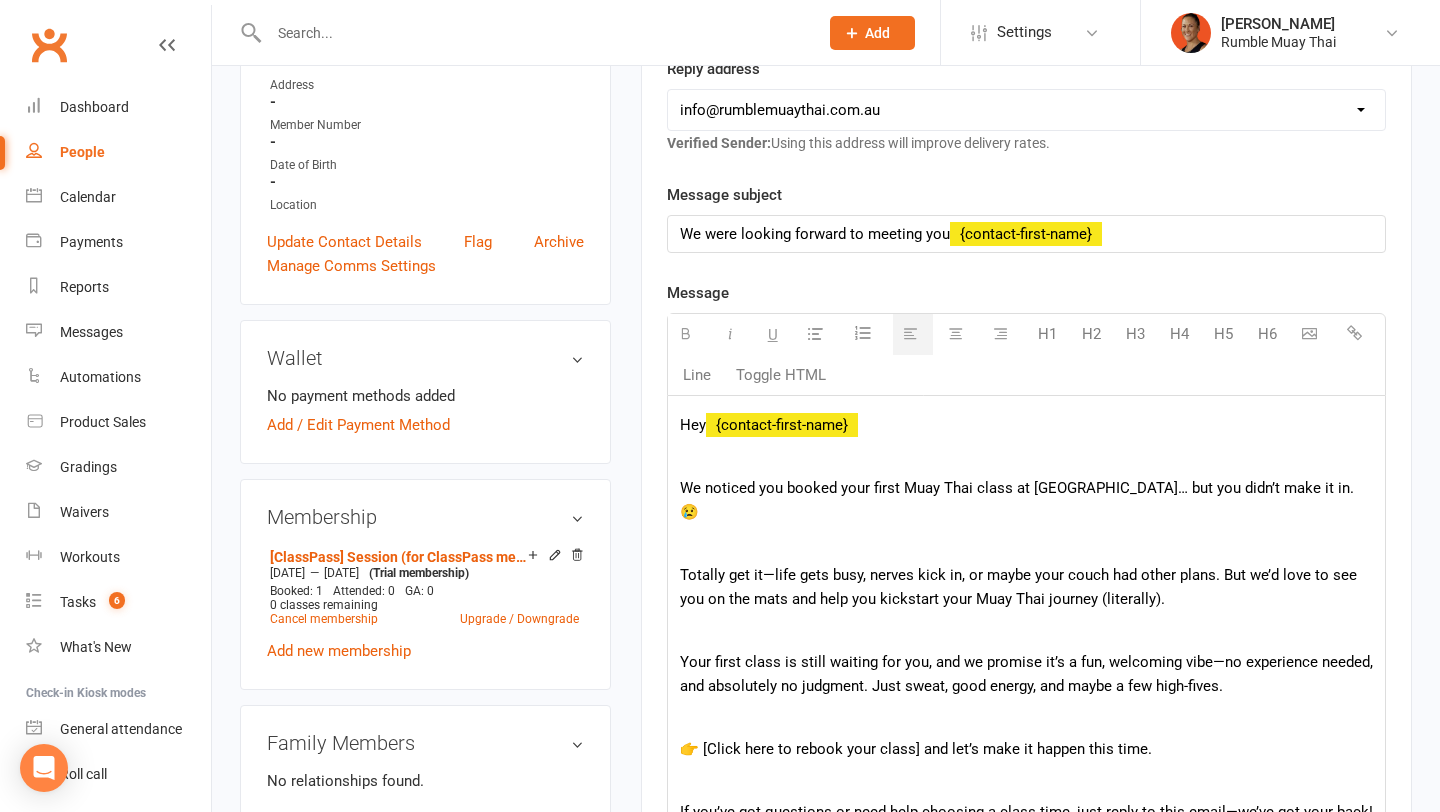 click at bounding box center [1026, 457] 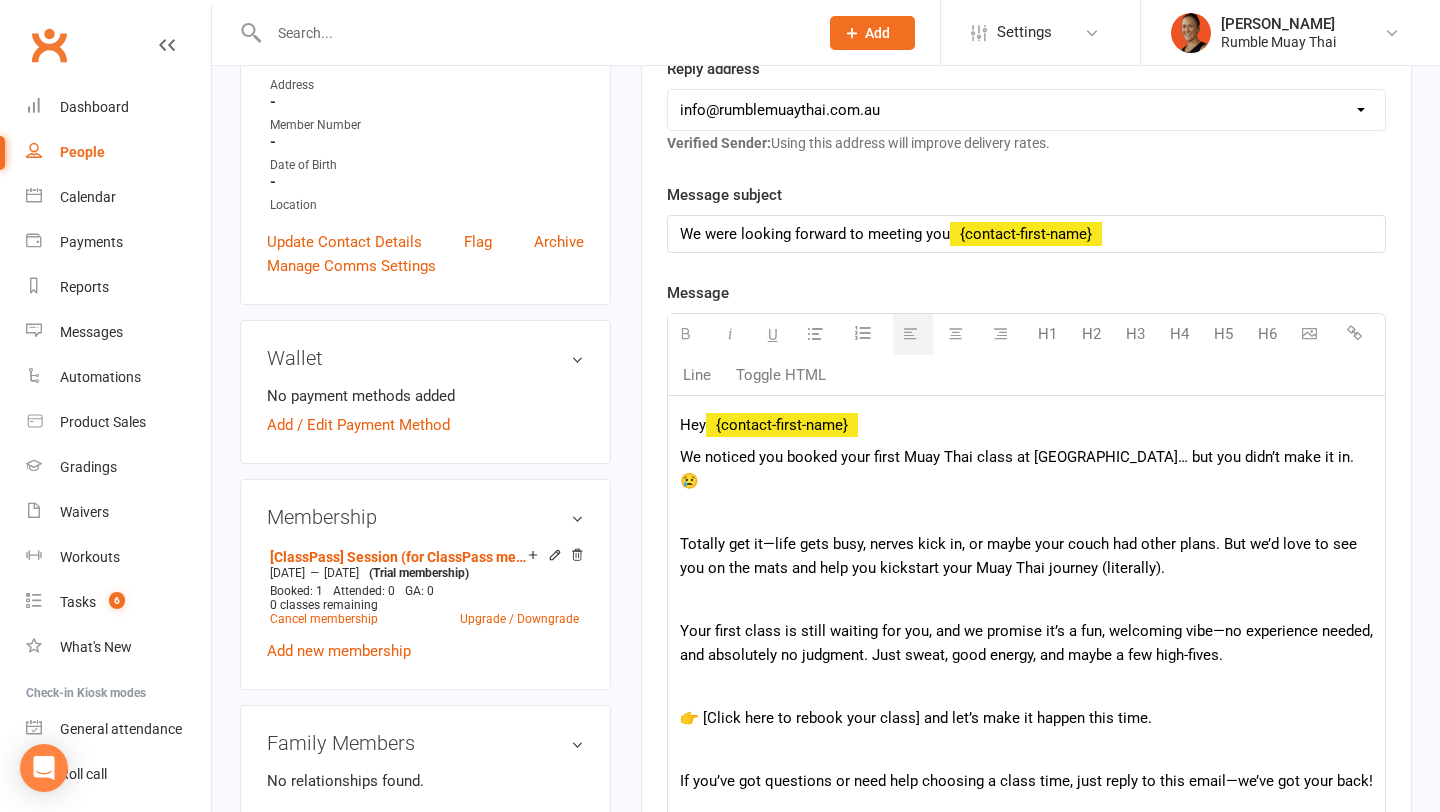 click on "Totally get it—life gets busy, nerves kick in, or maybe your couch had other plans. But we’d love to see you on the mats and help you kickstart your Muay Thai journey (literally)." at bounding box center [1026, 556] 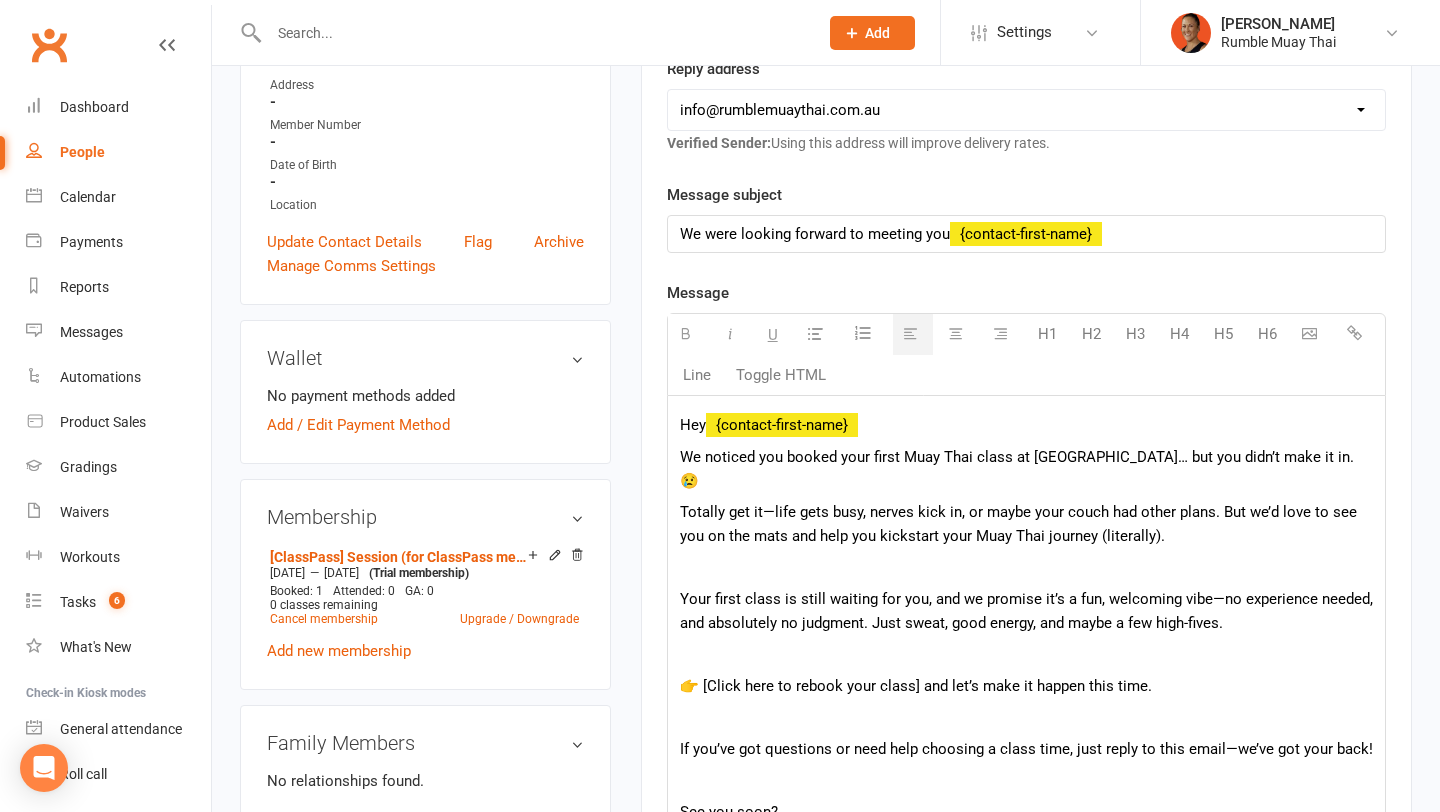 click on "Your first class is still waiting for you, and we promise it’s a fun, welcoming vibe—no experience needed, and absolutely no judgment. Just sweat, good energy, and maybe a few high-fives." at bounding box center (1026, 611) 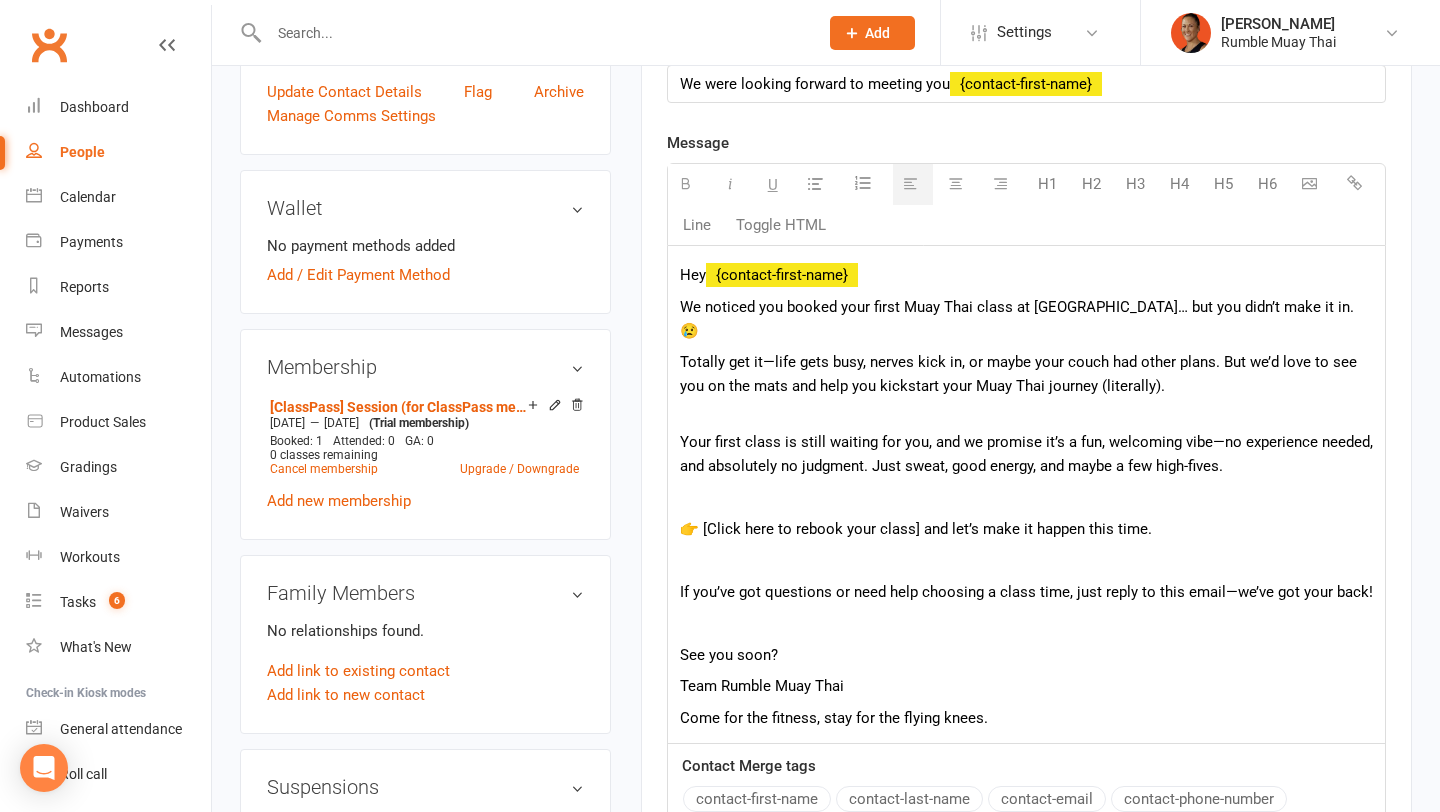 scroll, scrollTop: 641, scrollLeft: 0, axis: vertical 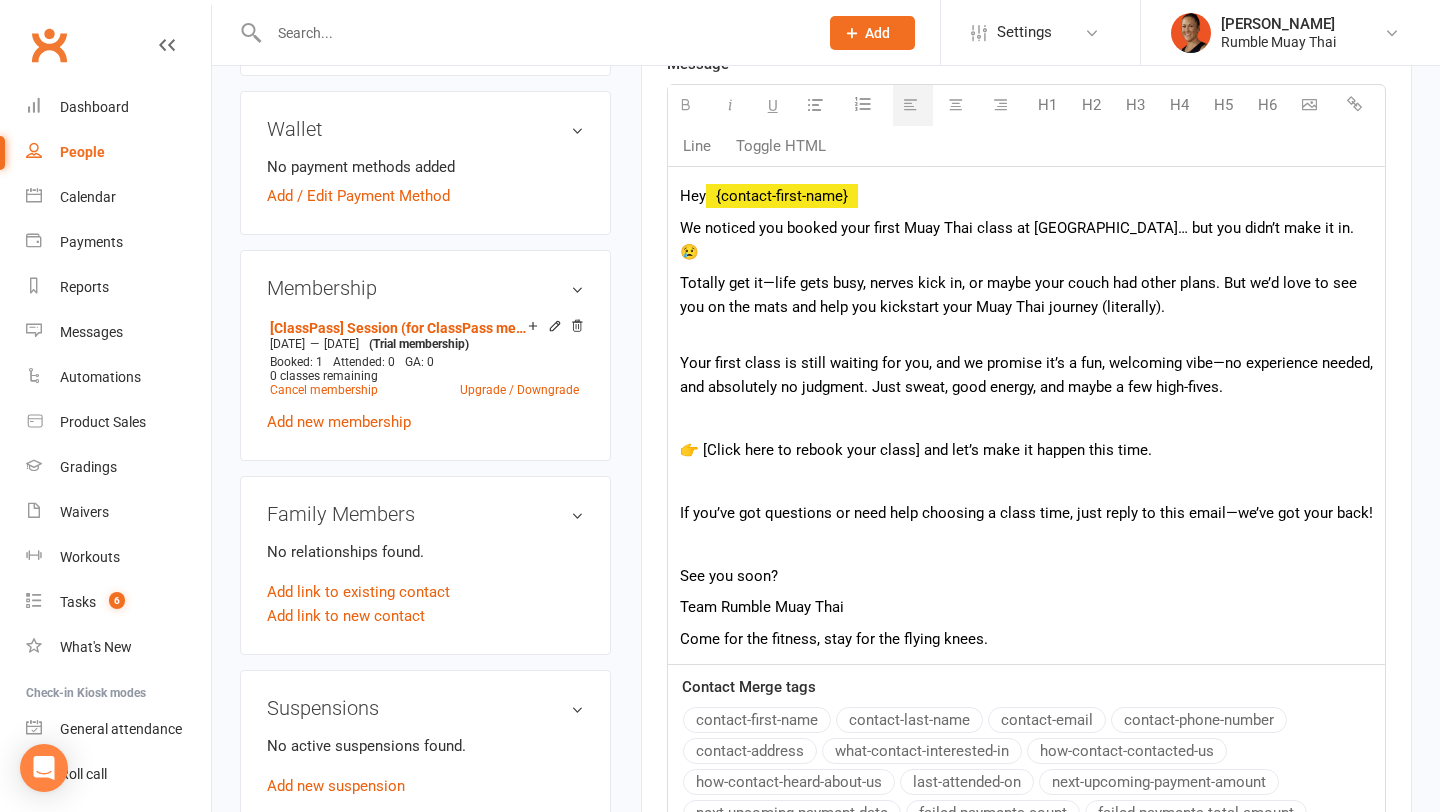 click at bounding box center (1026, 481) 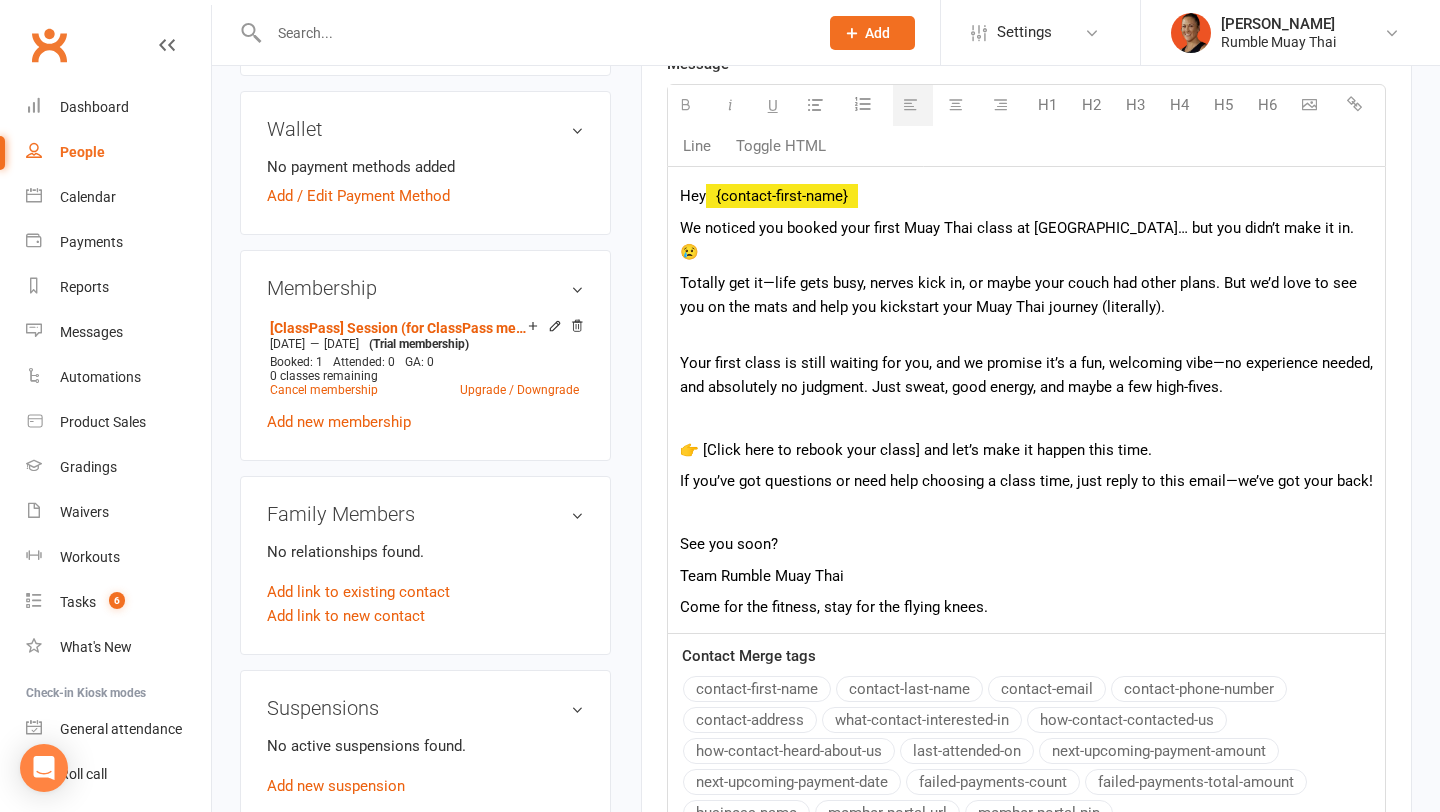 click at bounding box center (1026, 513) 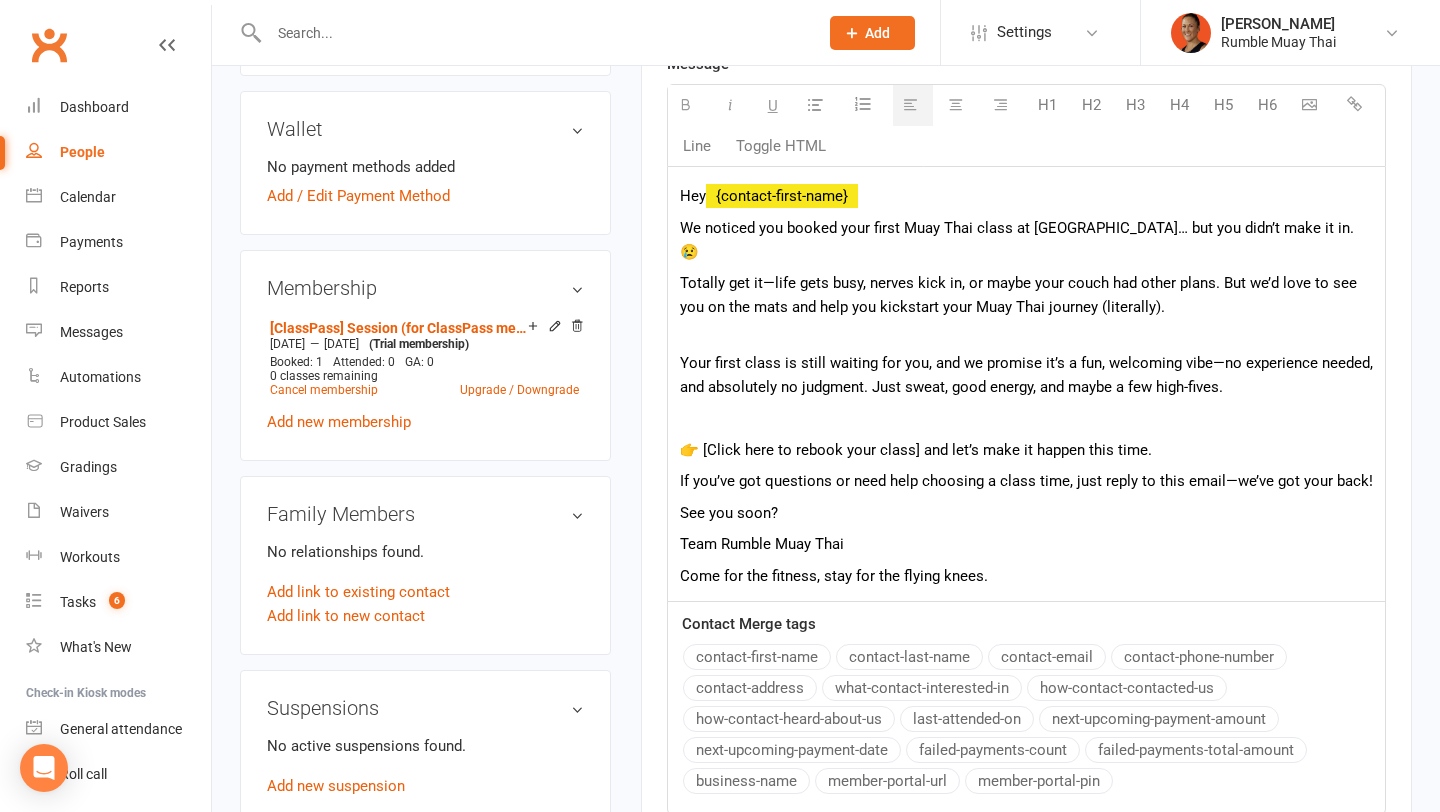 click on "We noticed you booked your first Muay Thai class at Rumble… but you didn’t make it in. 😢 Totally get it—life gets busy, nerves kick in, or maybe your couch had other plans. But we’d love to see you on the mats and help you kickstart your Muay Thai journey (literally). Your first class is still waiting for you, and we promise it’s a fun, welcoming vibe—no experience needed, and absolutely no judgment. Just sweat, good energy, and maybe a few high-fives. 👉 [Click here to rebook your class] and let’s make it happen this time. If you’ve got questions or need help choosing a class time, just reply to this email—we’ve got your back! See you soon? Team Rumble Muay Thai Come for the fitness, stay for the flying knees." at bounding box center (1026, 402) 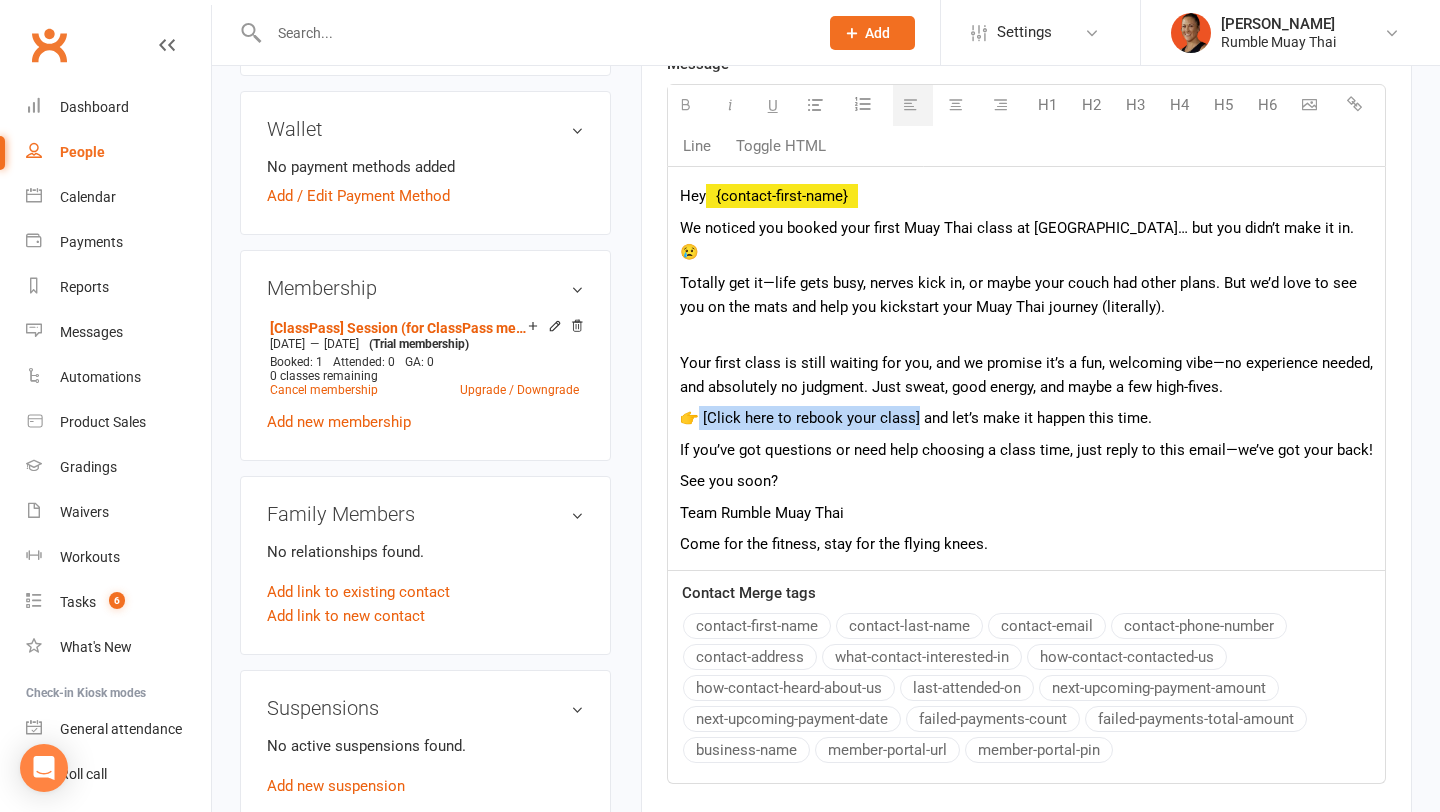 drag, startPoint x: 910, startPoint y: 391, endPoint x: 701, endPoint y: 394, distance: 209.02153 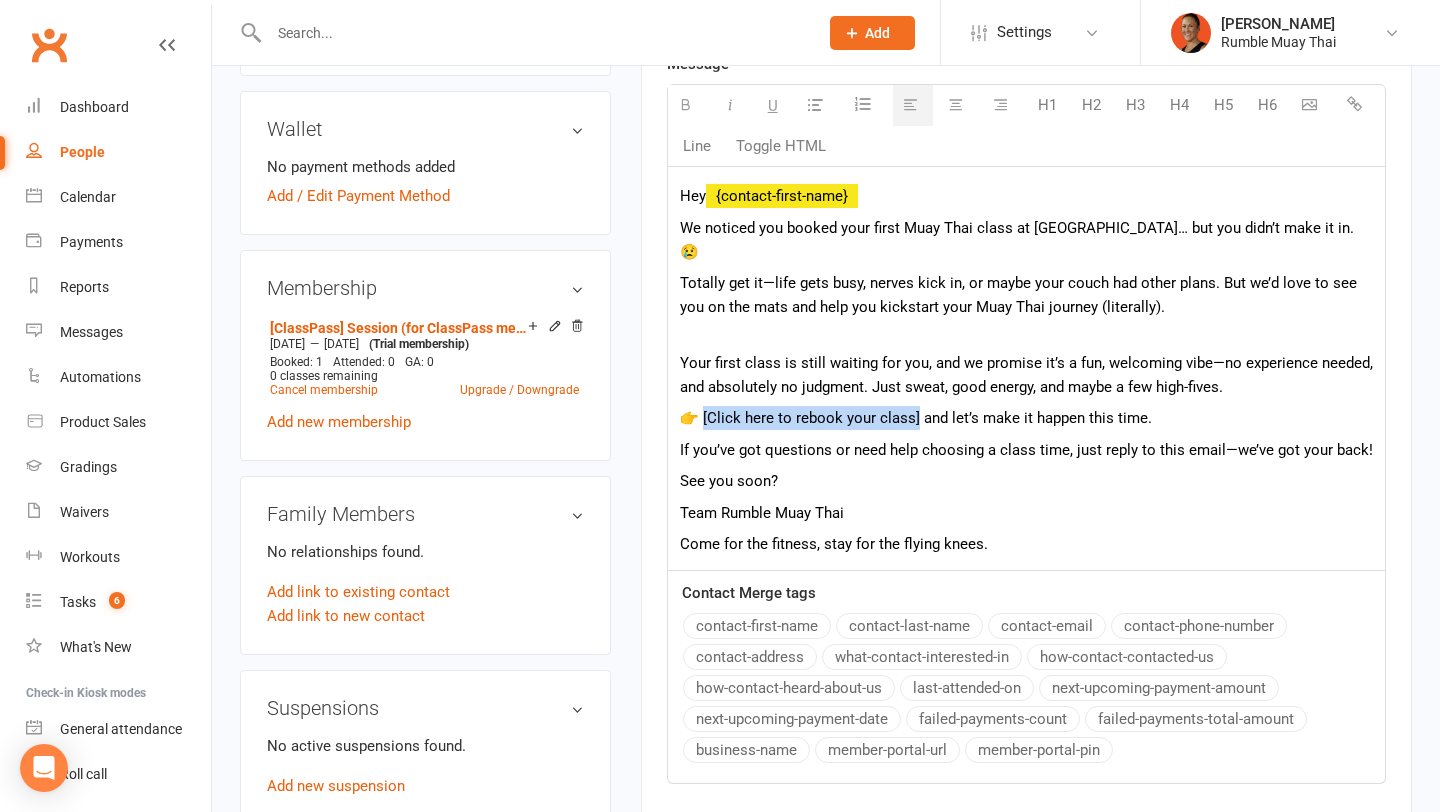 click 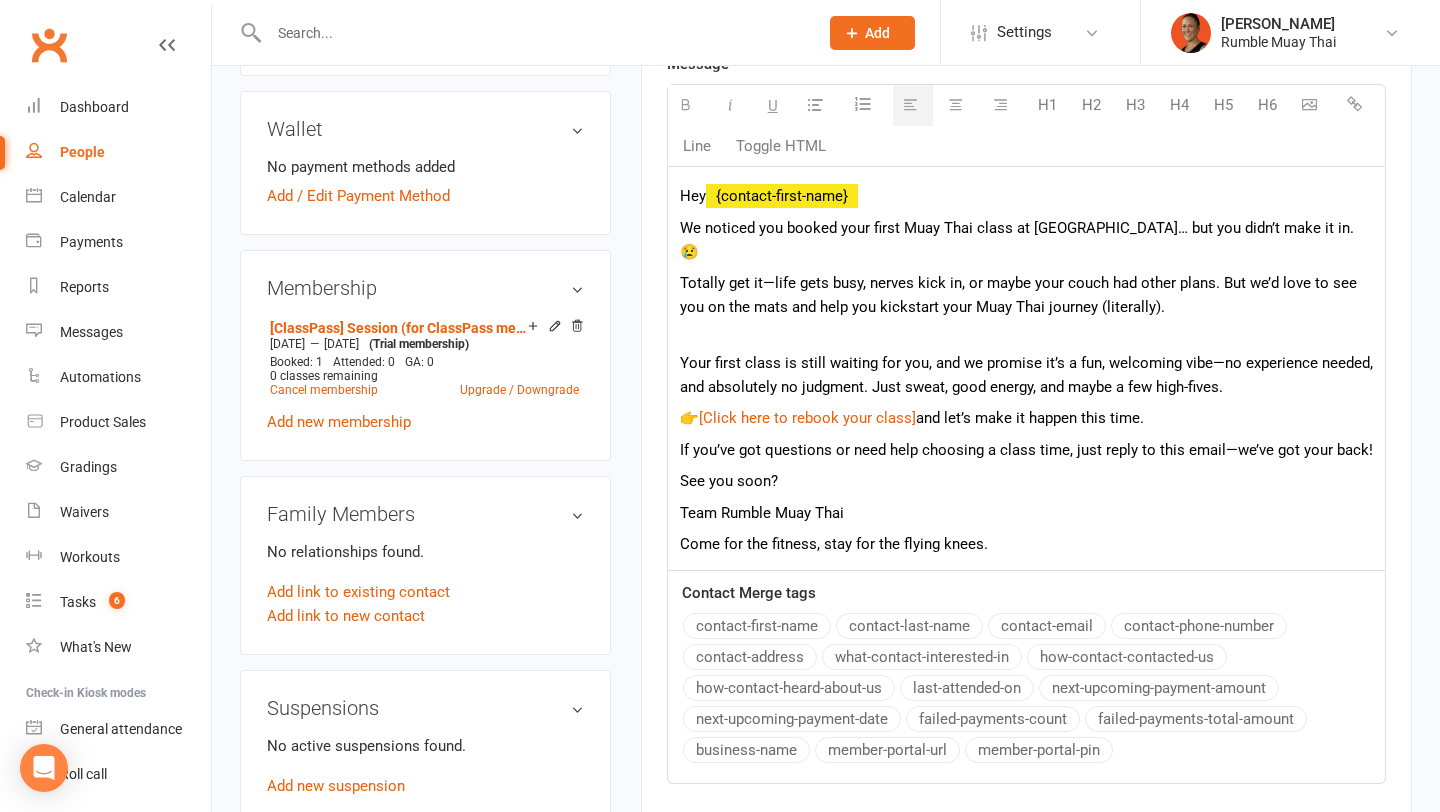 click on "👉  [Click here to rebook your class]  and let’s make it happen this time." at bounding box center [1026, 418] 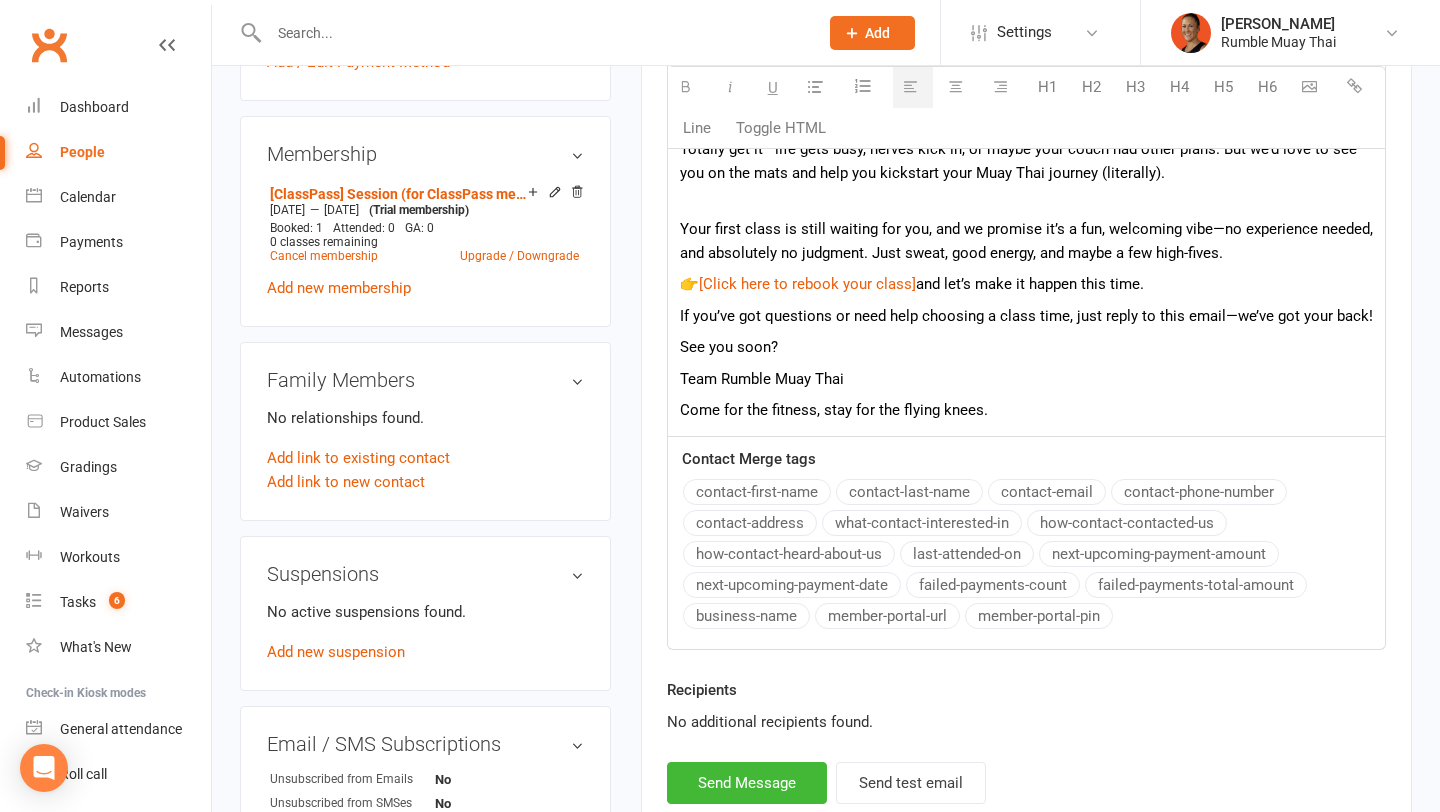 scroll, scrollTop: 777, scrollLeft: 0, axis: vertical 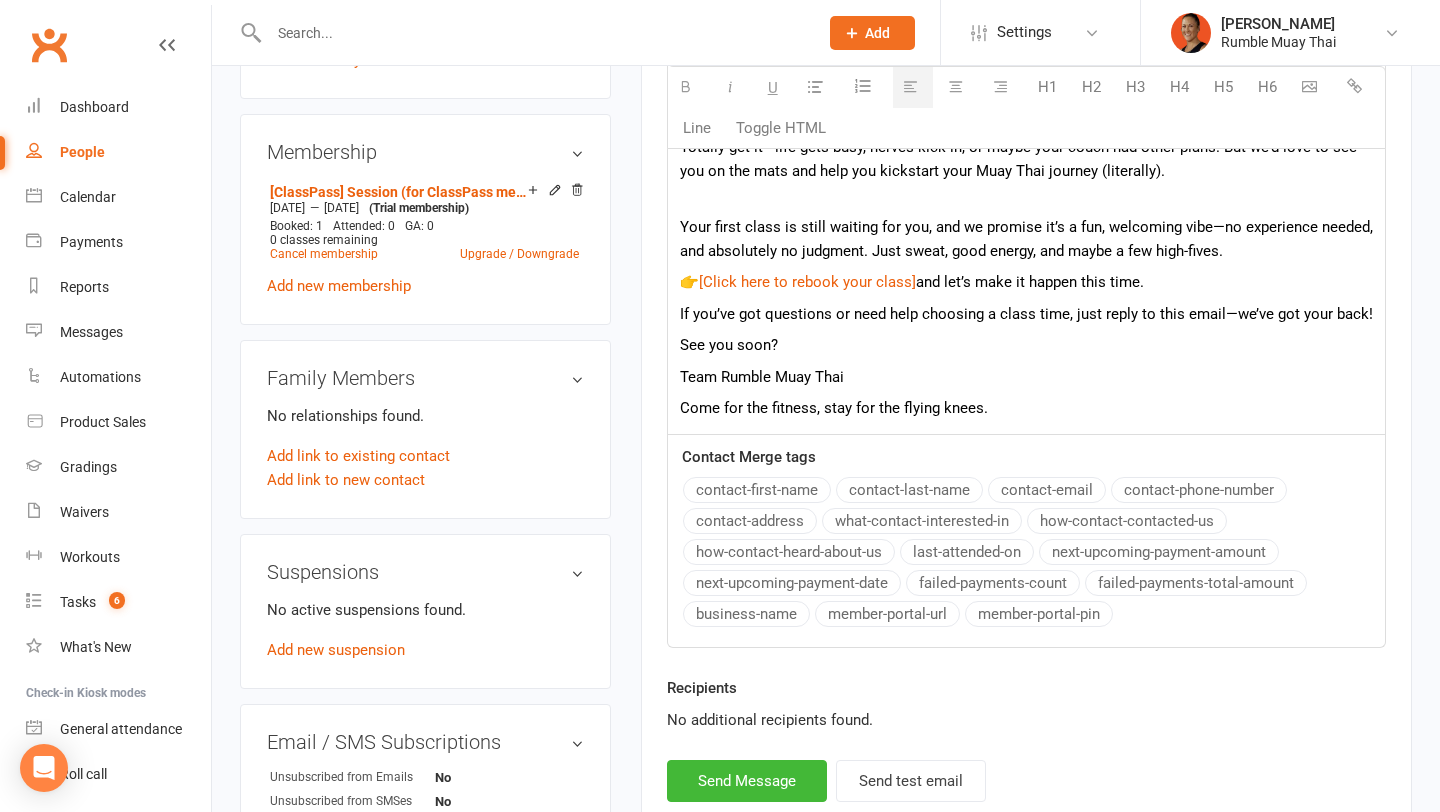 click on "Come for the fitness, stay for the flying knees." at bounding box center (1026, 408) 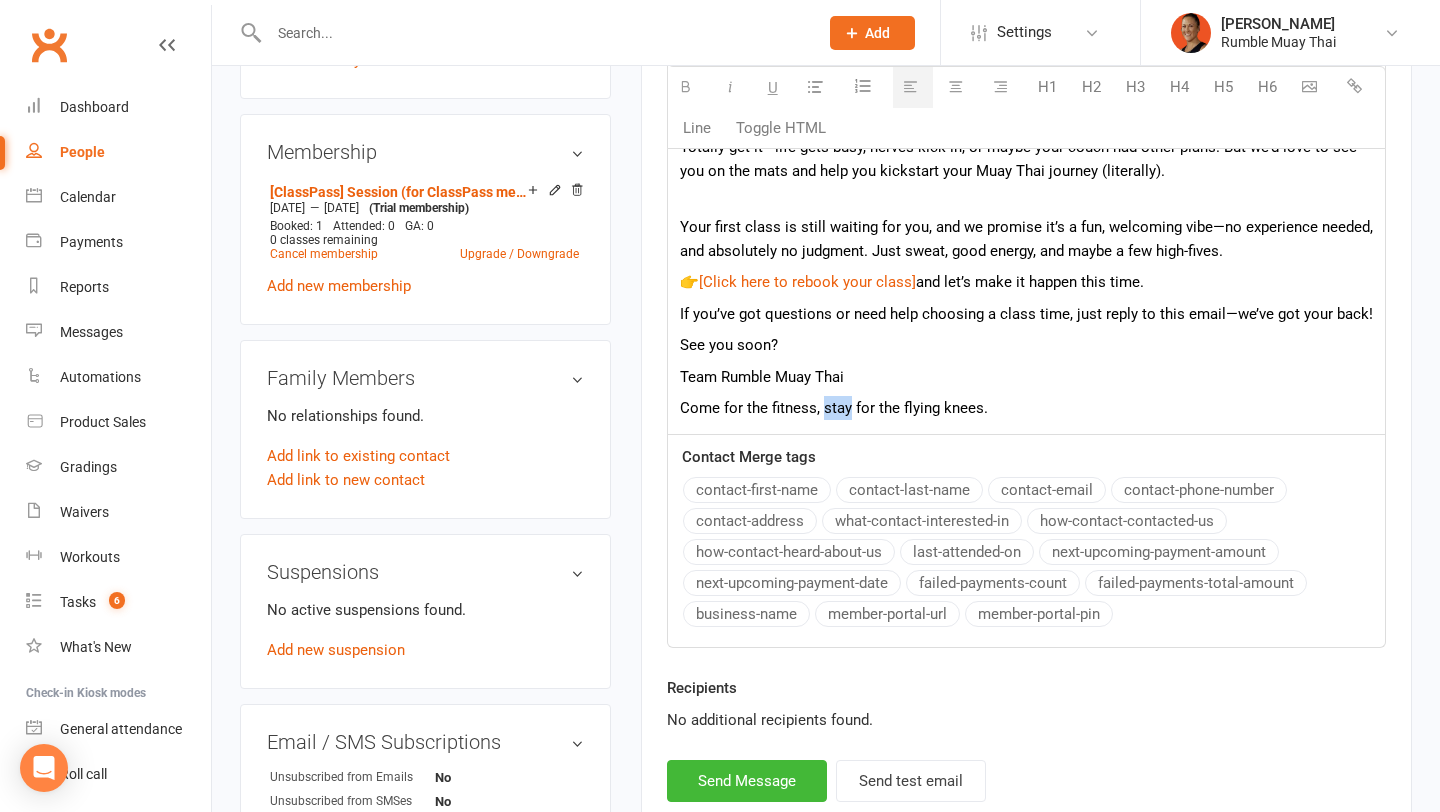 click on "Come for the fitness, stay for the flying knees." at bounding box center [1026, 408] 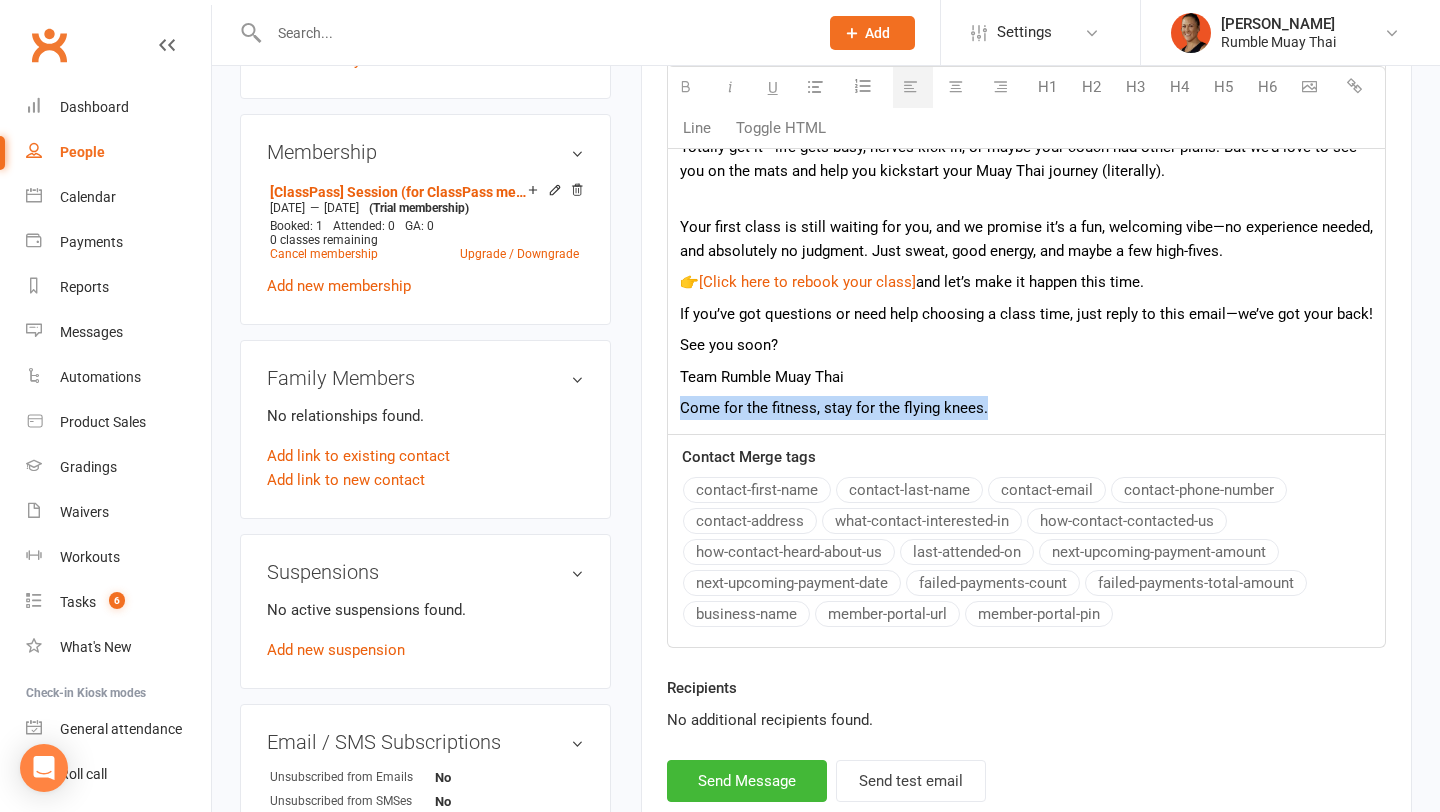 click on "Come for the fitness, stay for the flying knees." at bounding box center [1026, 408] 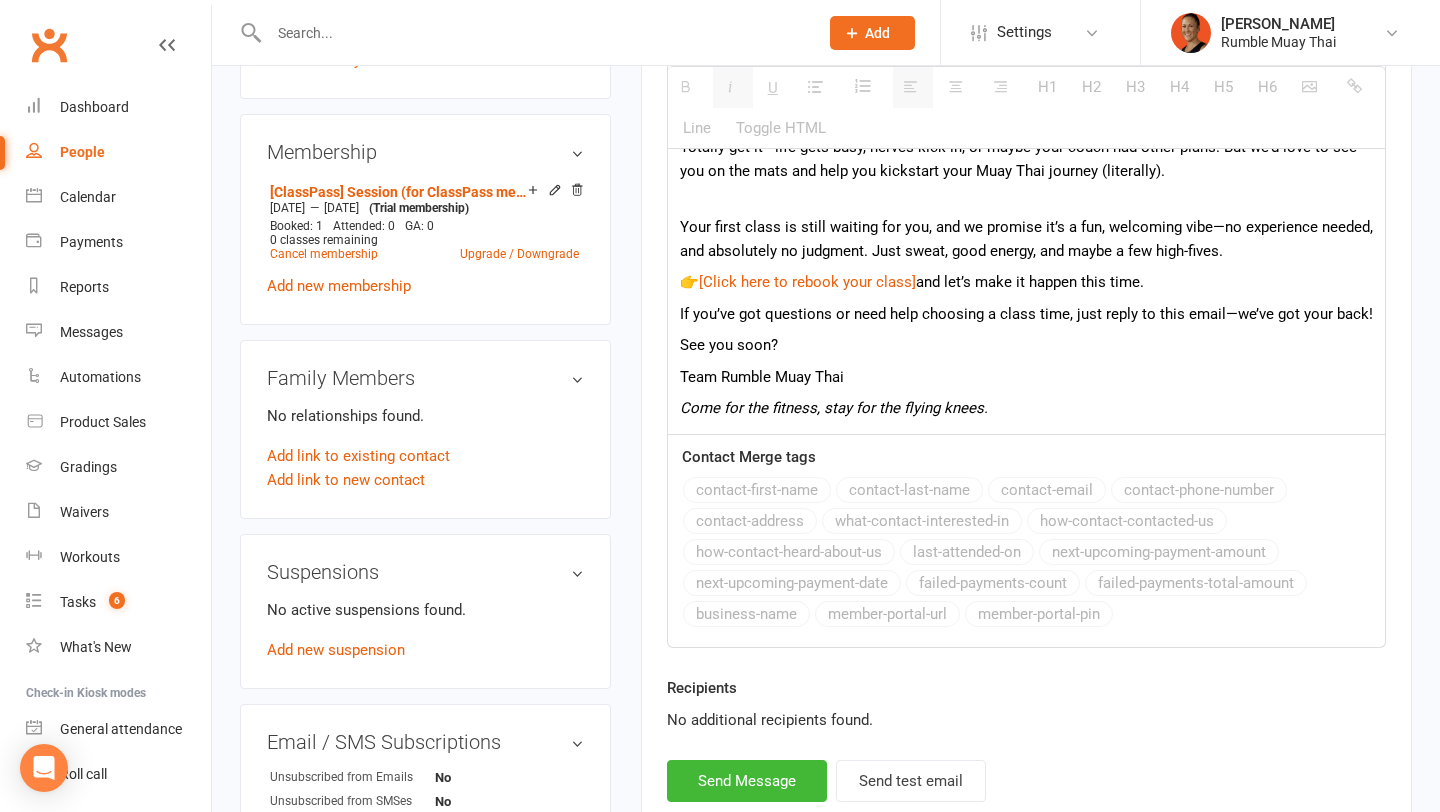 click on "Recipients No additional recipients found." at bounding box center [1026, 718] 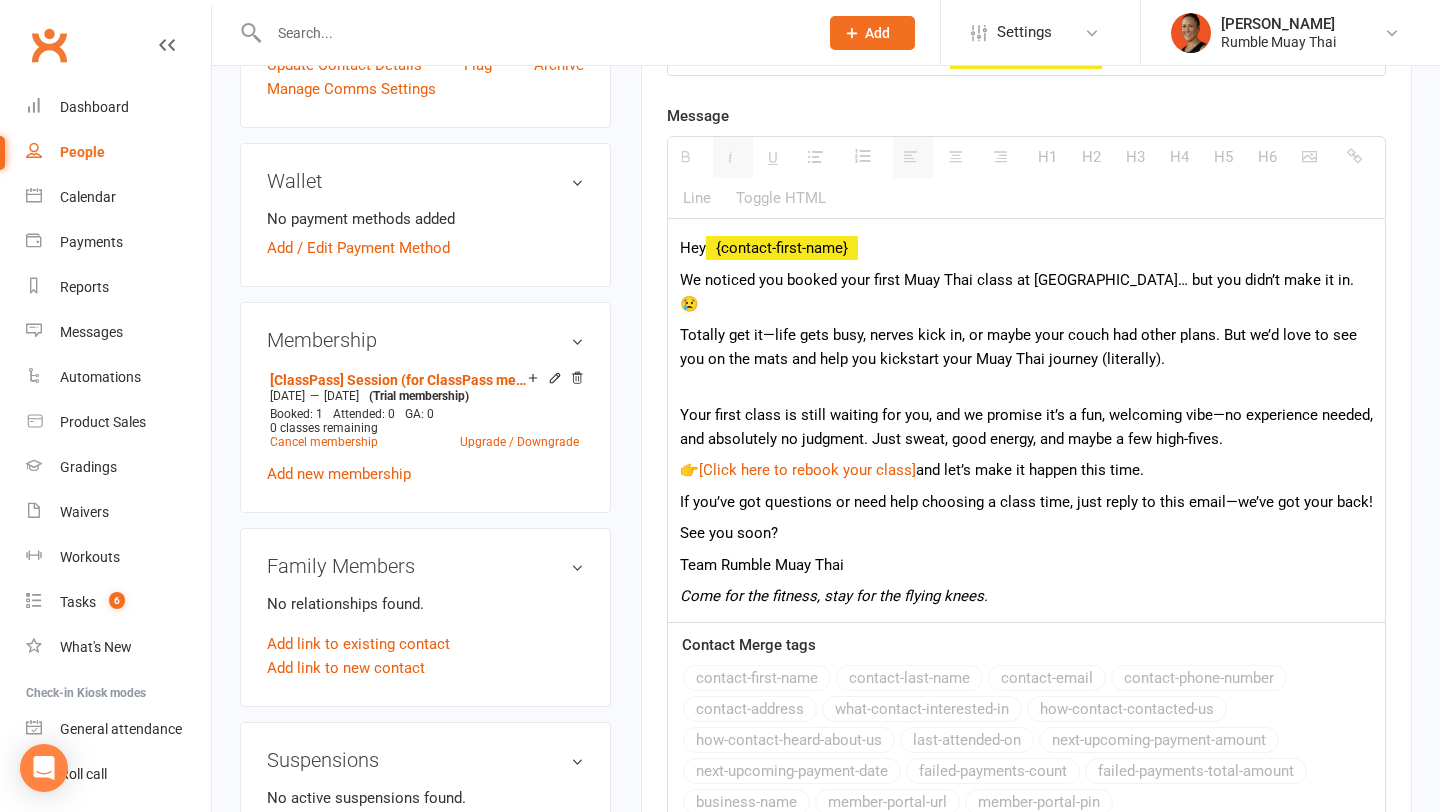 scroll, scrollTop: 590, scrollLeft: 0, axis: vertical 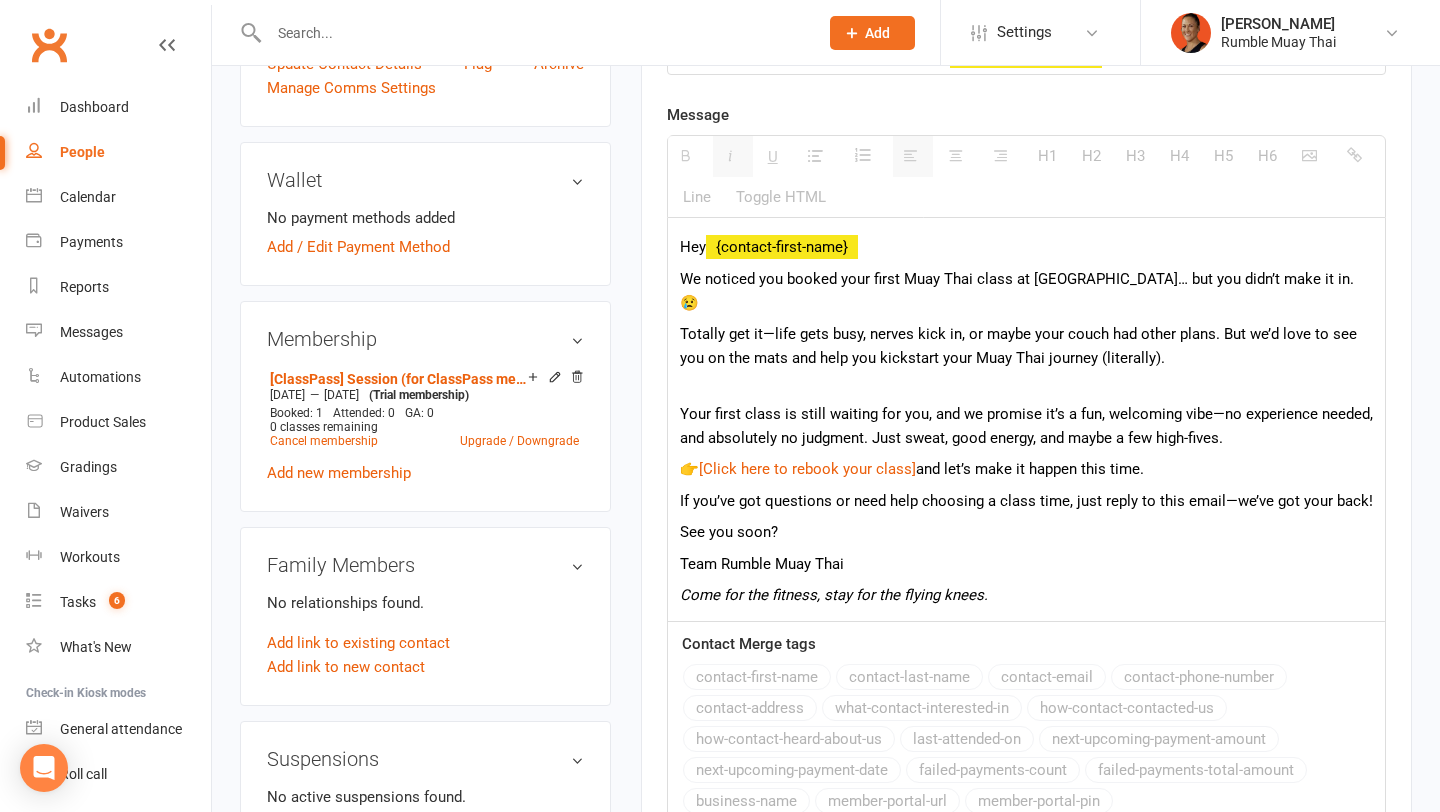click on "Your first class is still waiting for you, and we promise it’s a fun, welcoming vibe—no experience needed, and absolutely no judgment. Just sweat, good energy, and maybe a few high-fives." at bounding box center (1026, 414) 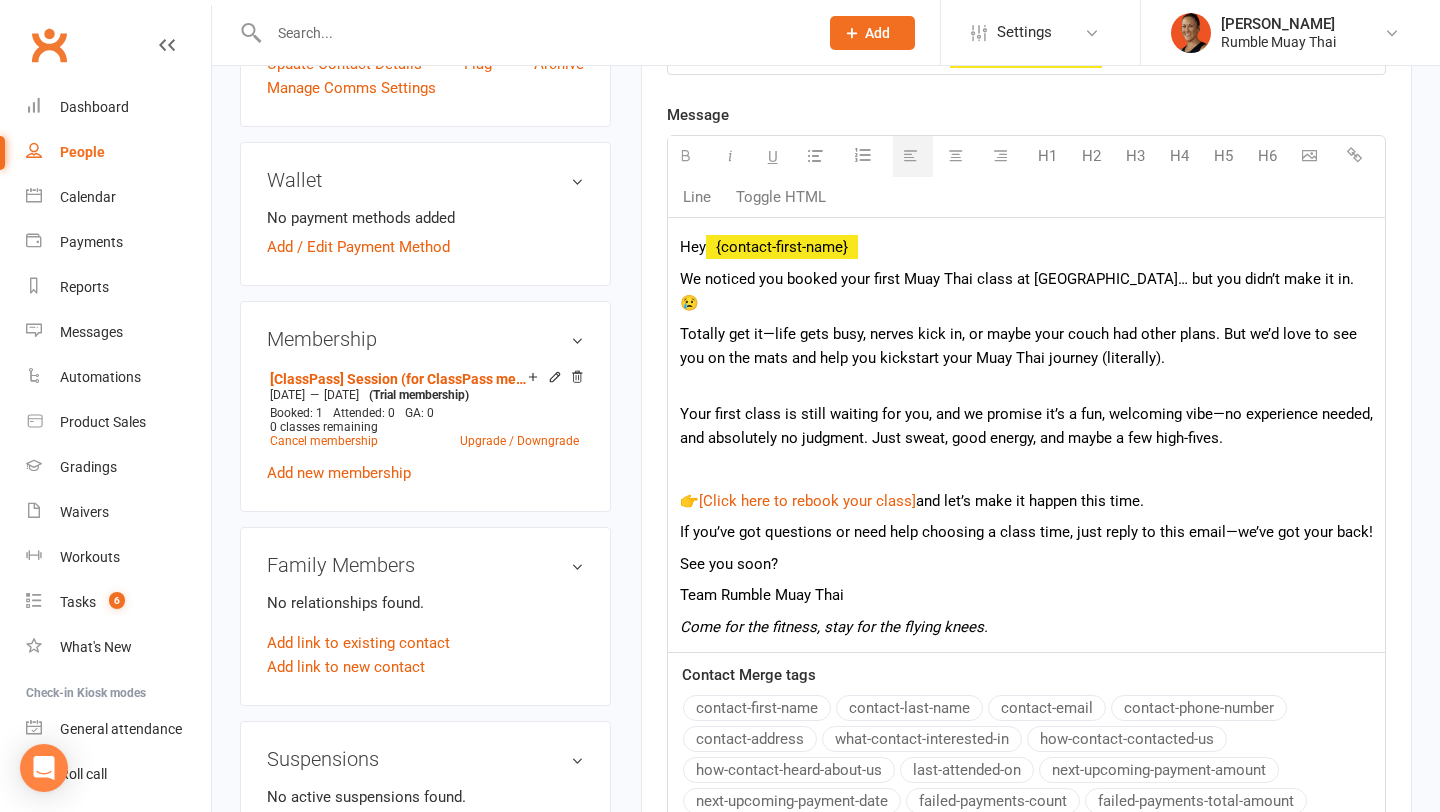 click on "👉  [Click here to rebook your class]  and let’s make it happen this time." at bounding box center (1026, 501) 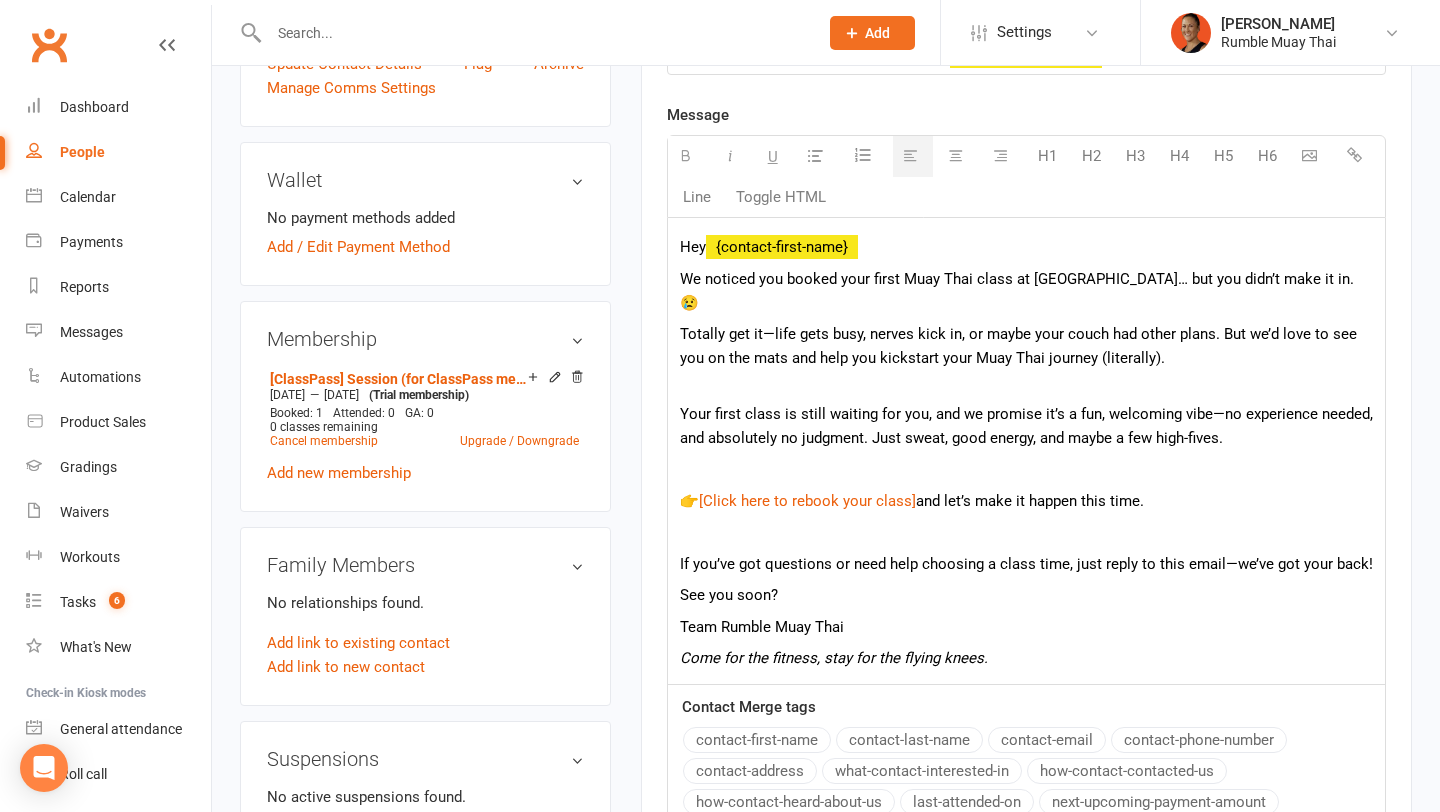 click on "👉  [Click here to rebook your class]  and let’s make it happen this time." at bounding box center [1026, 501] 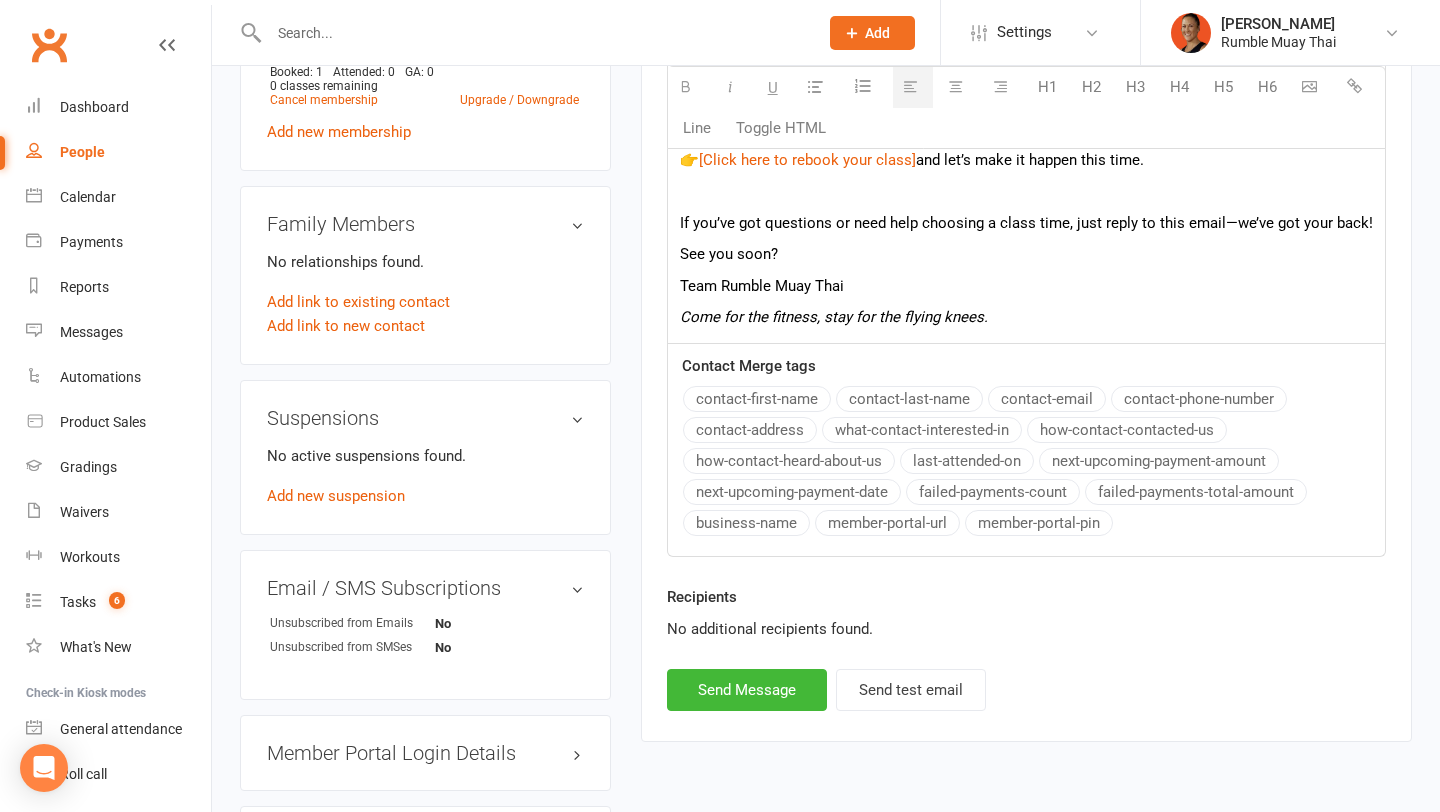 scroll, scrollTop: 962, scrollLeft: 0, axis: vertical 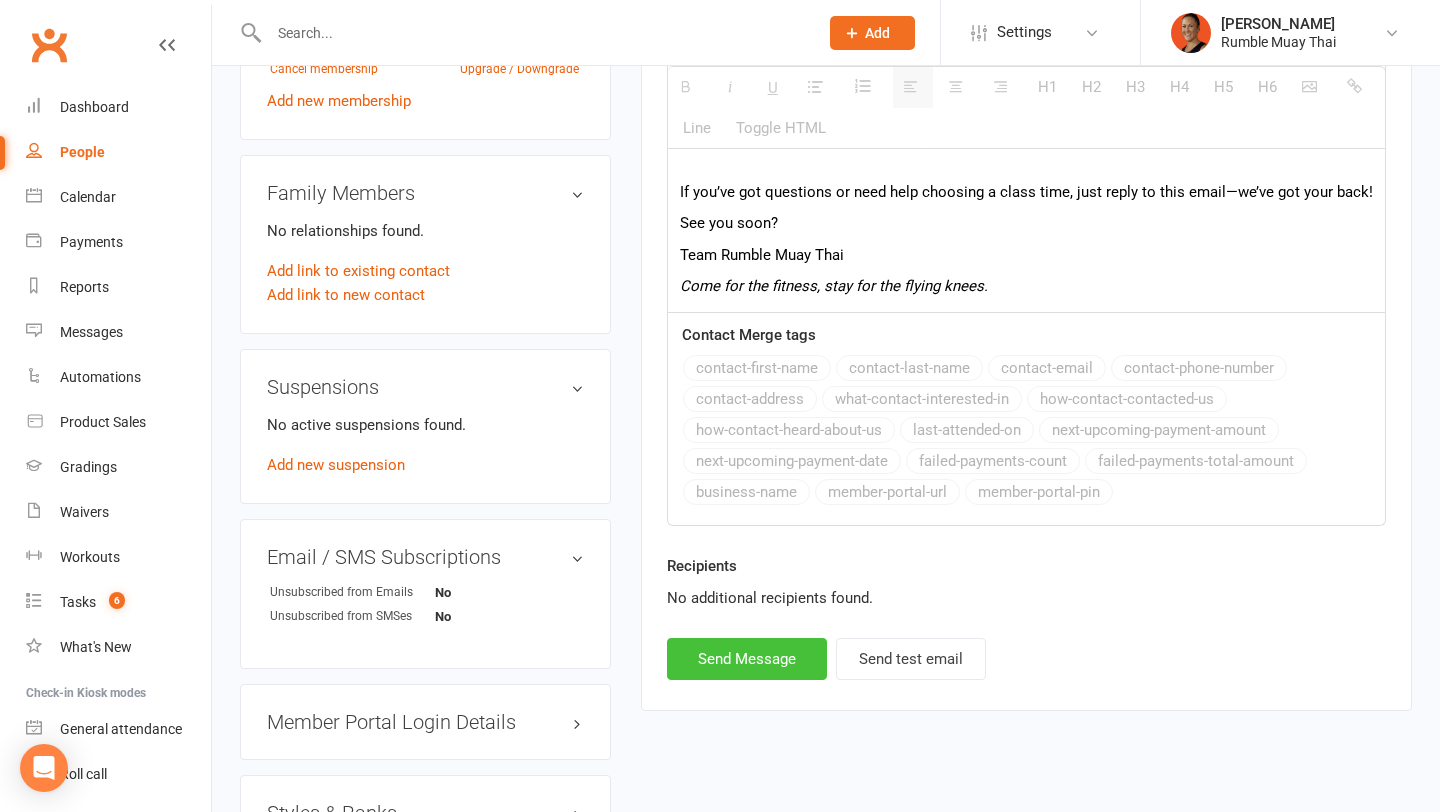 click on "Send Message" at bounding box center [747, 659] 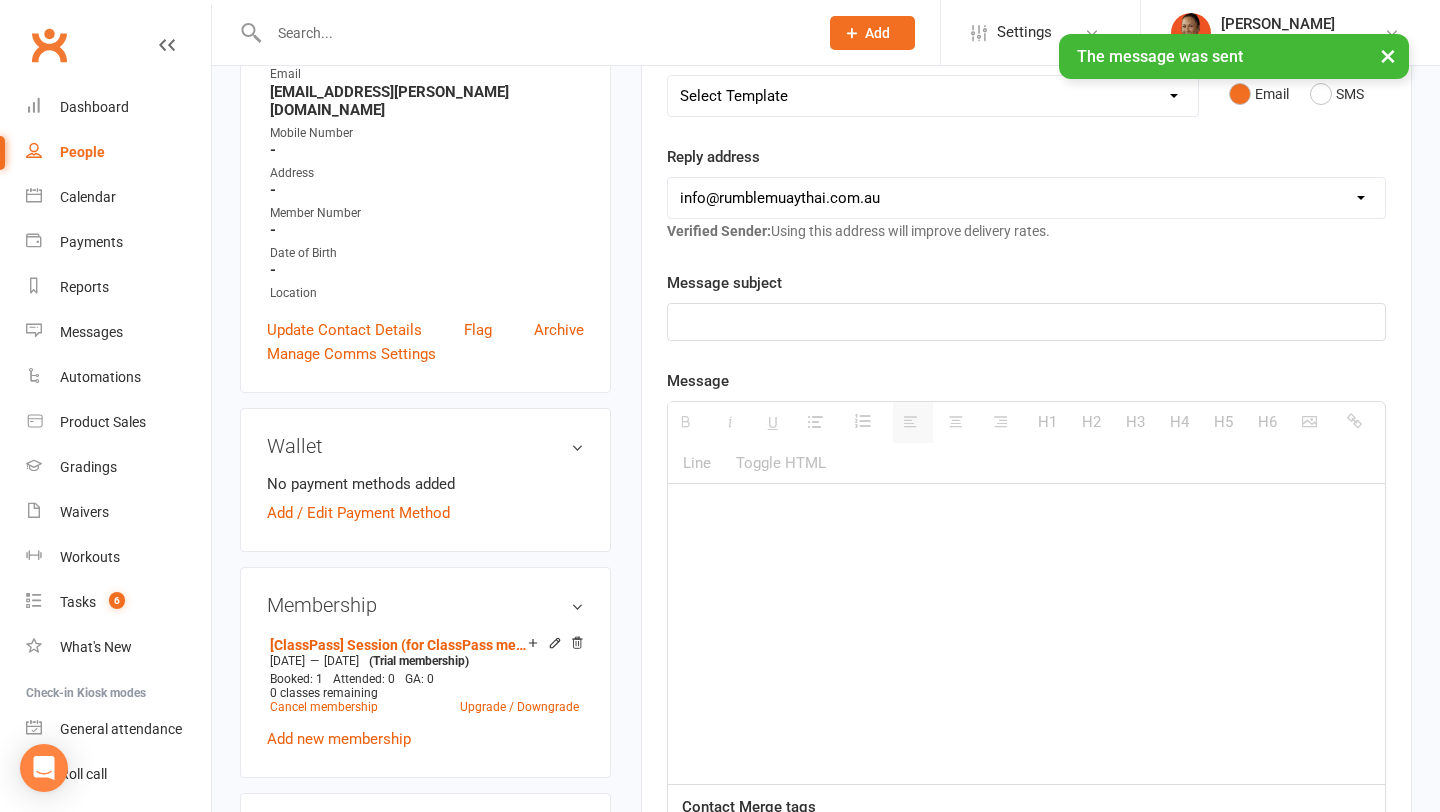 scroll, scrollTop: 0, scrollLeft: 0, axis: both 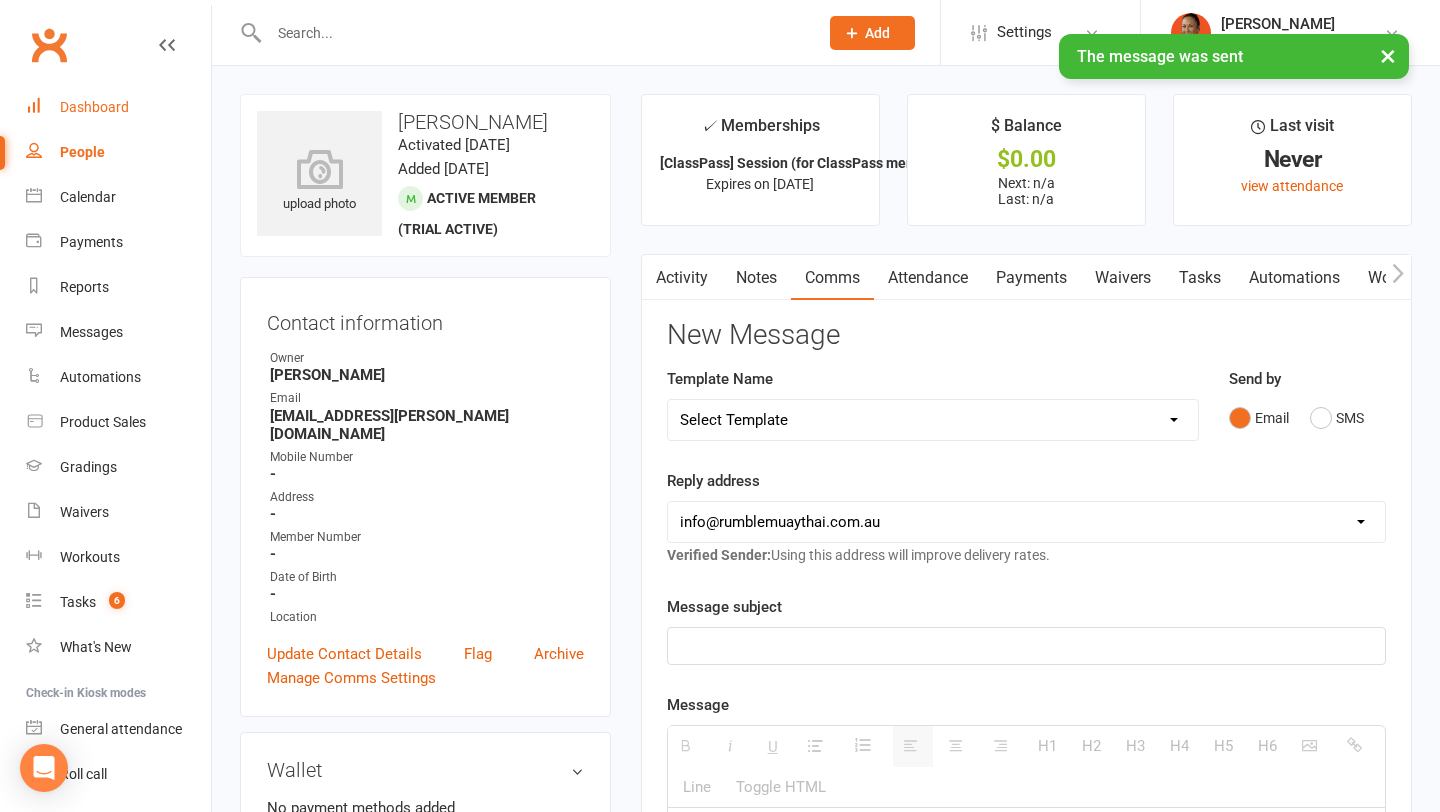 click on "Dashboard" at bounding box center (94, 107) 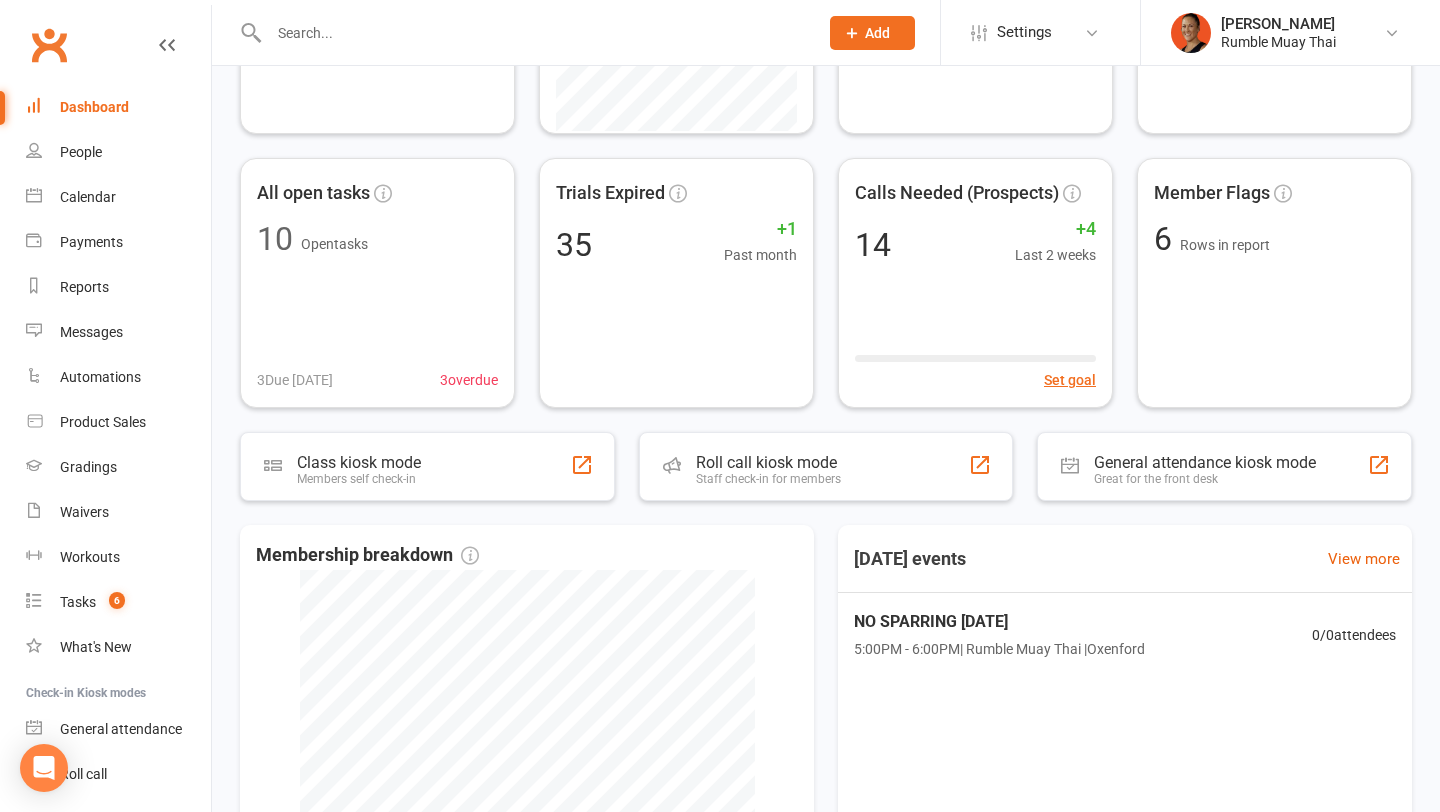 scroll, scrollTop: 556, scrollLeft: 0, axis: vertical 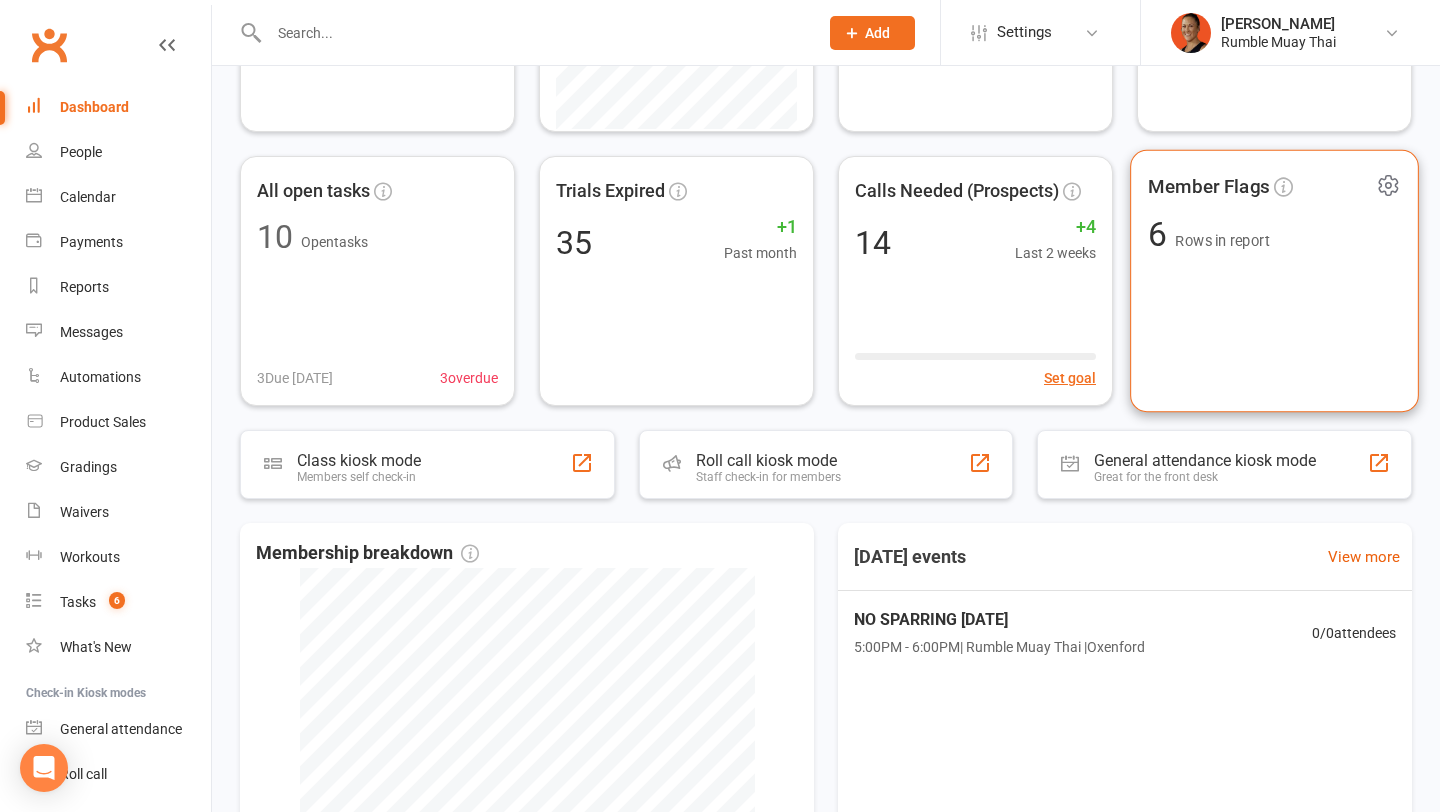 click on "Member Flags   6   Rows in report" at bounding box center (1274, 281) 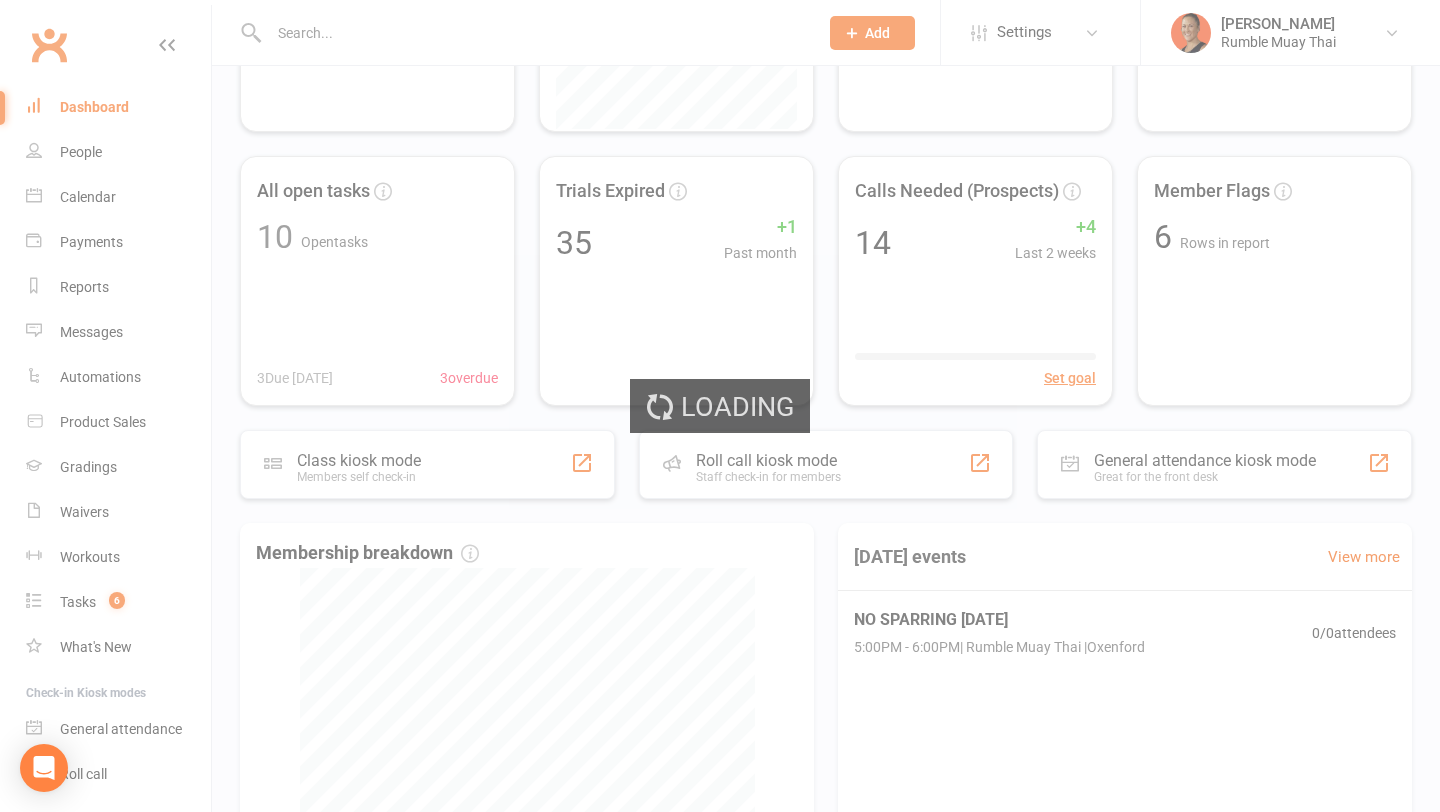scroll, scrollTop: 0, scrollLeft: 0, axis: both 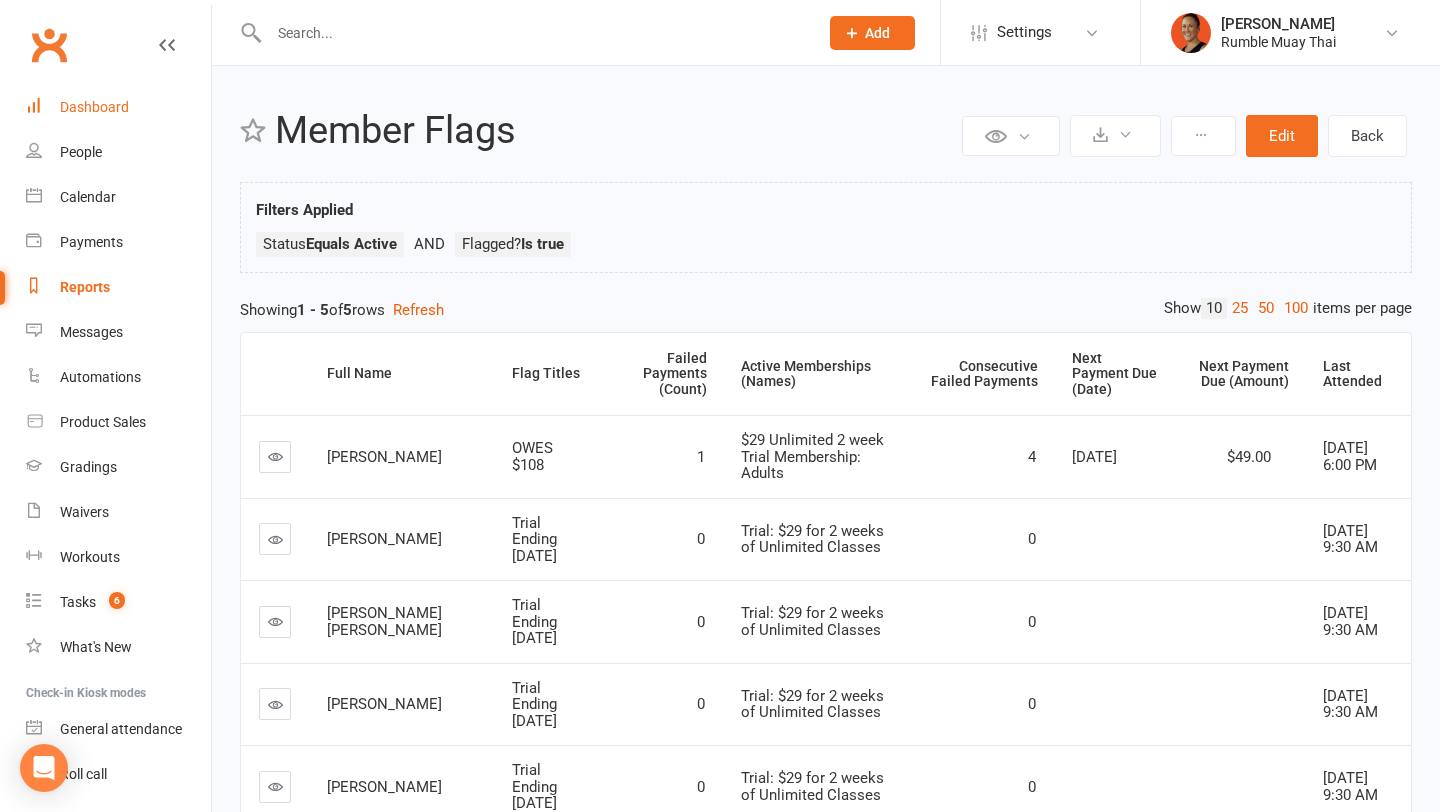 click on "Dashboard" at bounding box center [94, 107] 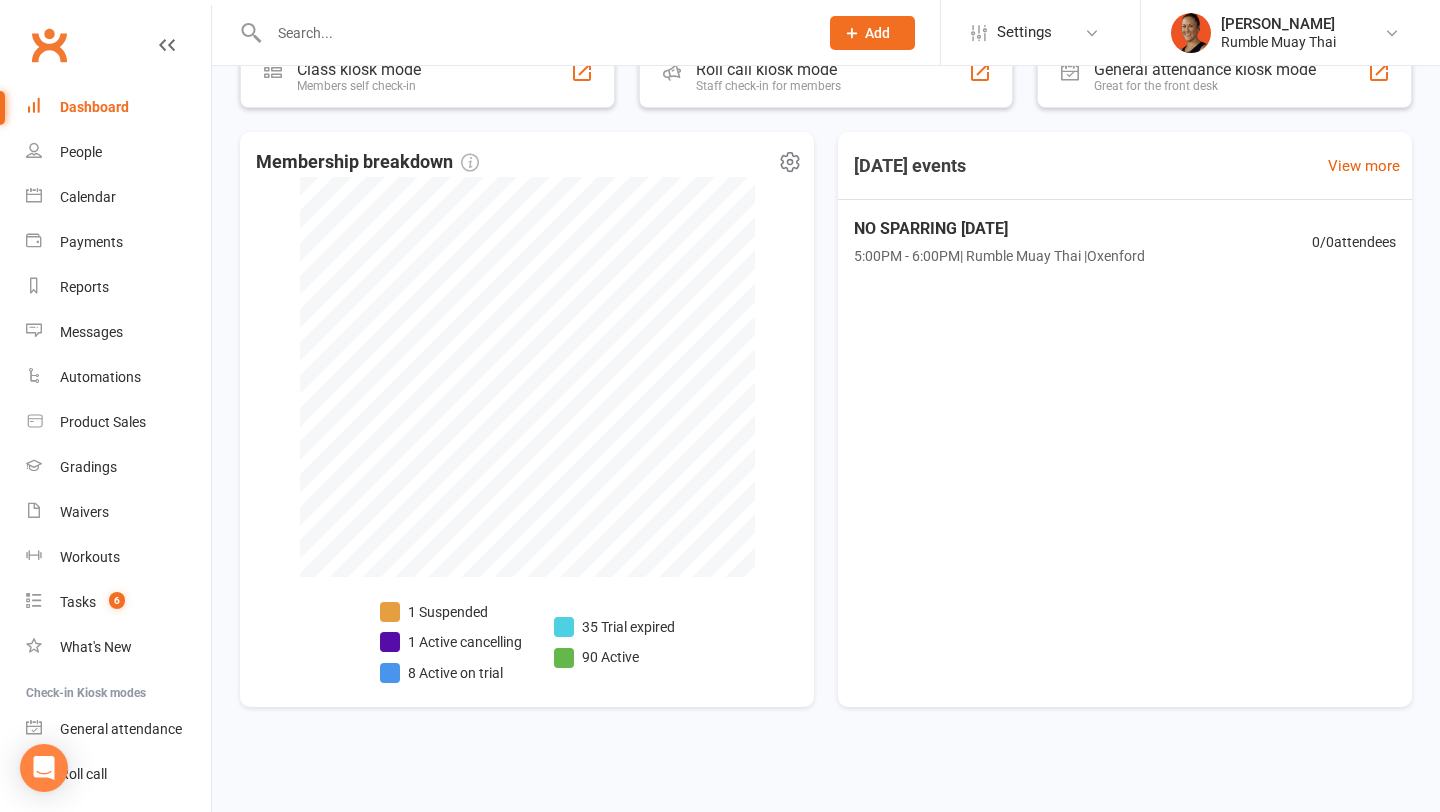scroll, scrollTop: 0, scrollLeft: 0, axis: both 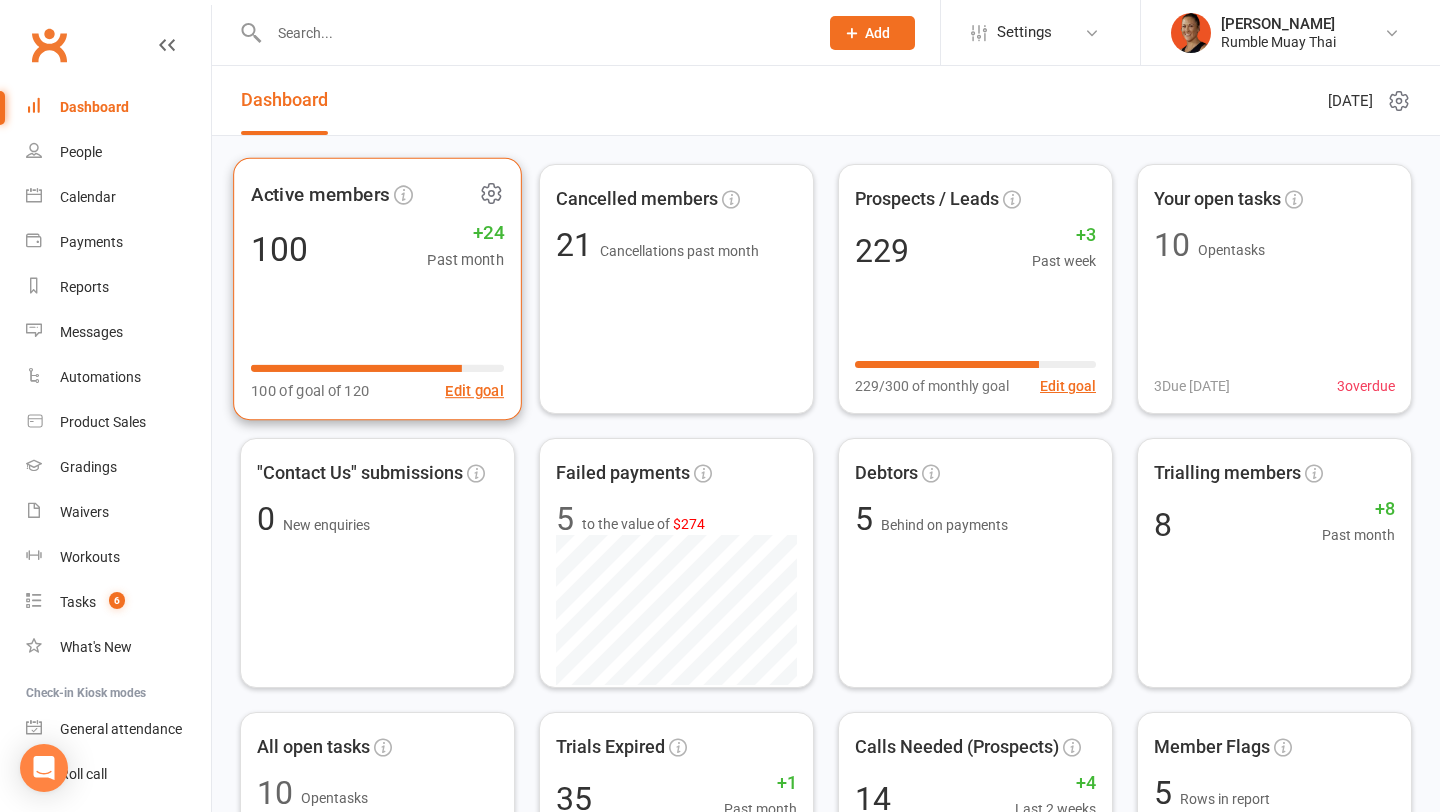 click 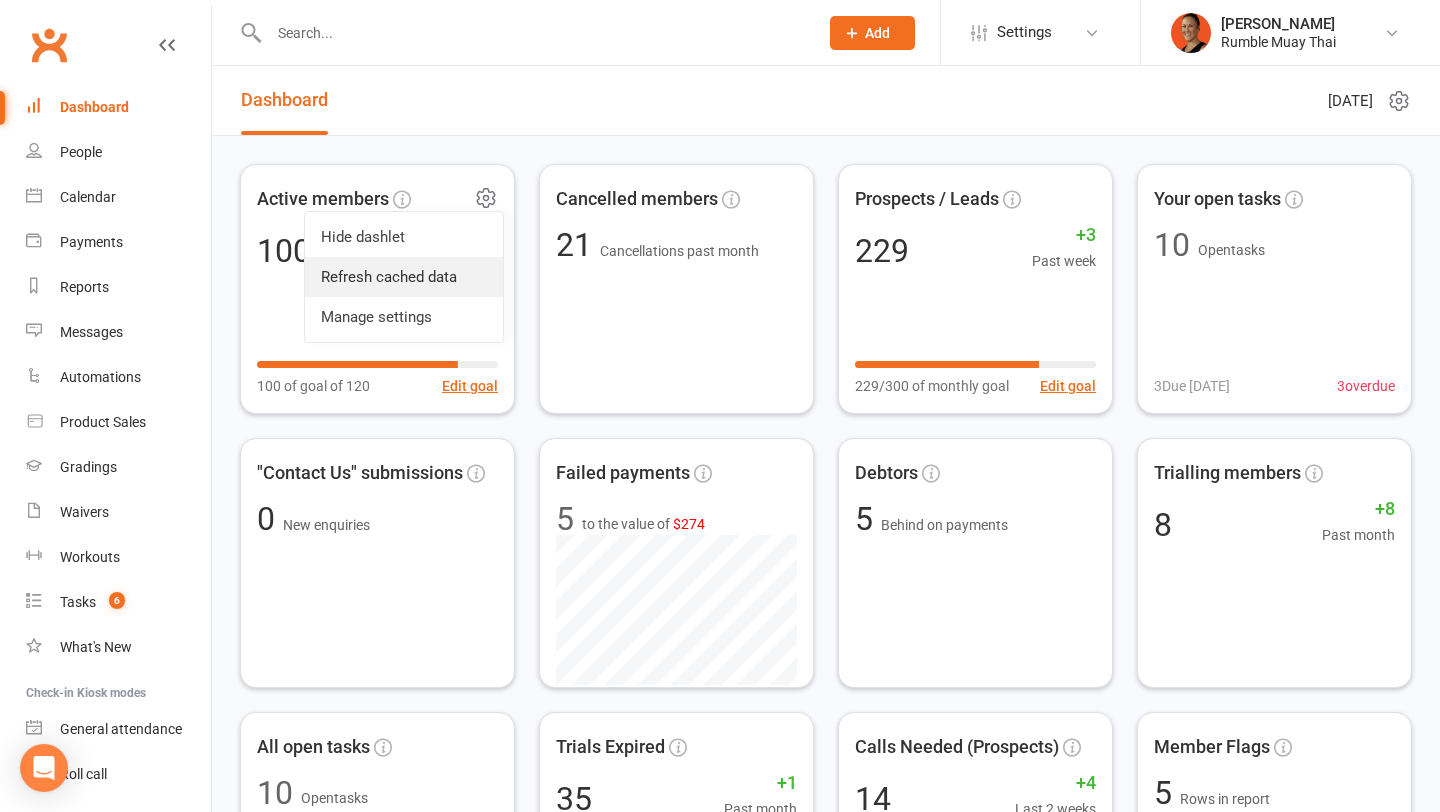 click on "Refresh cached data" at bounding box center [404, 277] 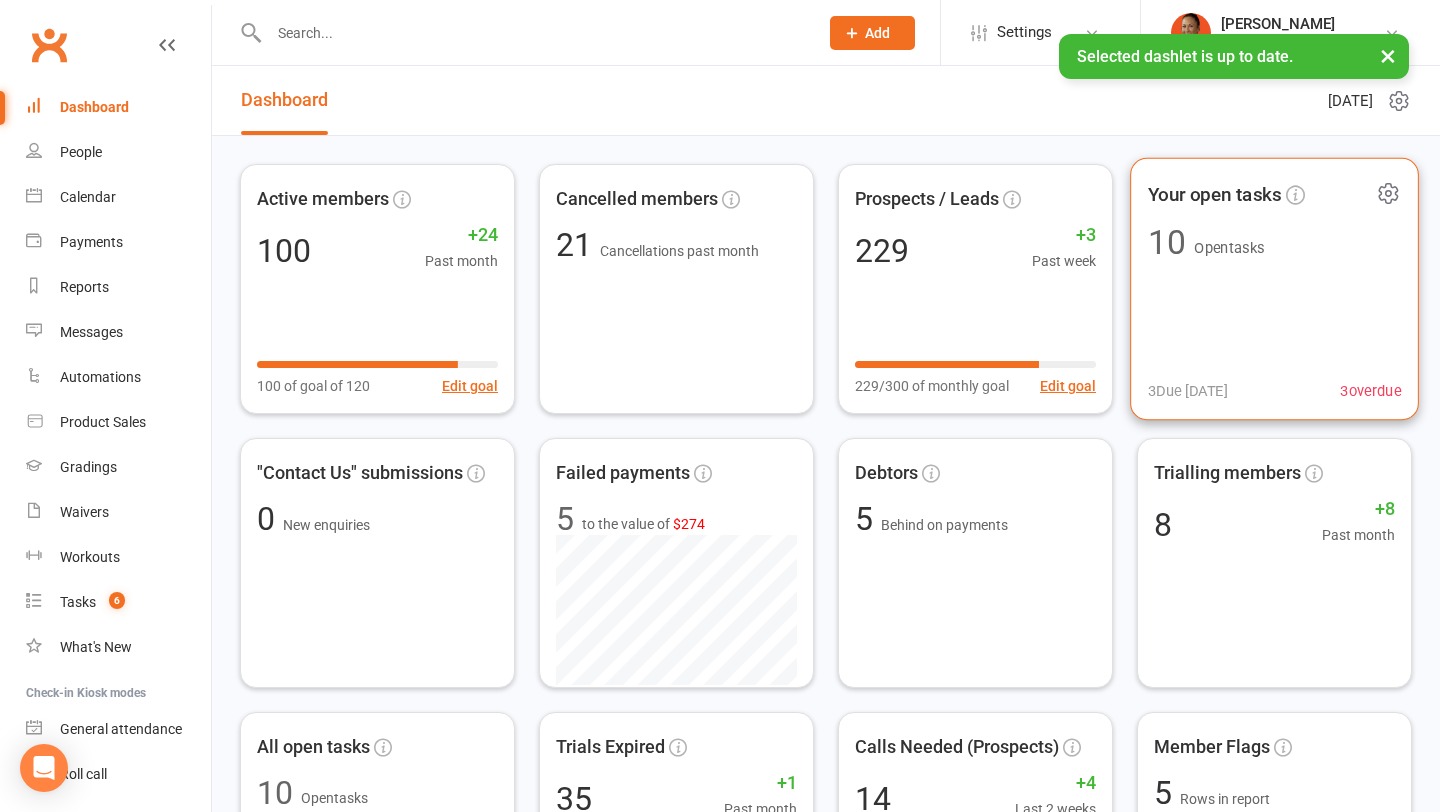 click on "Your open tasks     10 Open  tasks 3  Due today 3  overdue" at bounding box center [1274, 289] 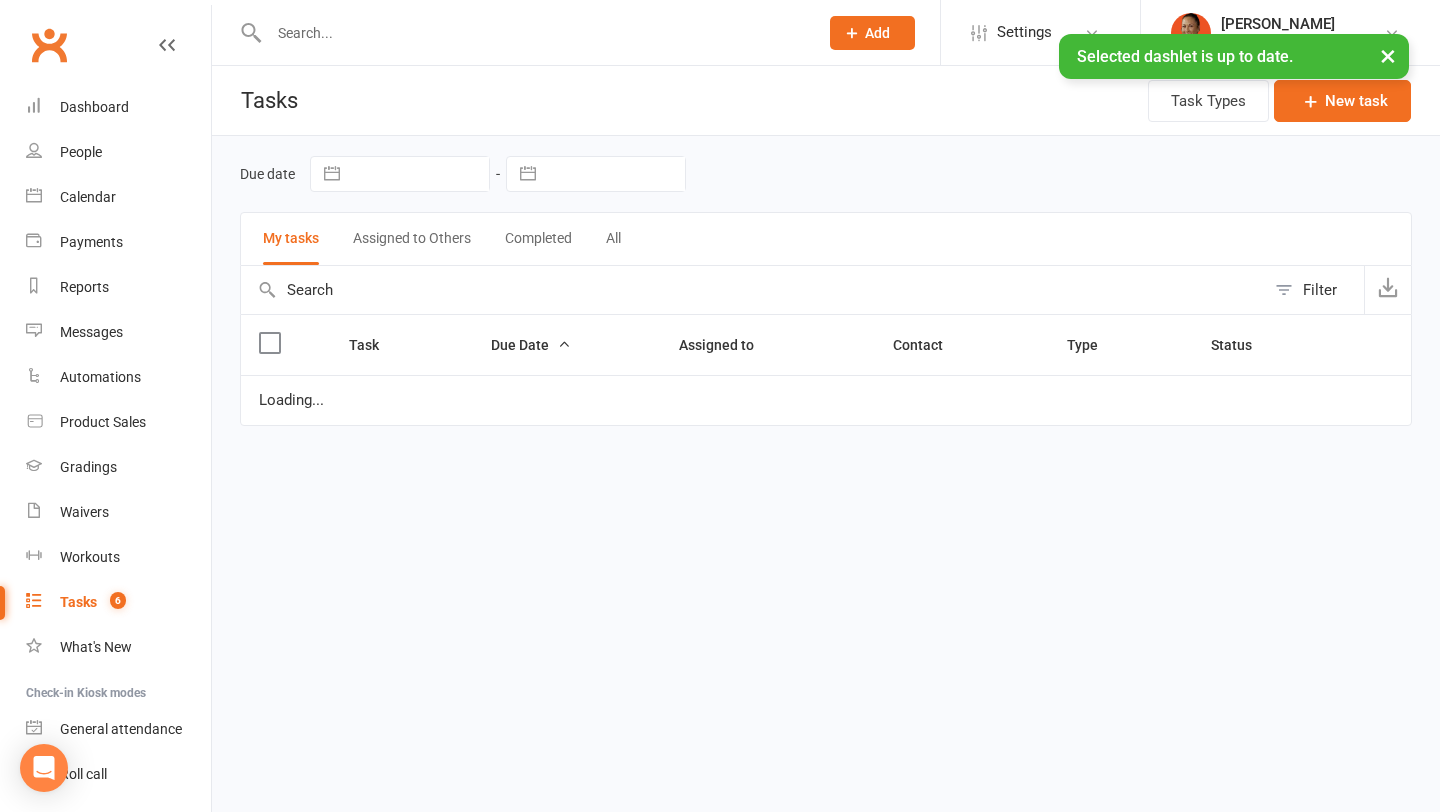select on "waiting" 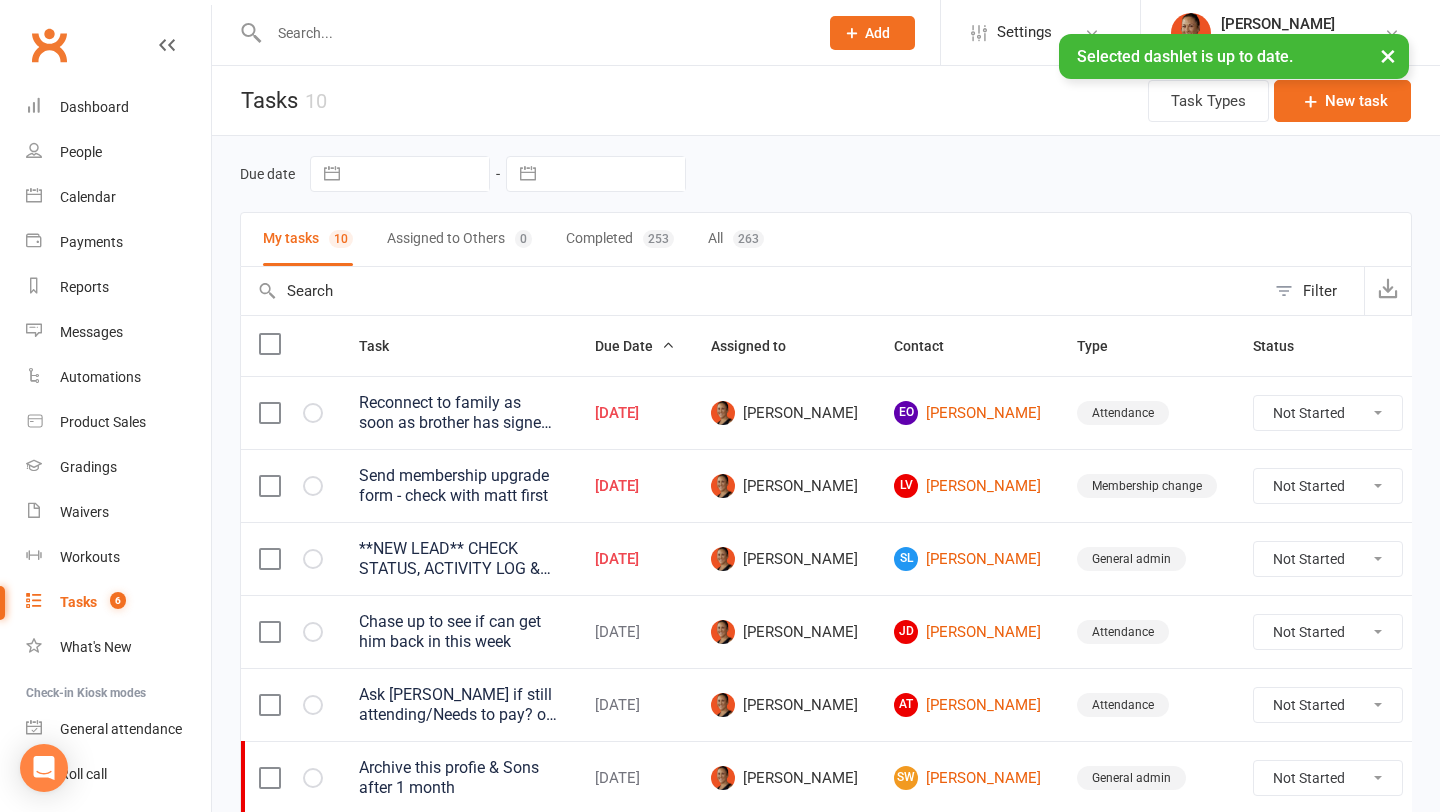 select on "waiting" 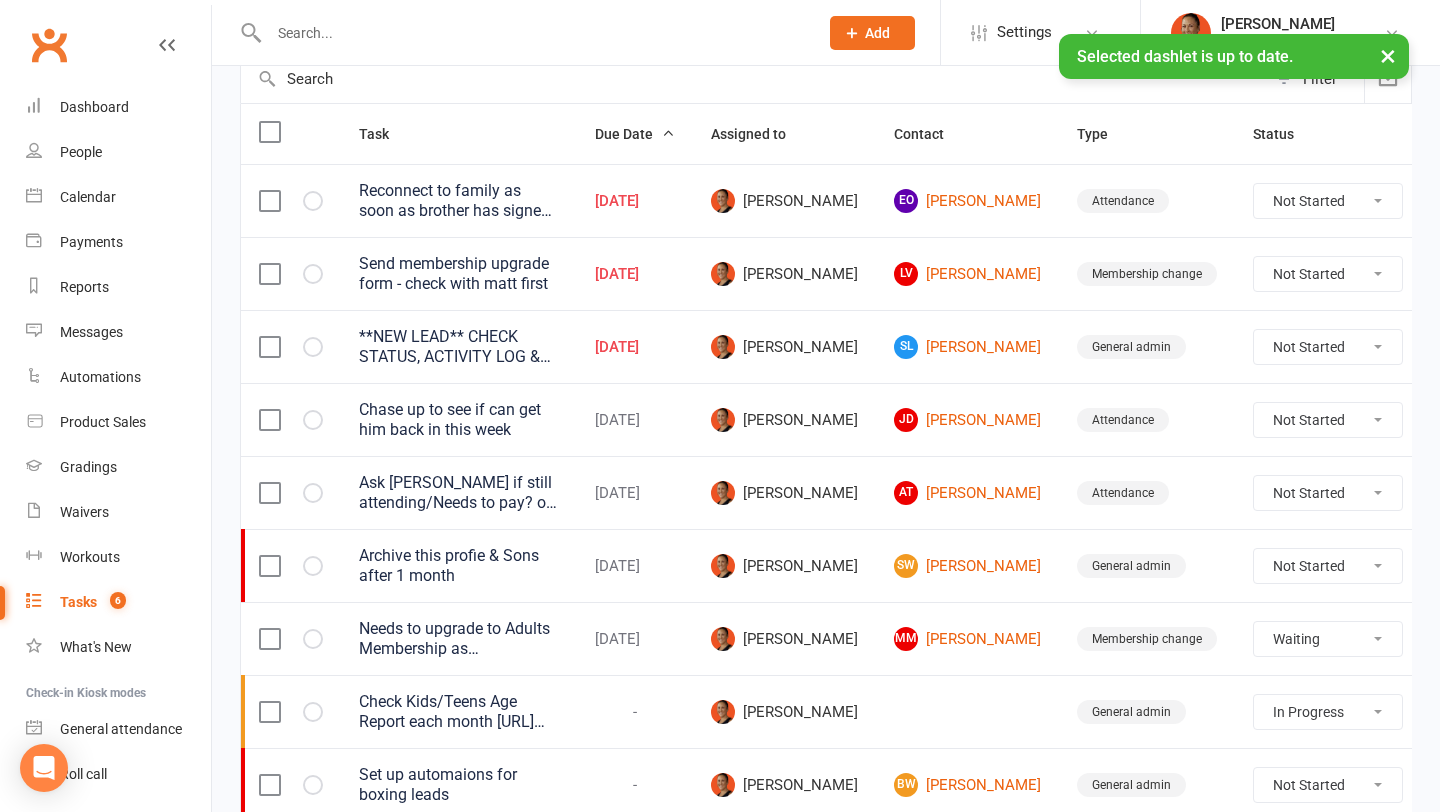 scroll, scrollTop: 215, scrollLeft: 0, axis: vertical 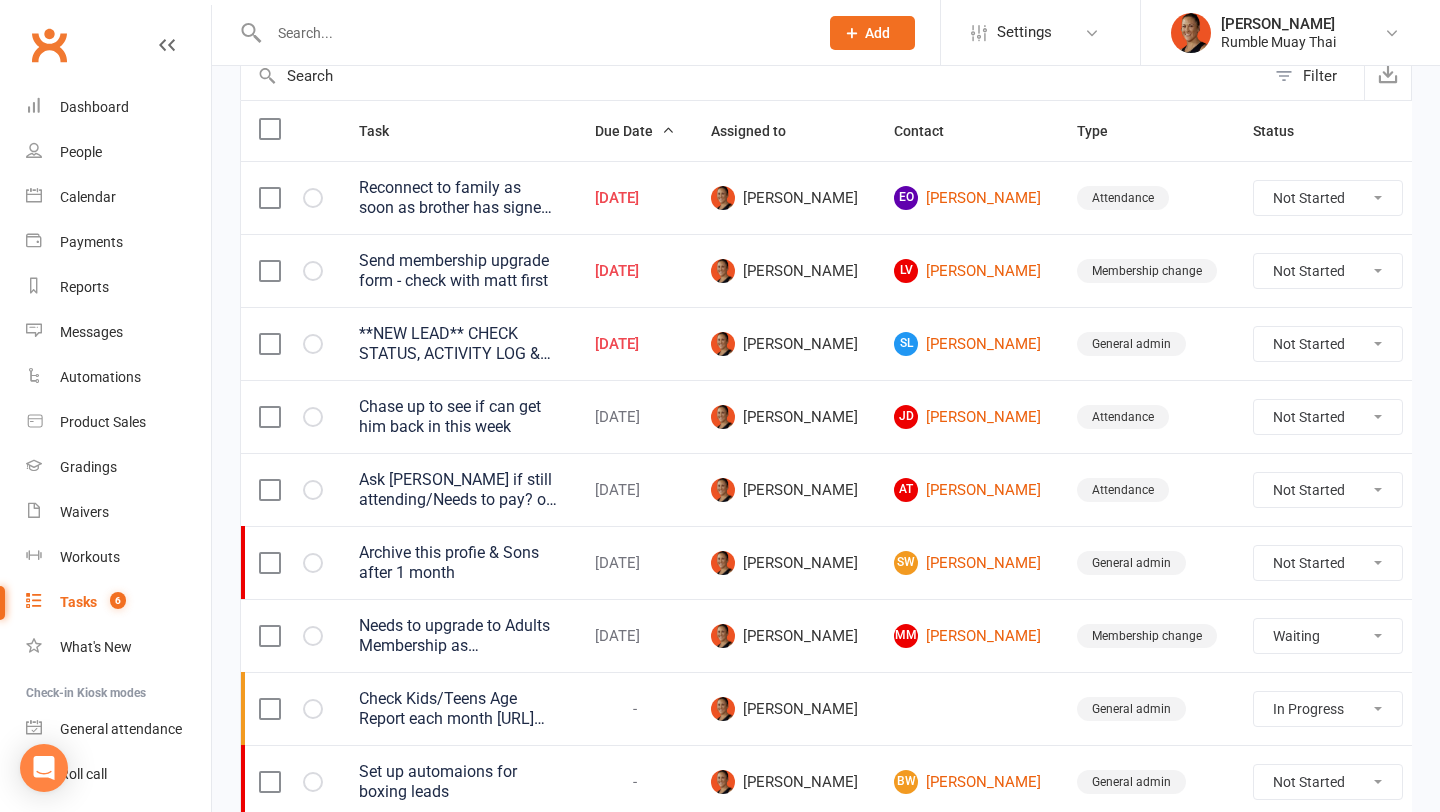 click on "Melina Yung Rumble Muay Thai Signed in as: Rumble Muay Thai Switch to: Honour Martial Arts Bayside Switch to: Honour Moreton Bay Martial Arts Academy Switch to: Phoenix Muaythai Switch to: Sunshine Coast Thaiboxing Centre Switch to: Team Stalder Muay Thai Switch to: TNT Muscle Therapy Switch to: Urban Muaythai - Miami My profile My subscription Help Terms & conditions  Privacy policy  Sign out" at bounding box center (1290, 32) 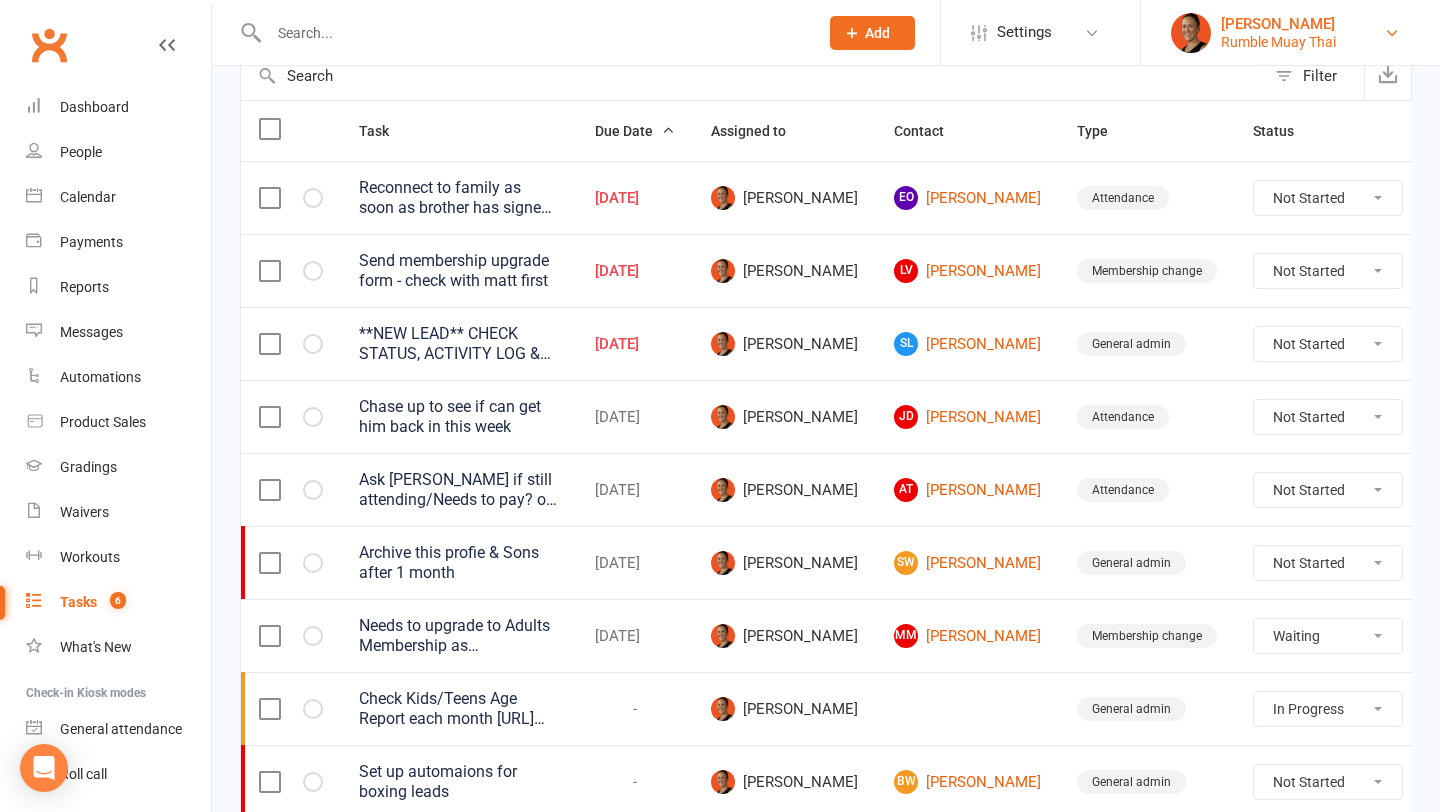 click on "Rumble Muay Thai" at bounding box center [1278, 42] 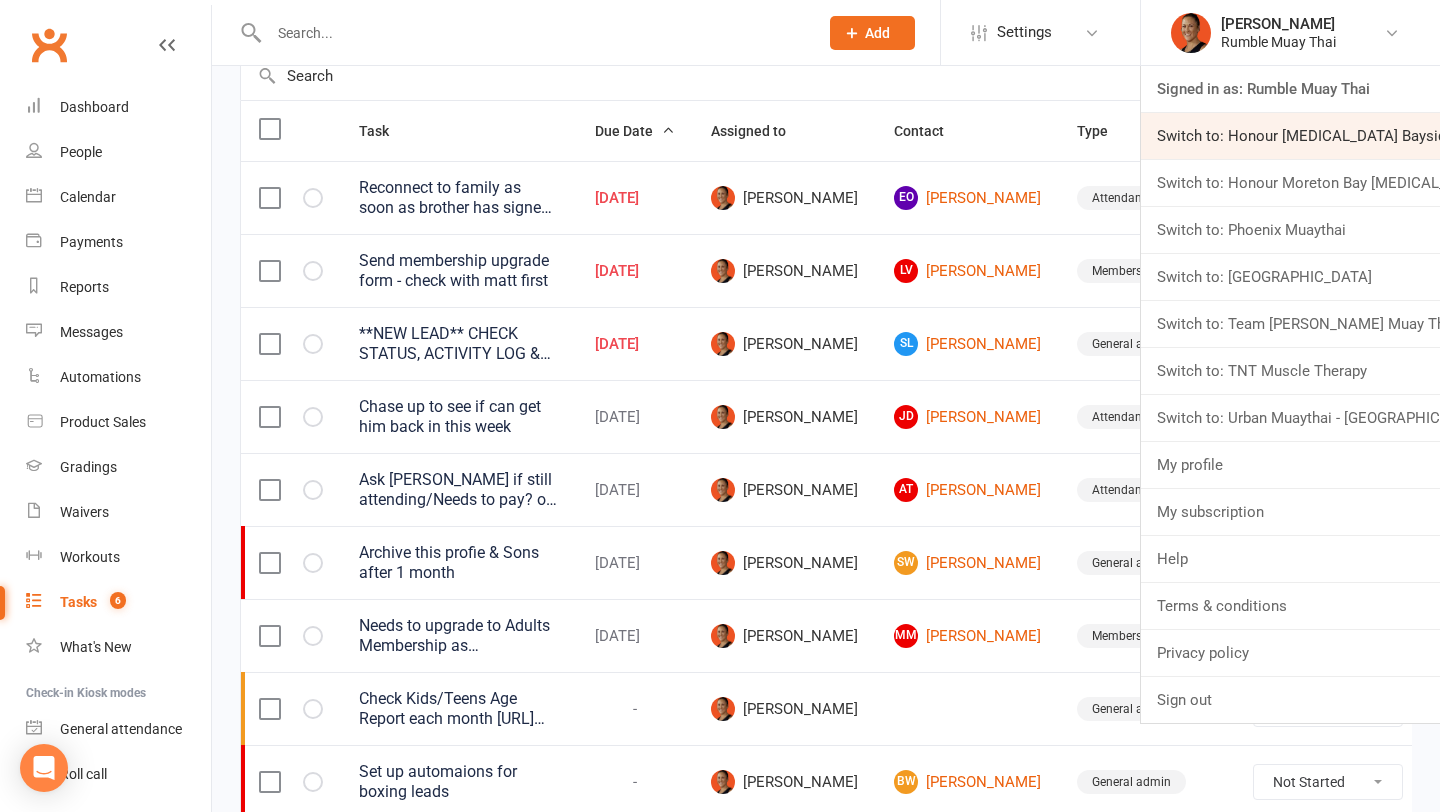 click on "Switch to: Honour [MEDICAL_DATA] Bayside" at bounding box center [1290, 136] 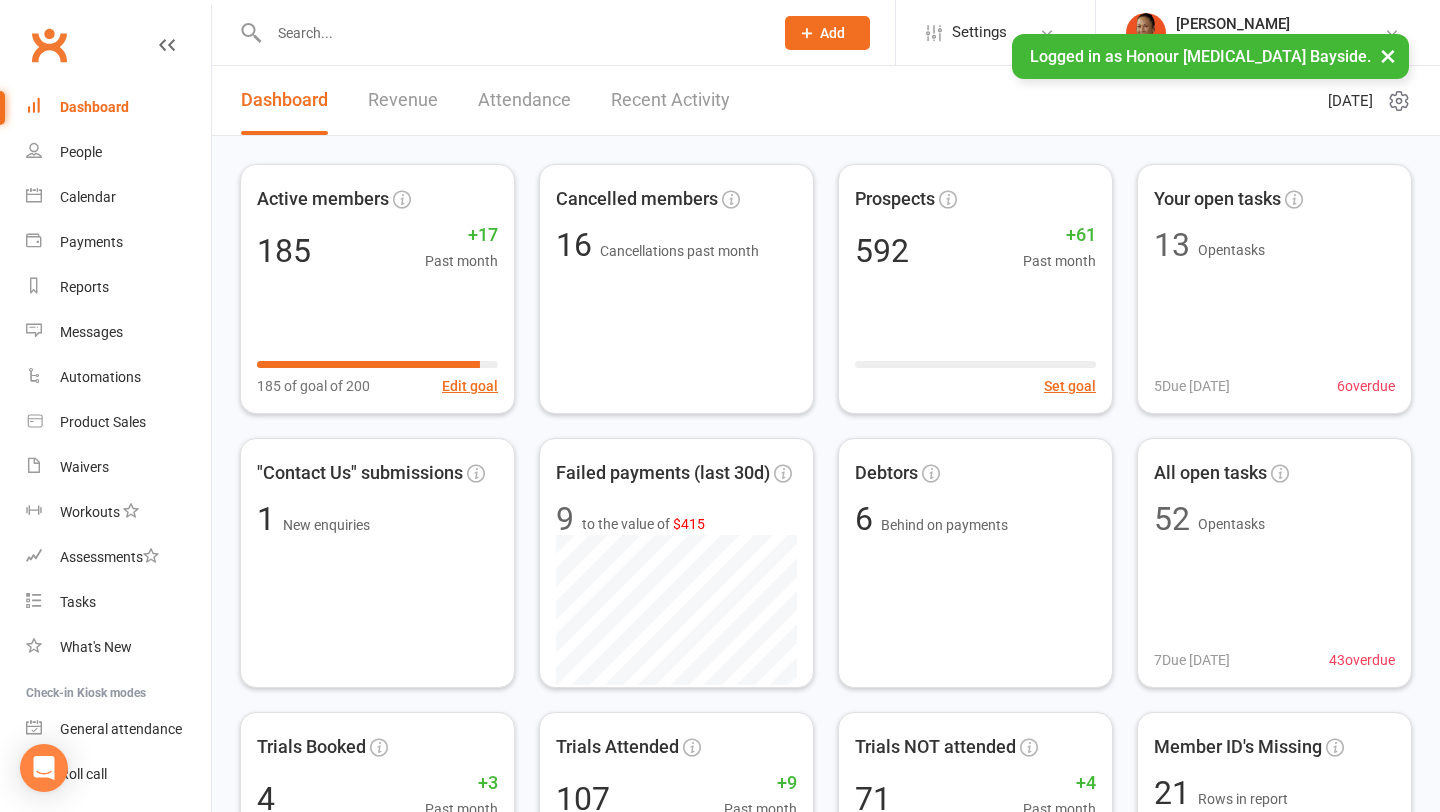 scroll, scrollTop: 0, scrollLeft: 0, axis: both 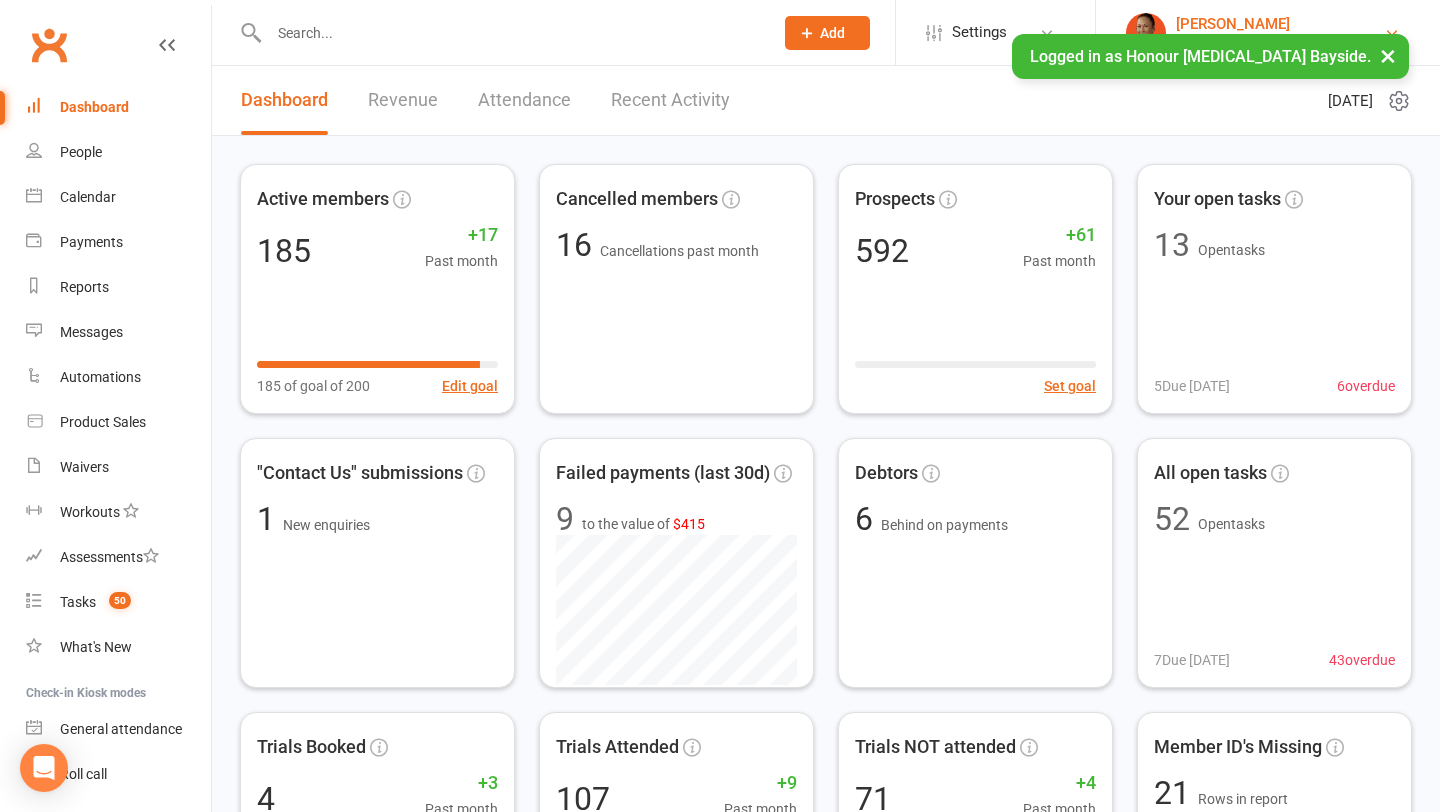 click on "Honour [MEDICAL_DATA] Bayside" at bounding box center [1280, 42] 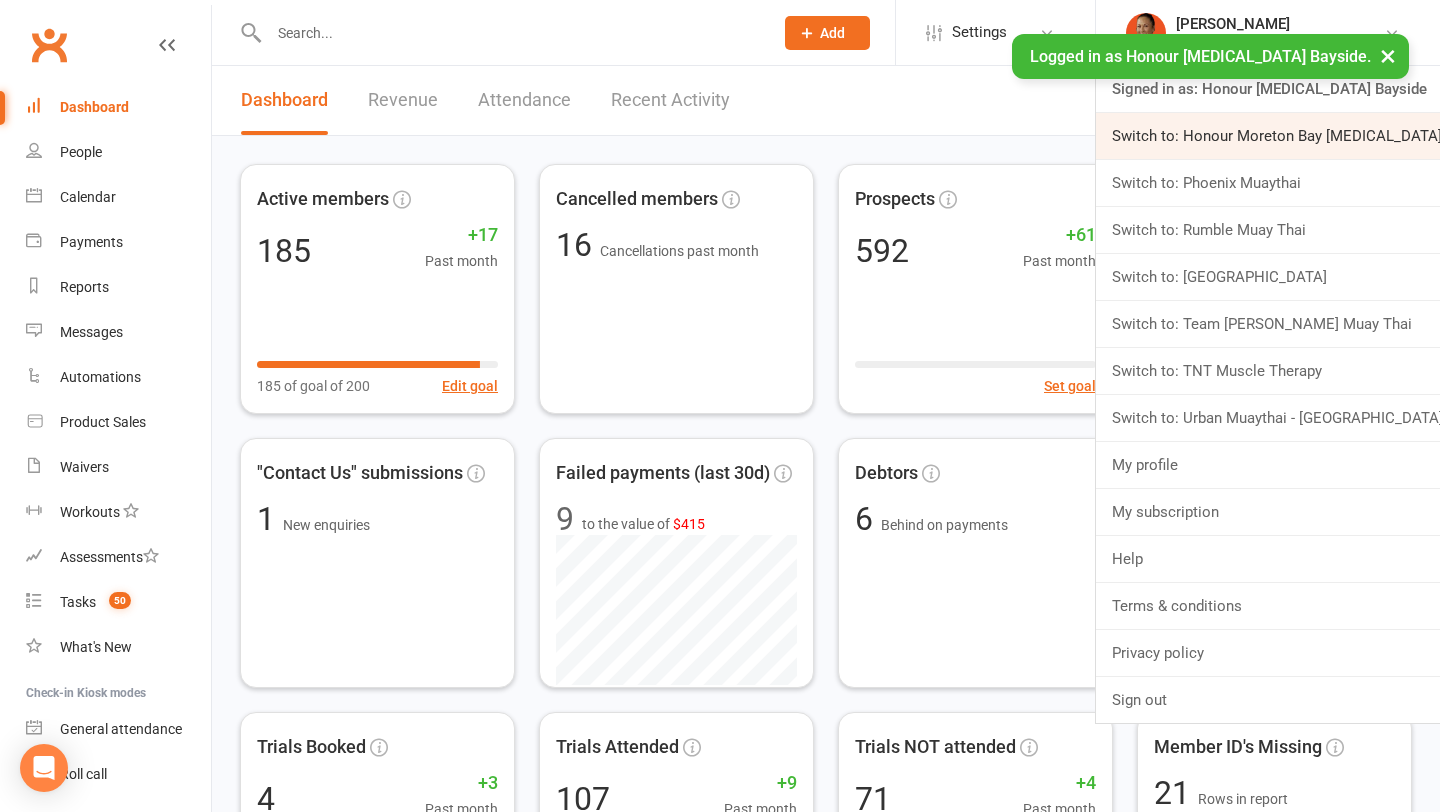 click on "Switch to: Honour Moreton Bay [MEDICAL_DATA] Academy" at bounding box center (1268, 136) 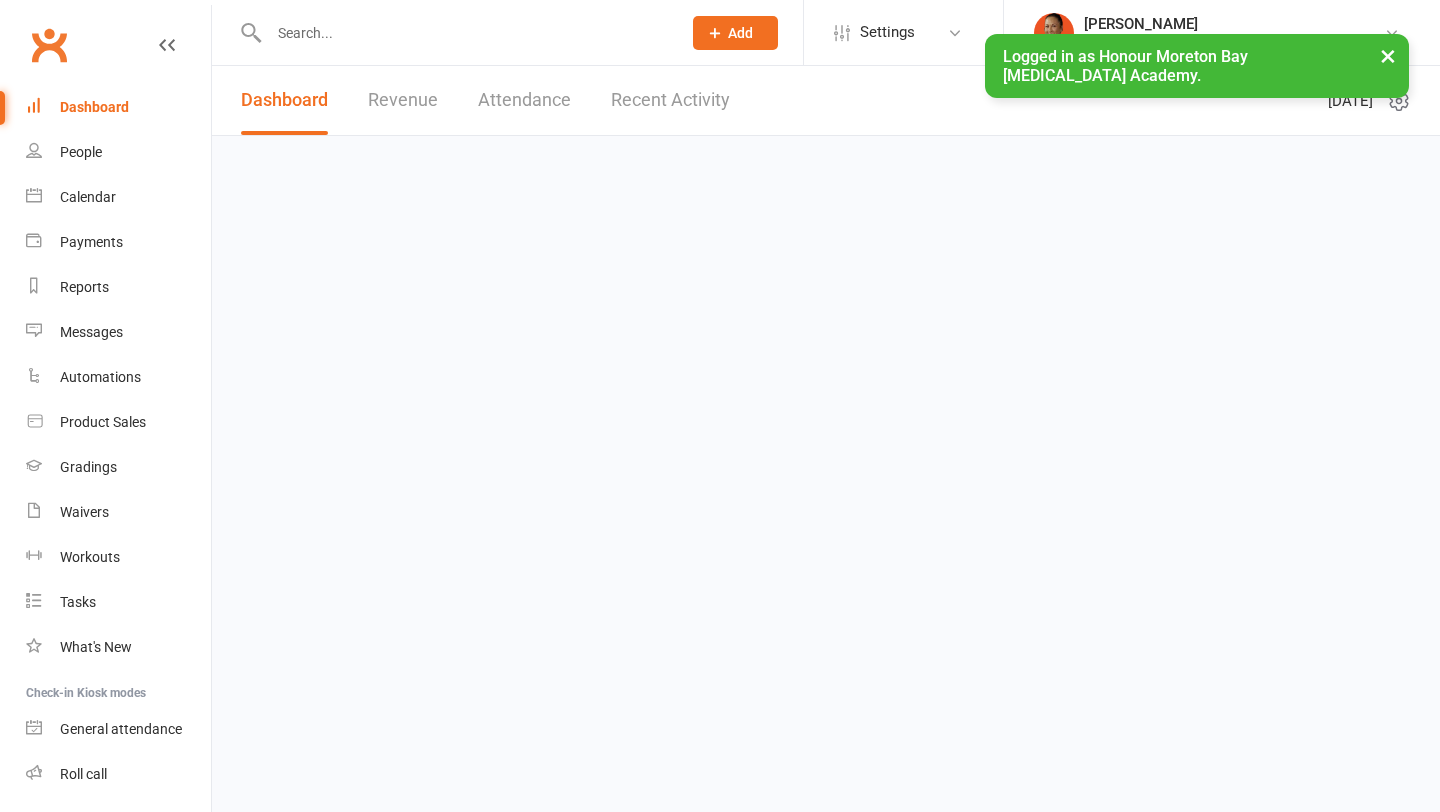 scroll, scrollTop: 0, scrollLeft: 0, axis: both 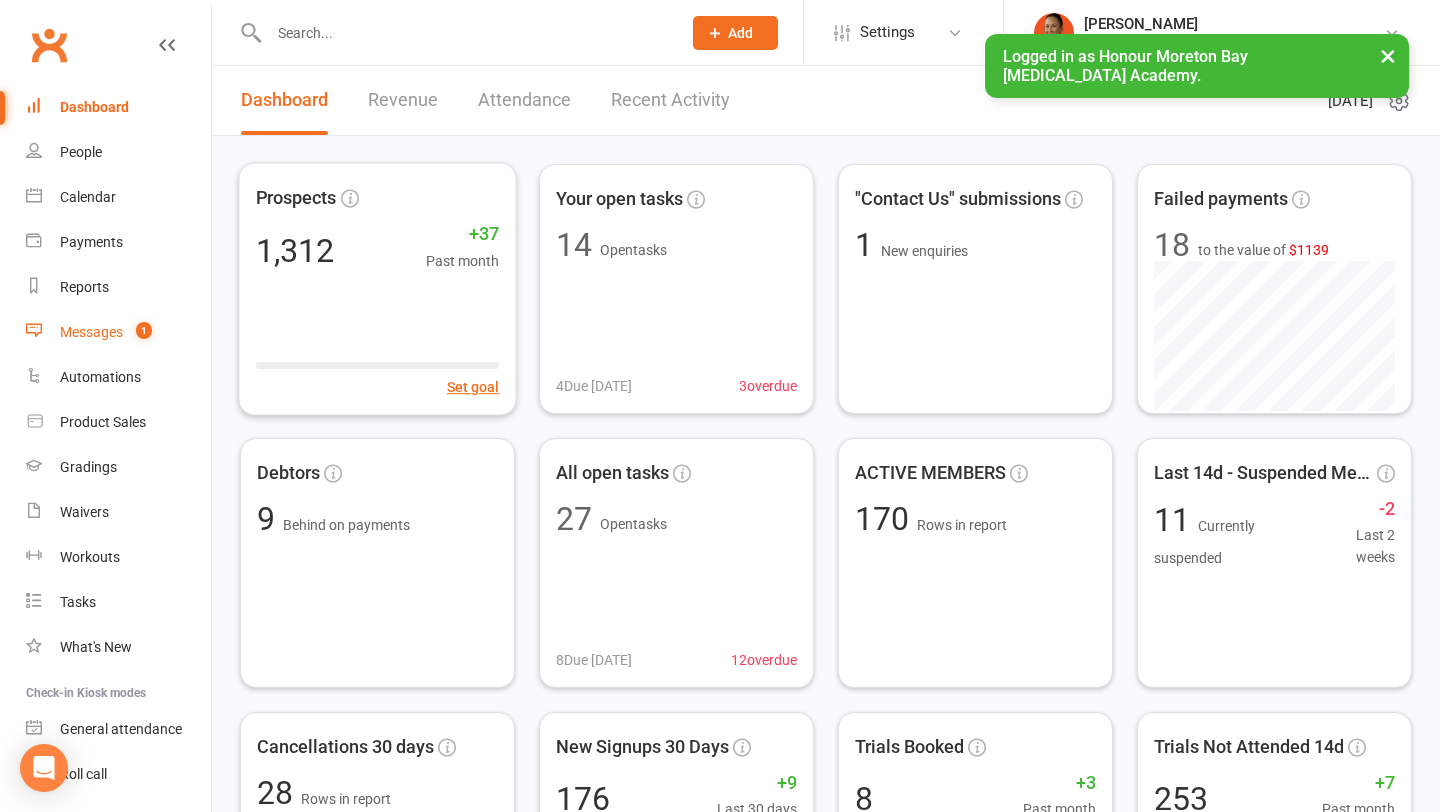 click on "Messages   1" at bounding box center (118, 332) 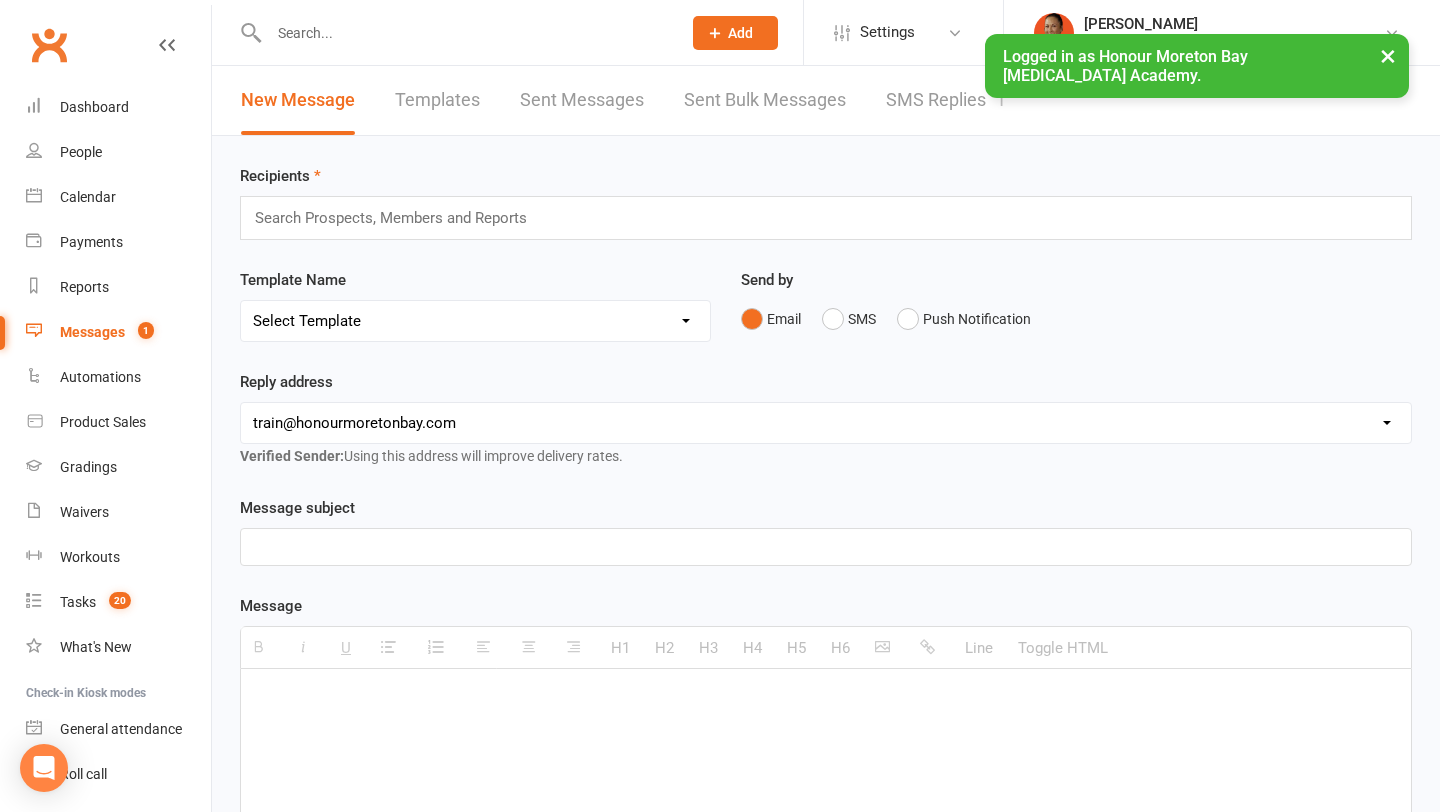 click on "SMS Replies  1" at bounding box center (946, 100) 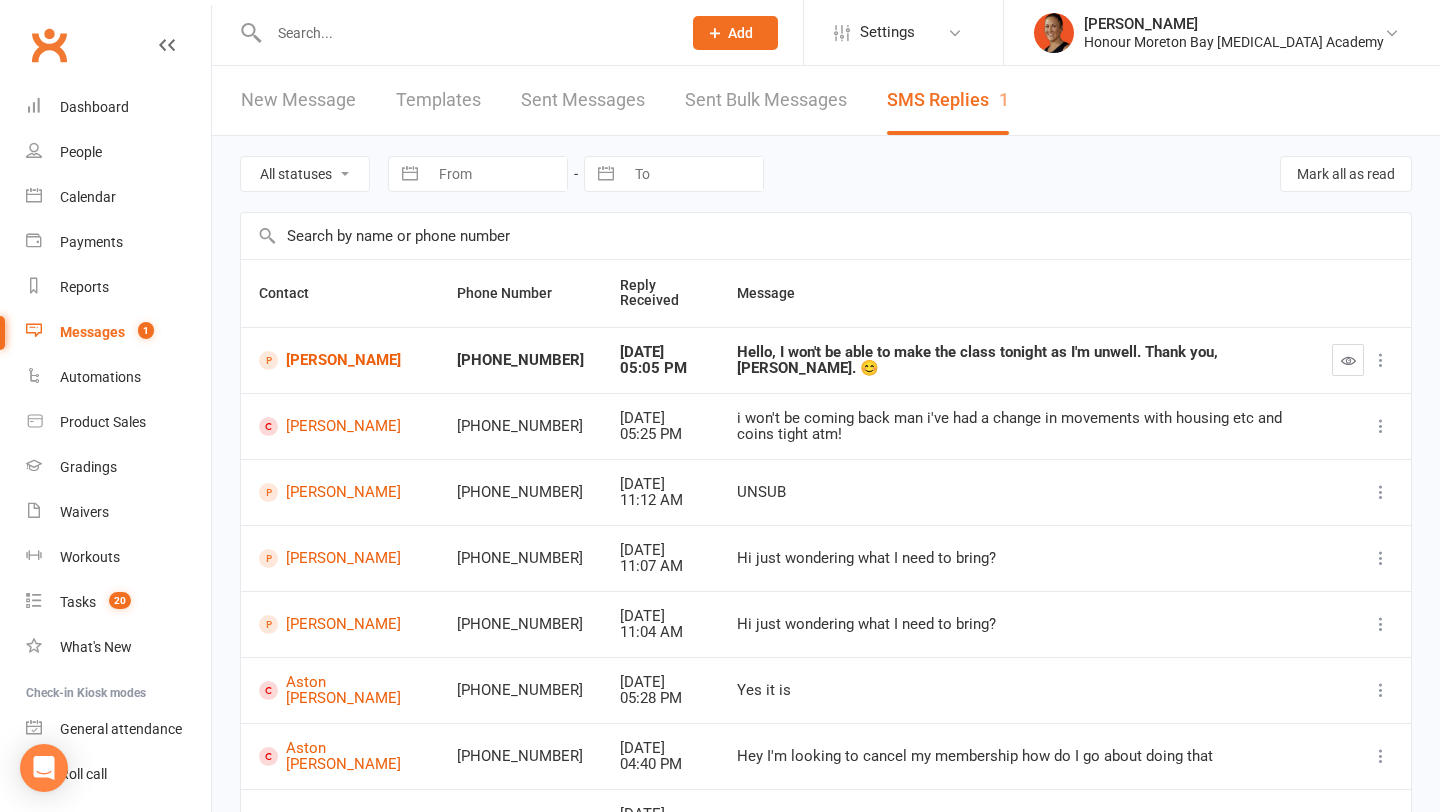 click at bounding box center [1348, 360] 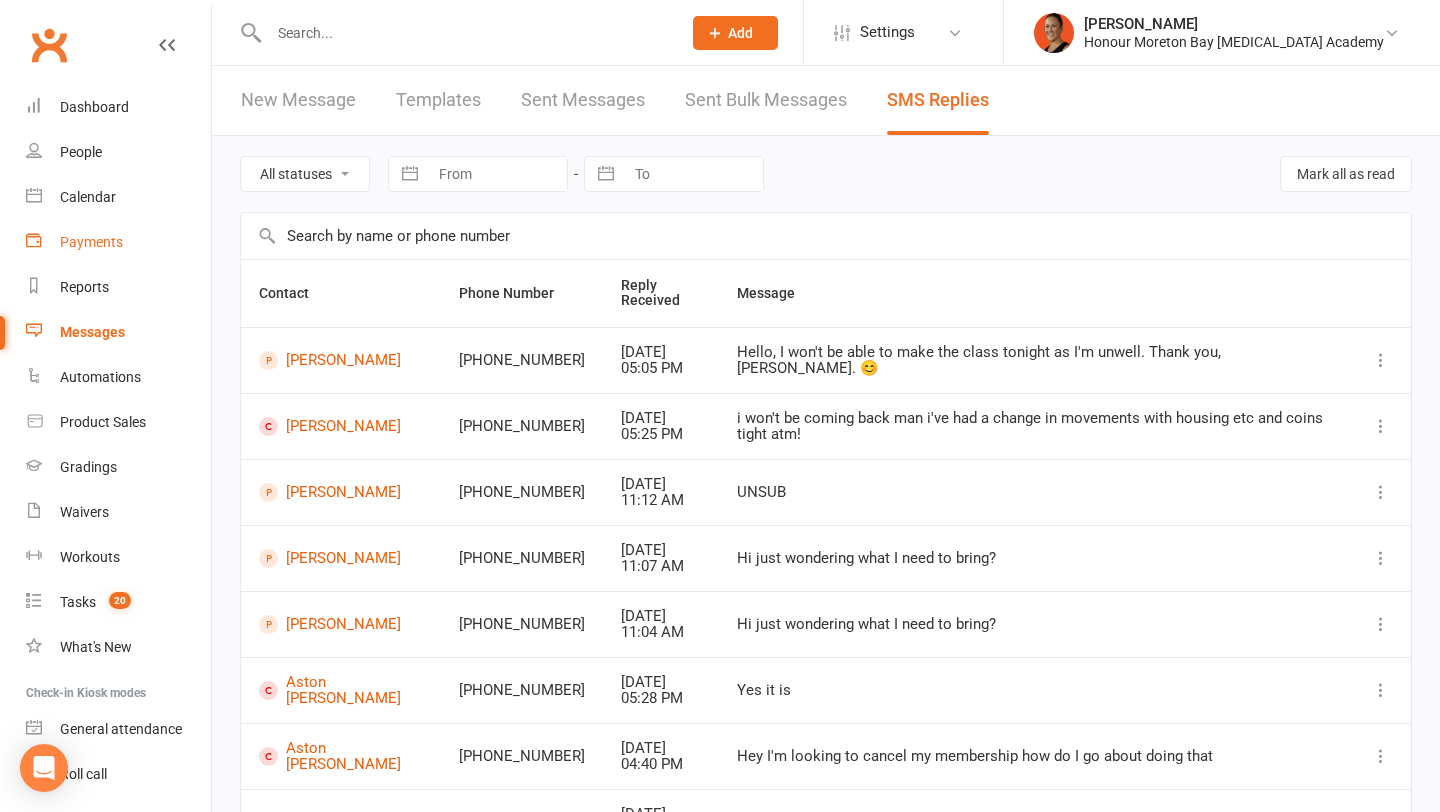 click on "Payments" at bounding box center [91, 242] 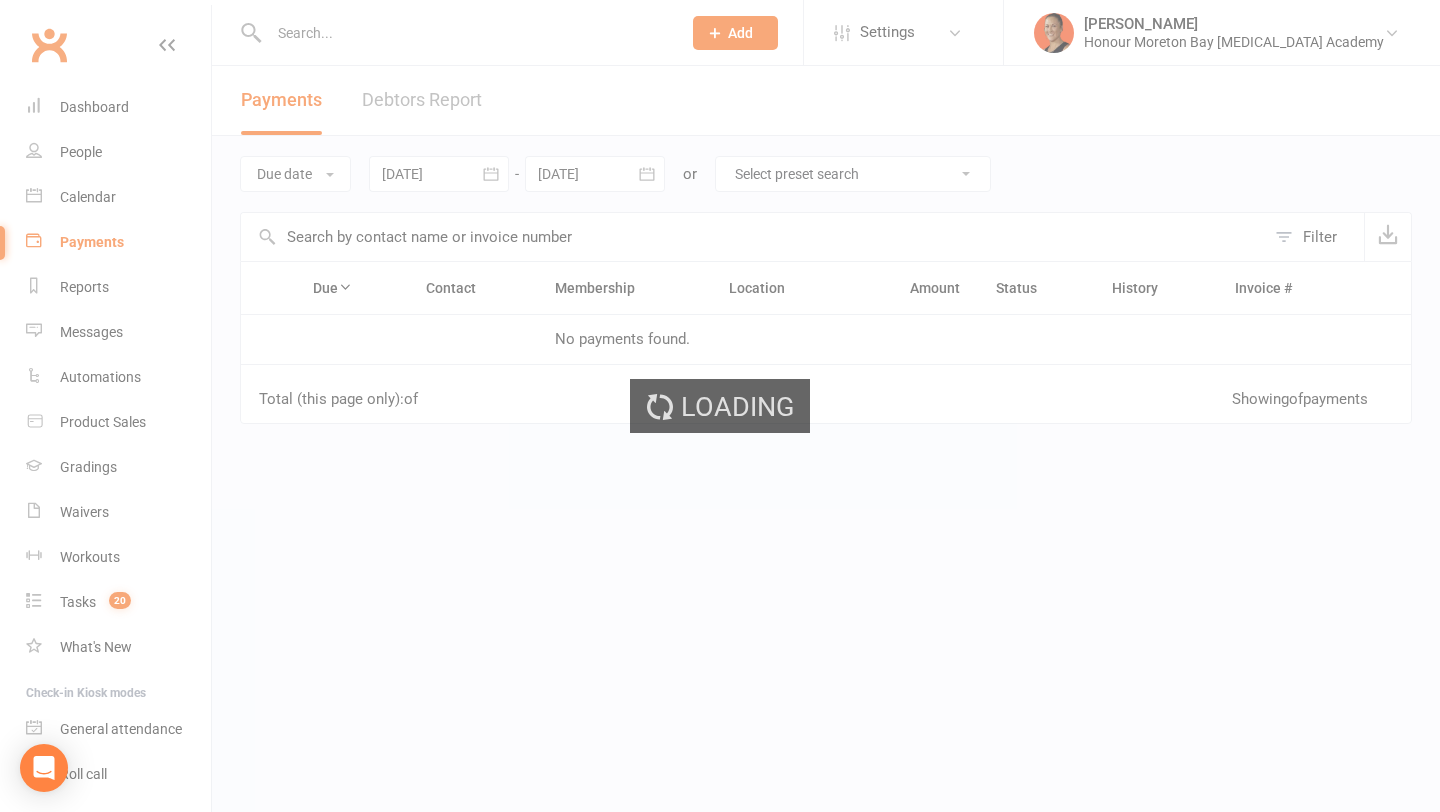 click on "Select preset search All failures All skipped payments All pending payments Successful payments (last 14 days)  Successful payments (last 30 days) Successful payments (last 90 days) Due next / Recently processed" at bounding box center (853, 174) 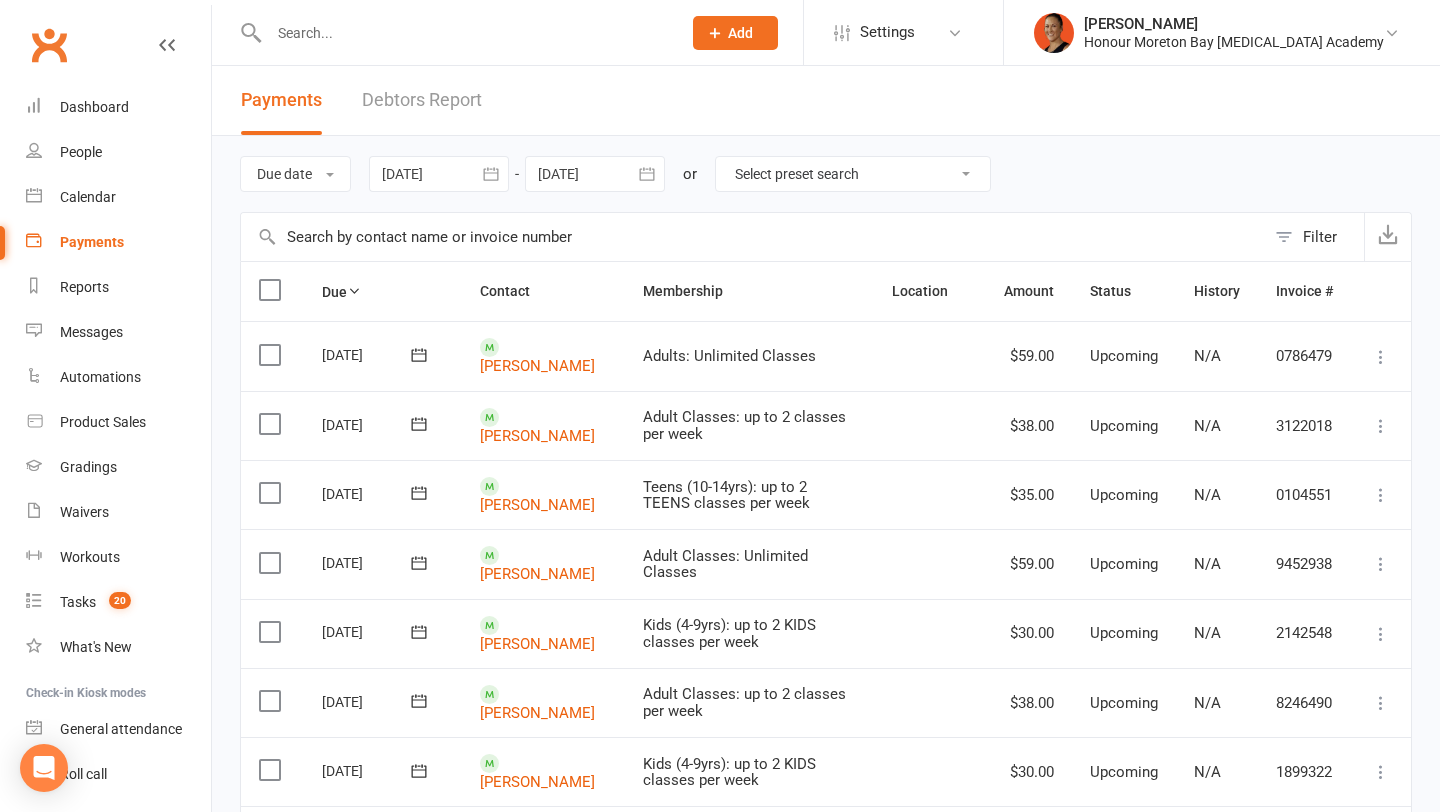 select on "0" 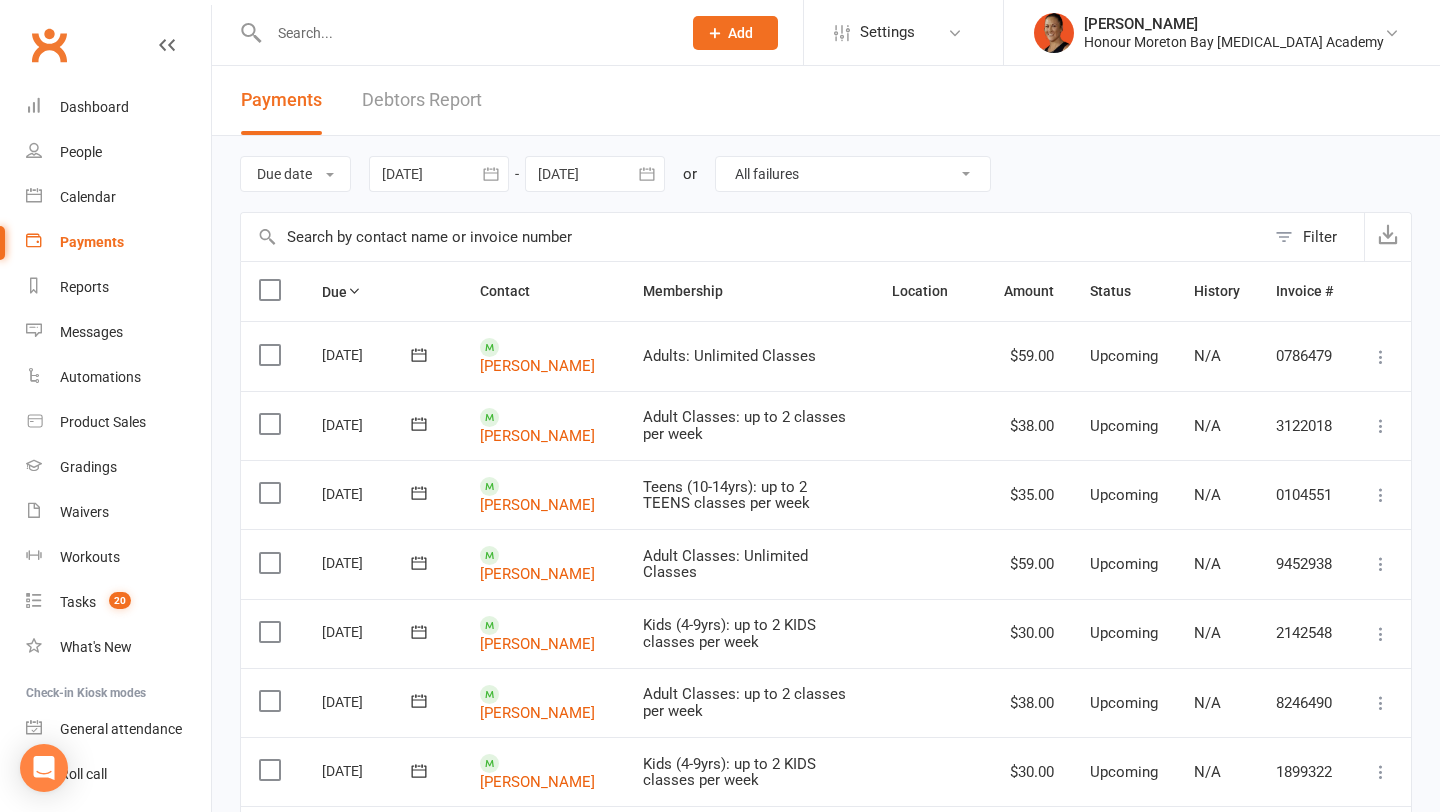 type 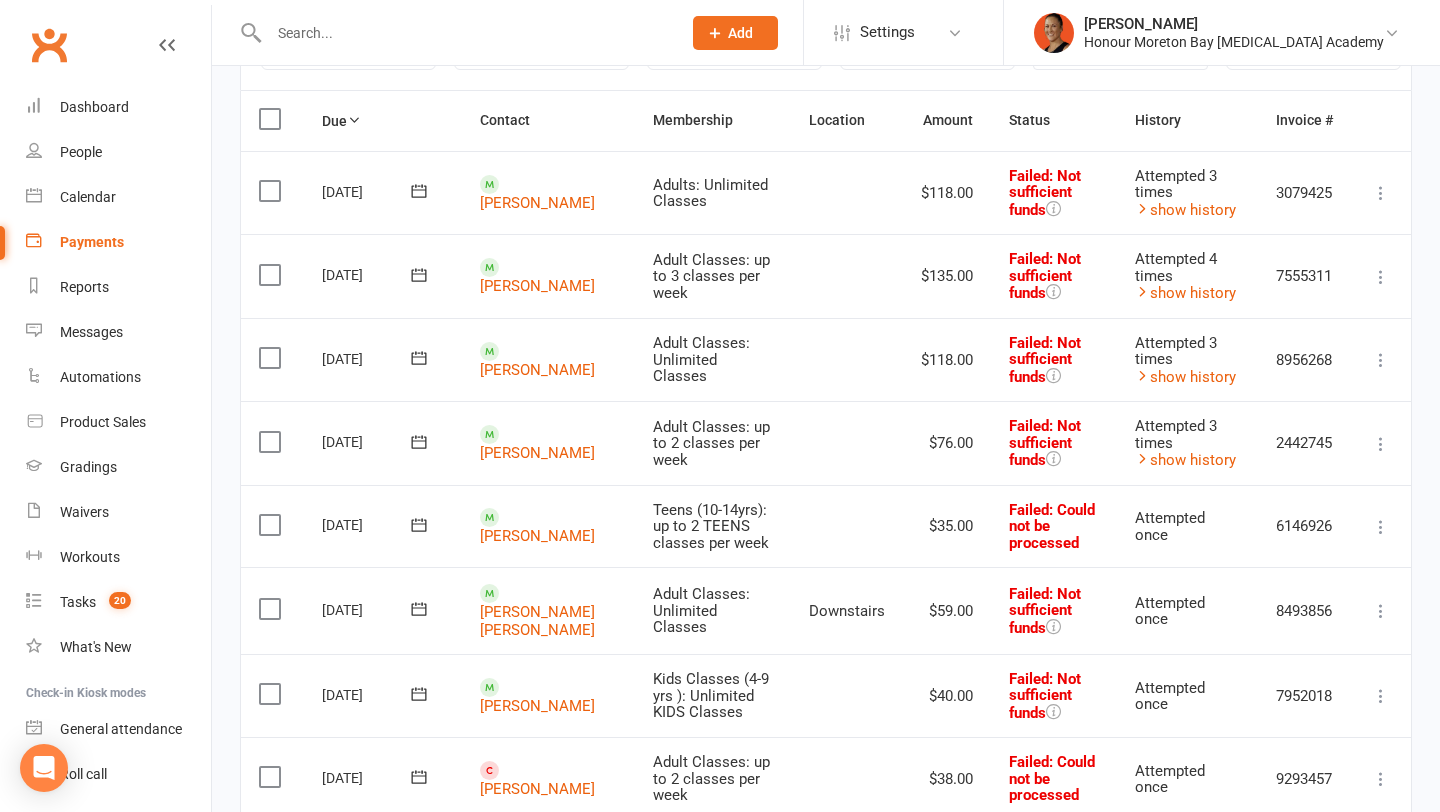 scroll, scrollTop: 264, scrollLeft: 0, axis: vertical 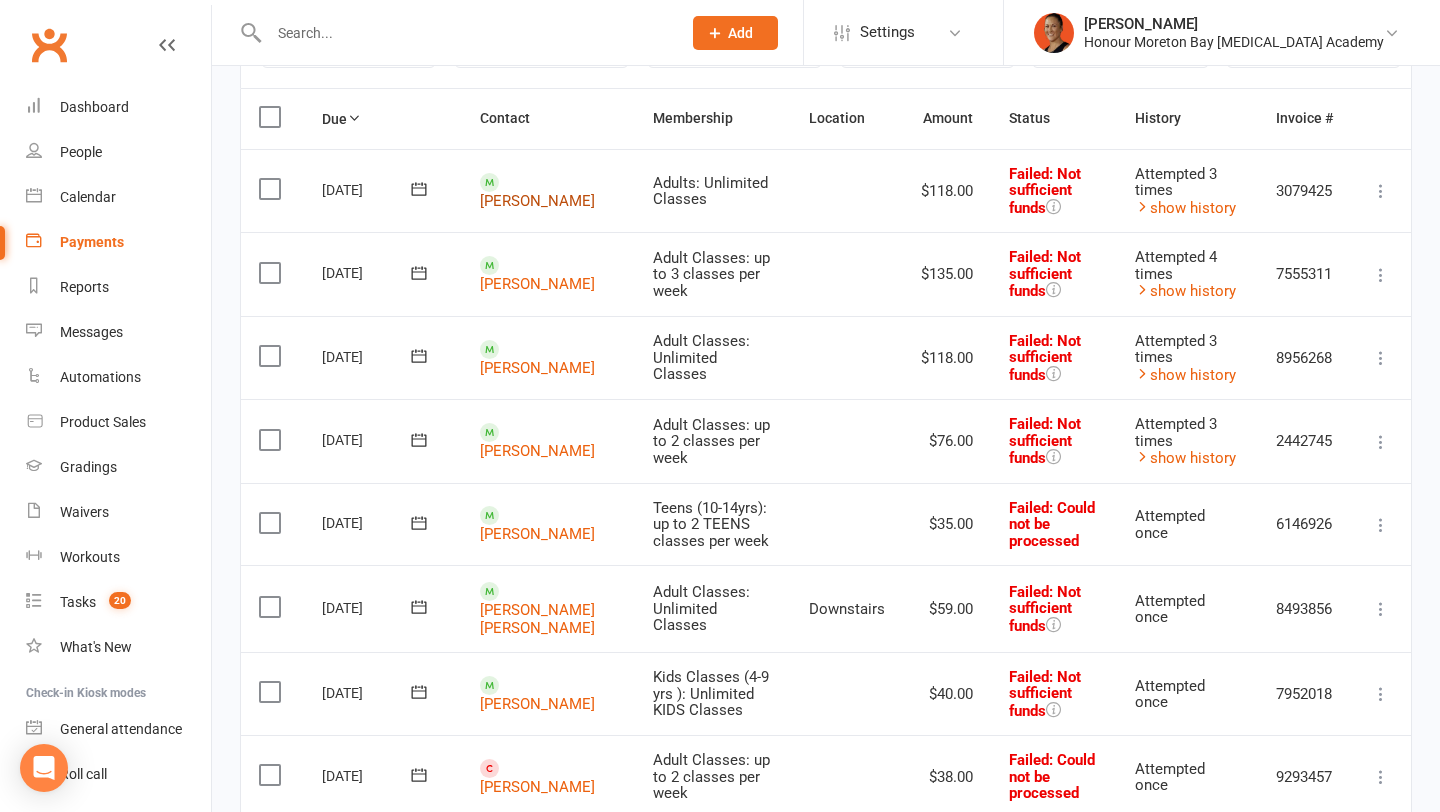 click on "[PERSON_NAME]" at bounding box center [537, 201] 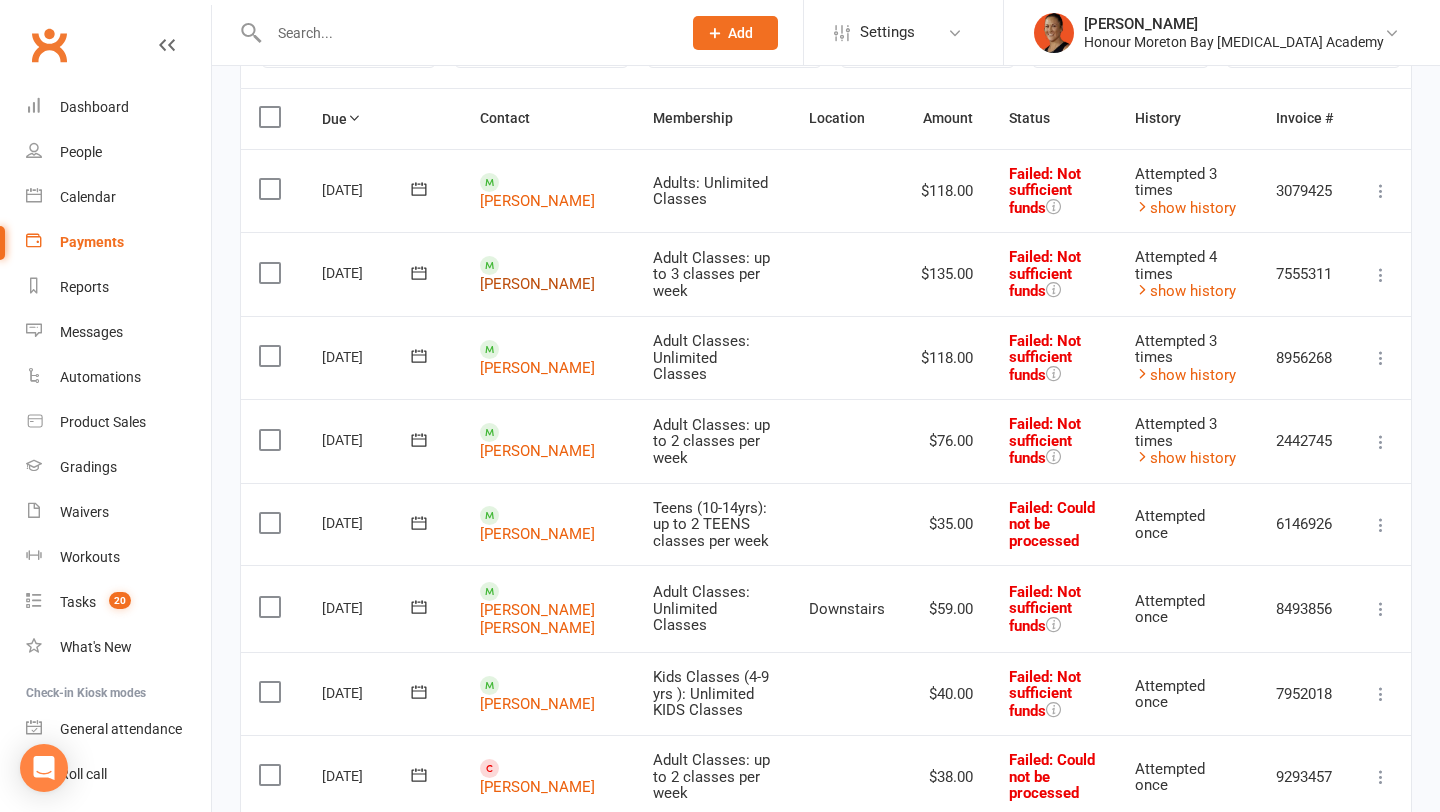click on "[PERSON_NAME]" at bounding box center [537, 284] 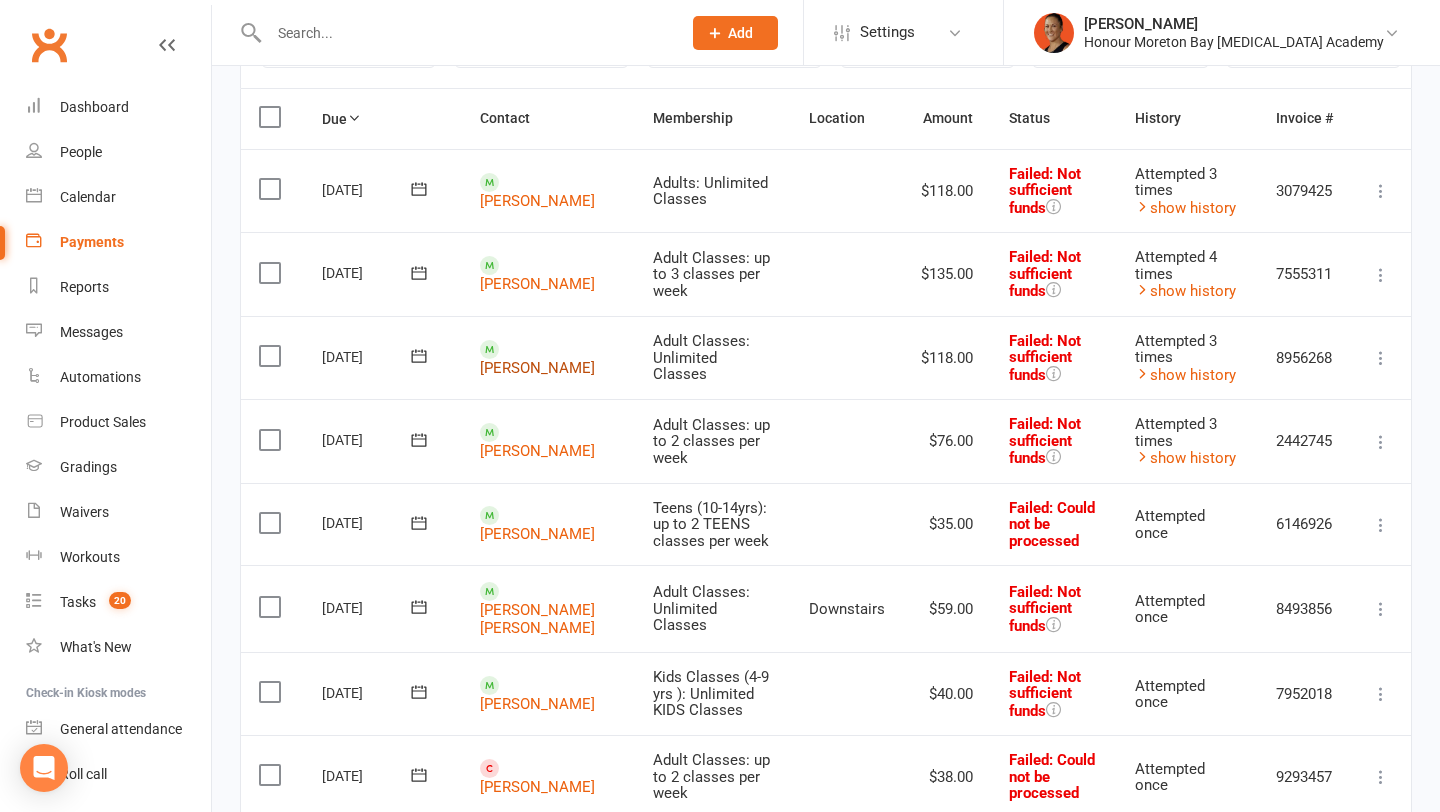click on "[PERSON_NAME]" at bounding box center (537, 368) 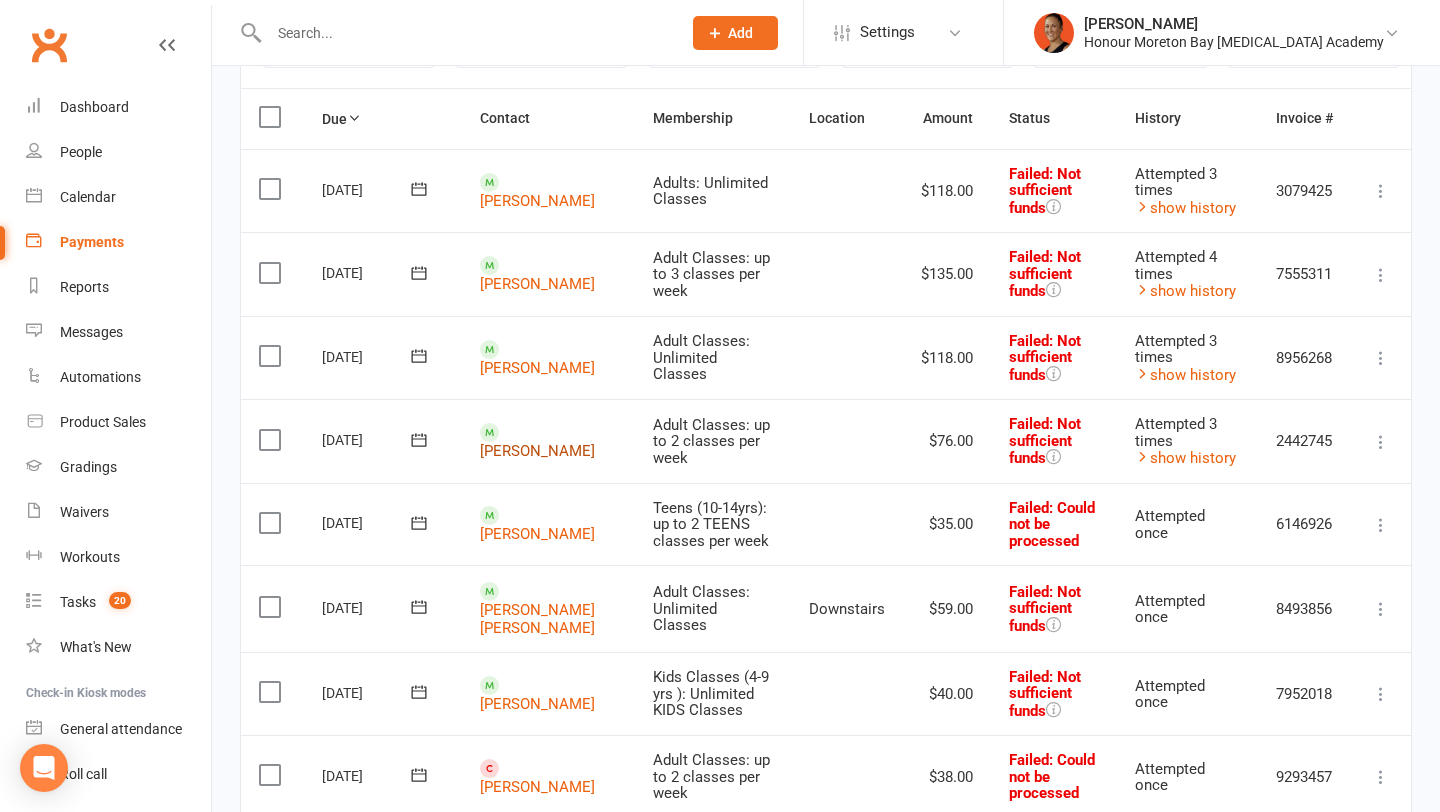 click on "[PERSON_NAME]" at bounding box center (537, 451) 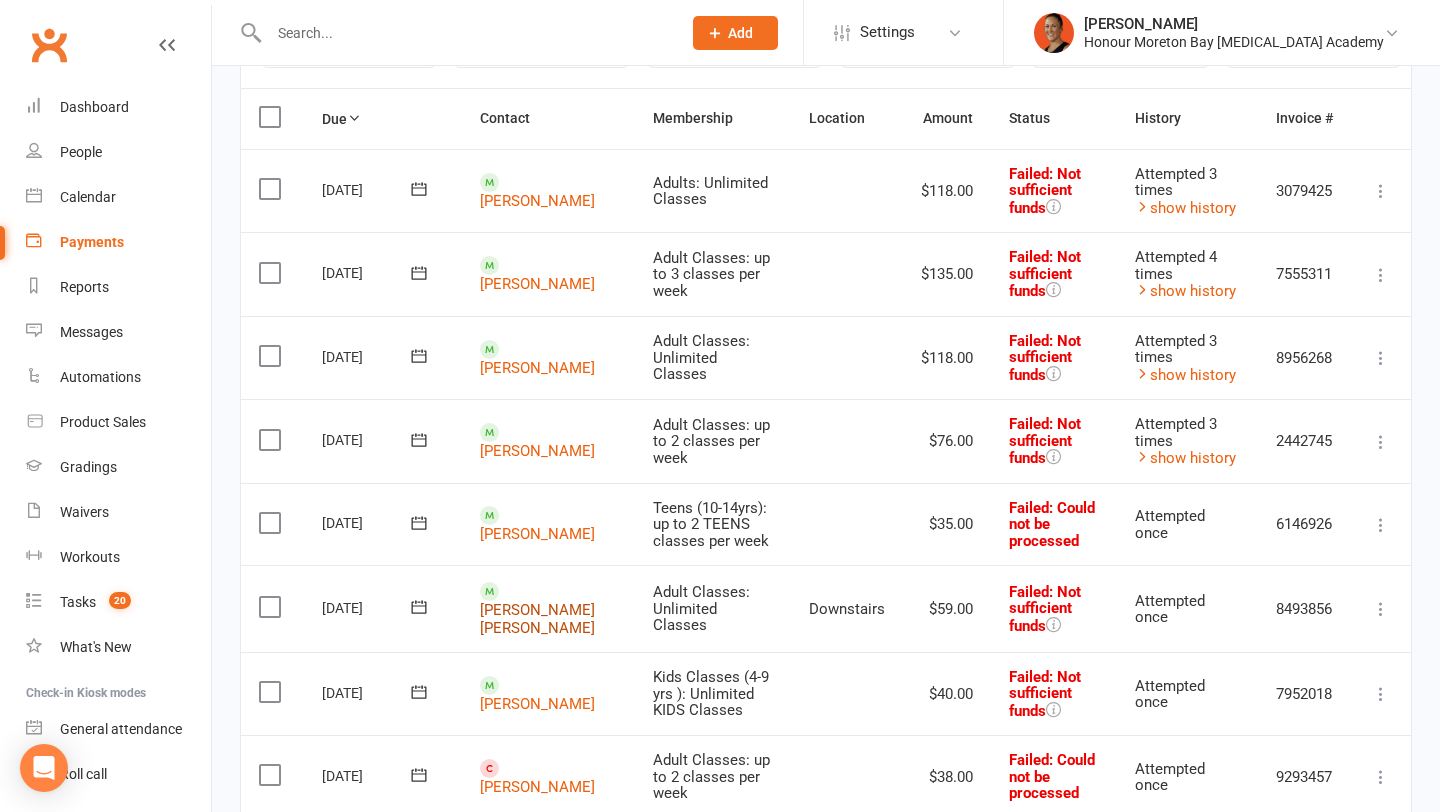 click on "[PERSON_NAME] [PERSON_NAME]" at bounding box center [537, 618] 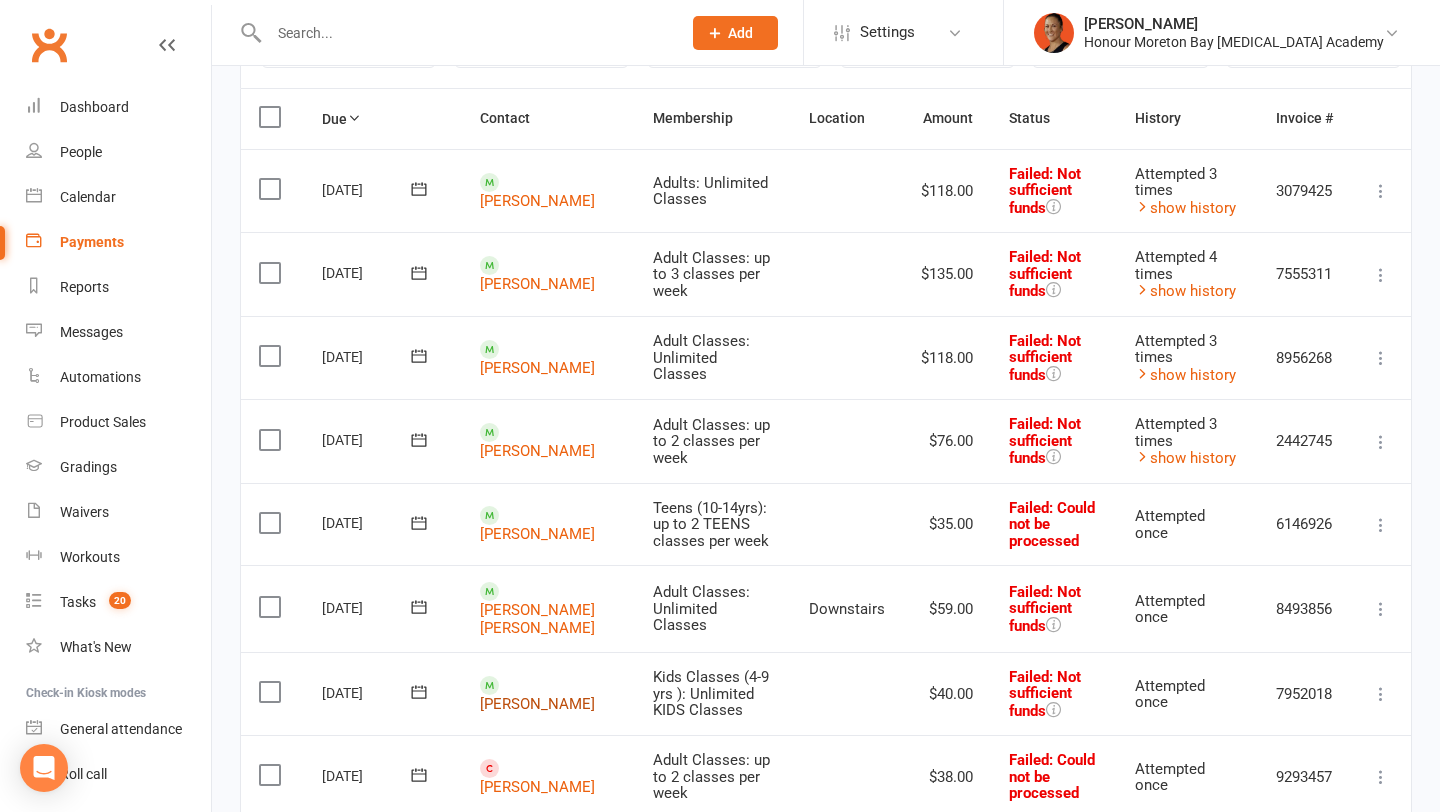 click on "[PERSON_NAME]" at bounding box center [537, 704] 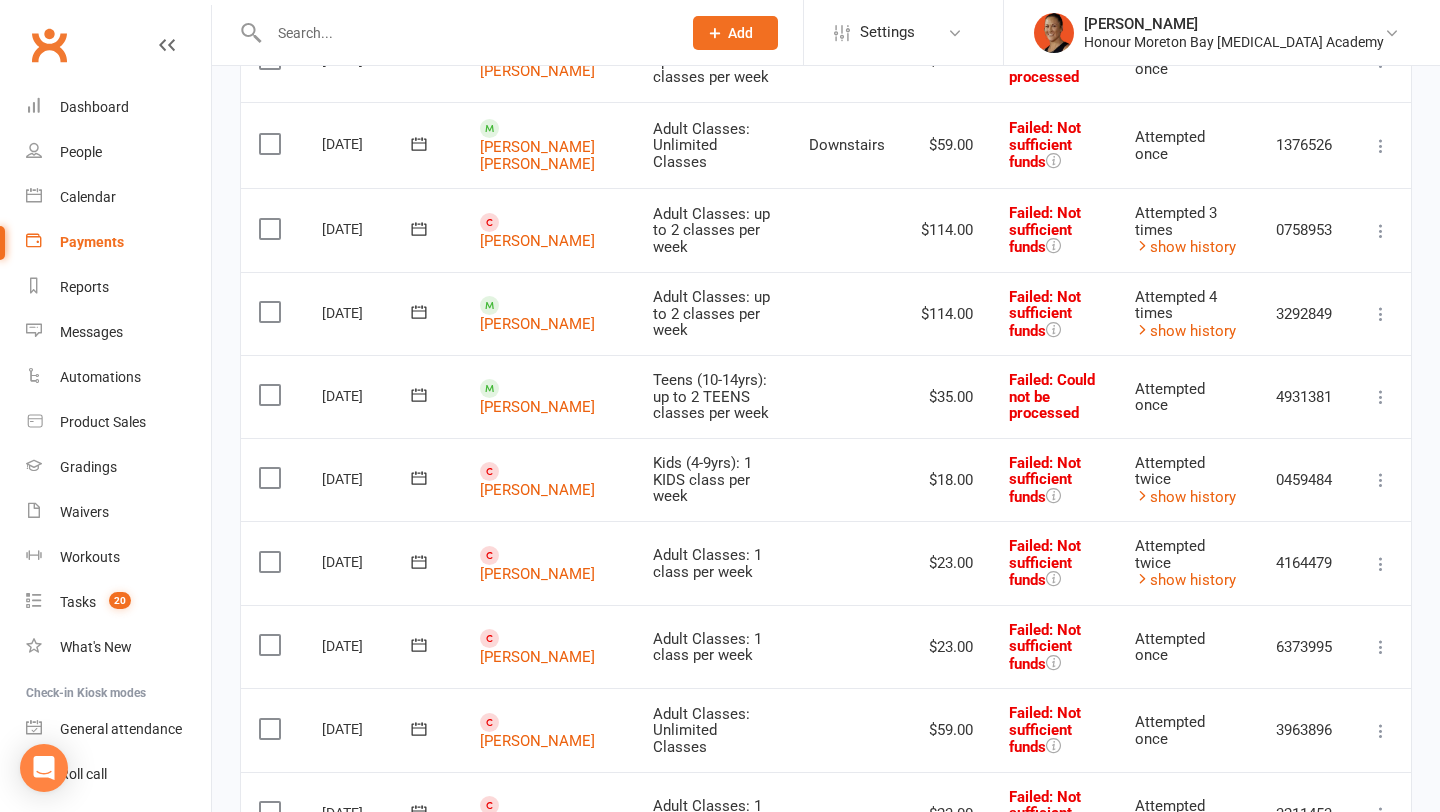 scroll, scrollTop: 1151, scrollLeft: 0, axis: vertical 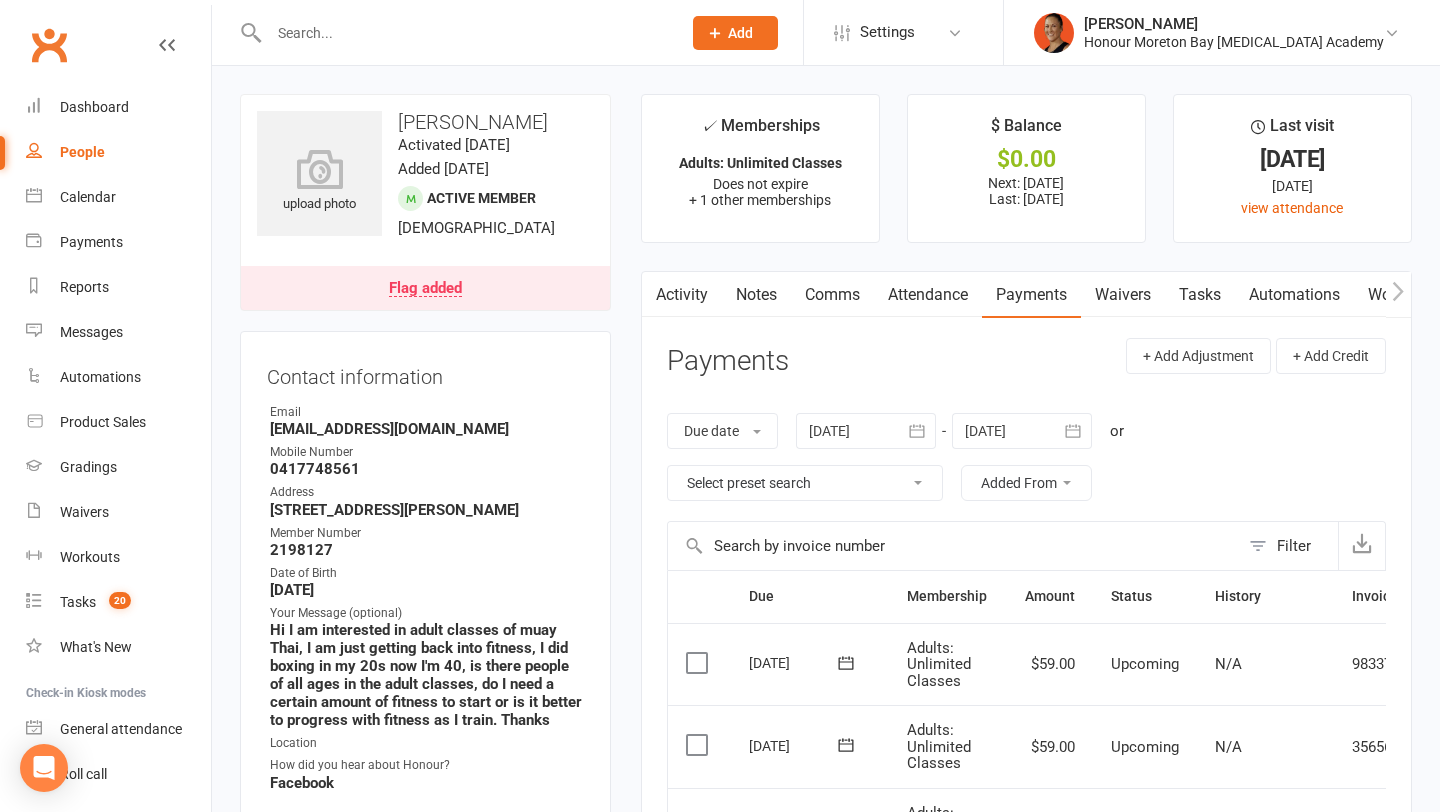 click on "Activity" at bounding box center (682, 295) 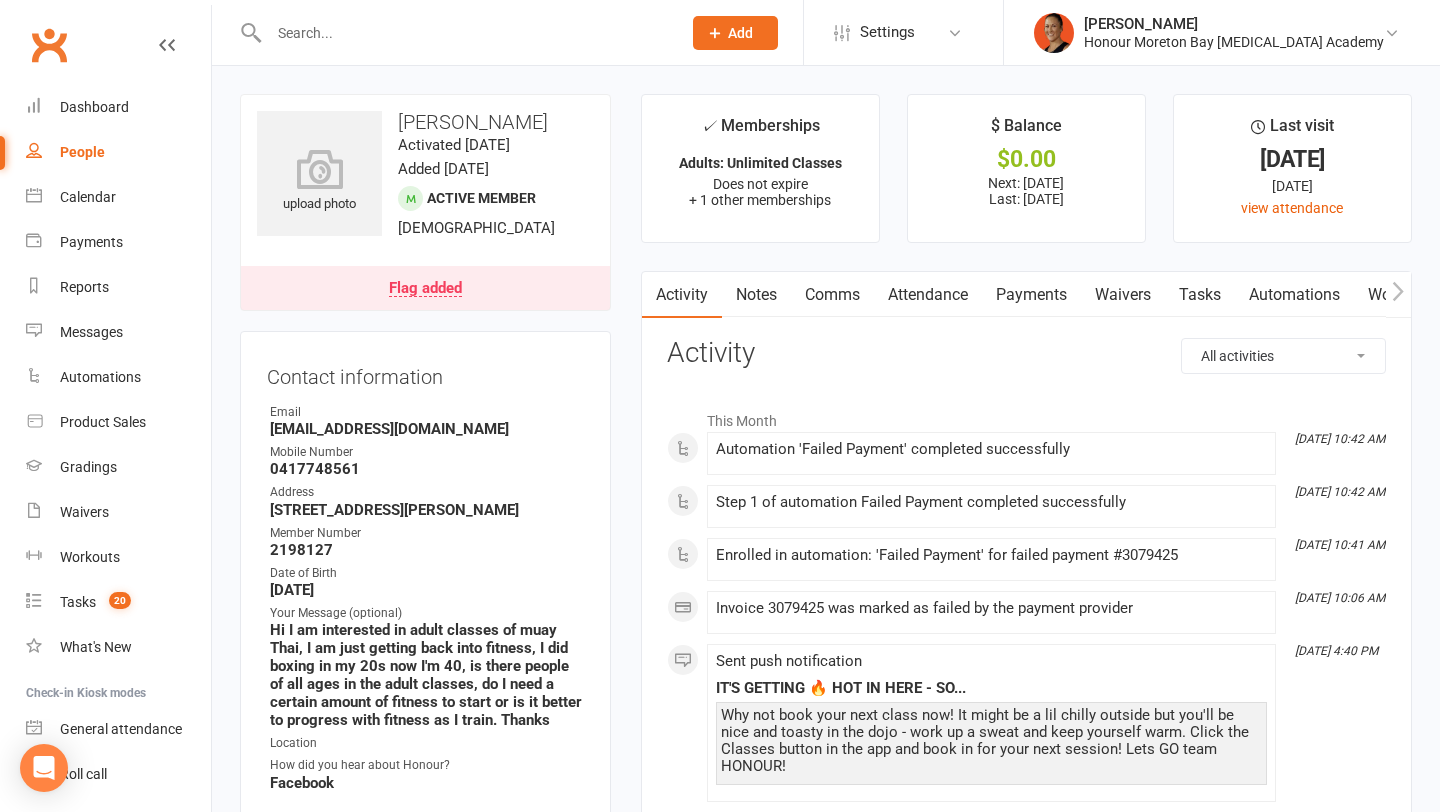 click on "Flag added" at bounding box center (425, 288) 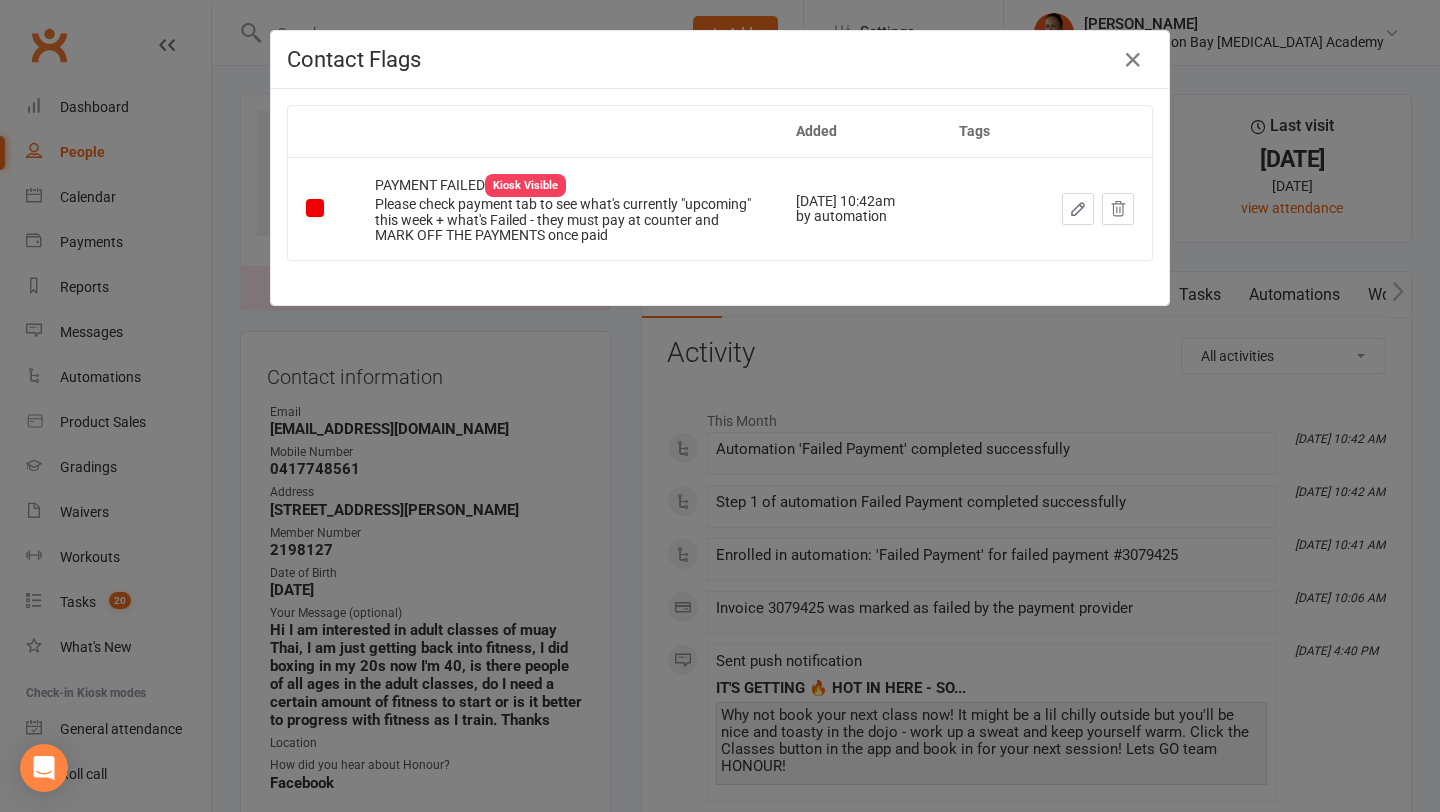 click on "Contact Flags Added Tags PAYMENT FAILED  Kiosk Visible
Please check payment tab to see what's currently "upcoming" this week + what's Failed - they must pay at counter and MARK OFF THE PAYMENTS once paid
[DATE] 10:42am by automation" at bounding box center (720, 406) 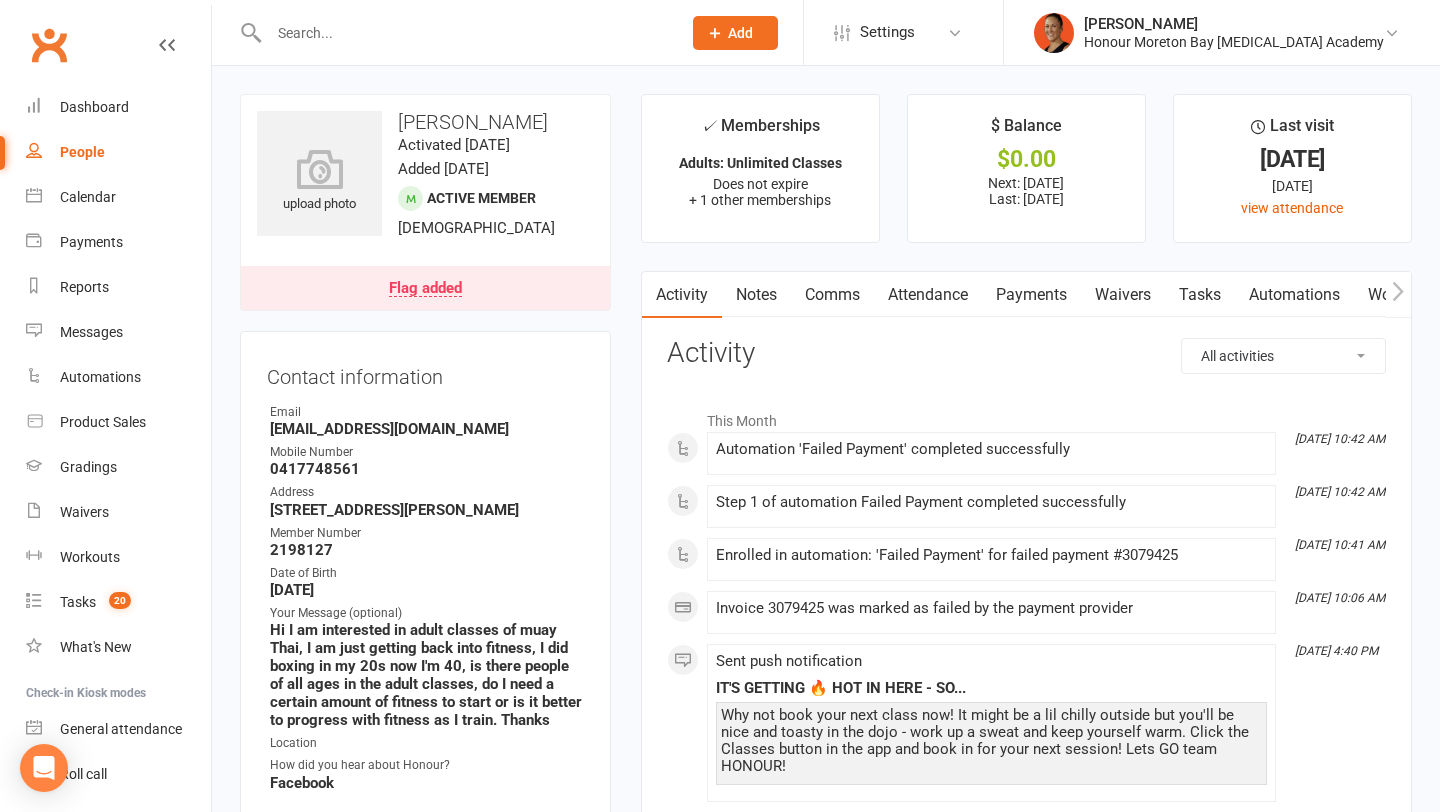 click on "Notes" at bounding box center (756, 295) 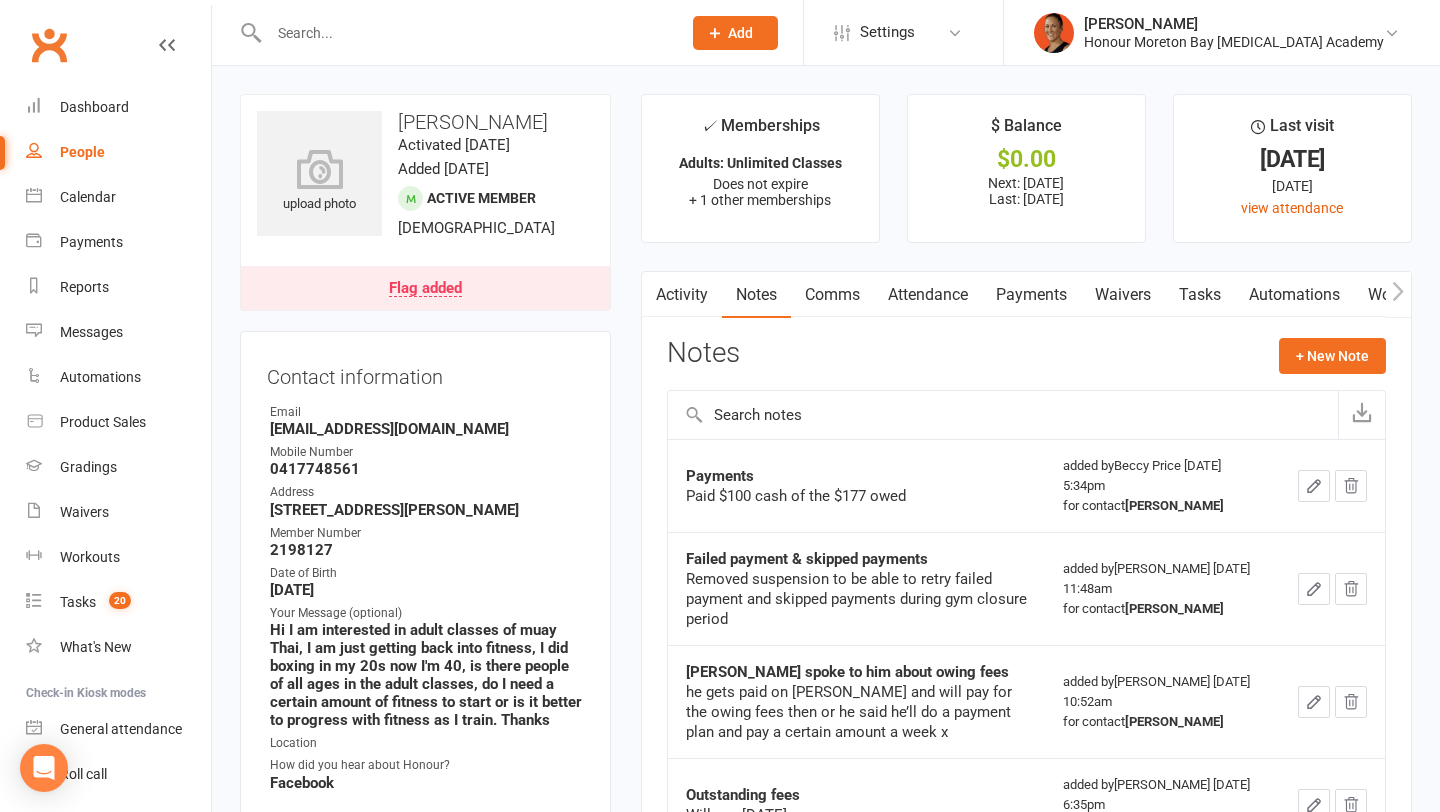 click on "Comms" at bounding box center (832, 295) 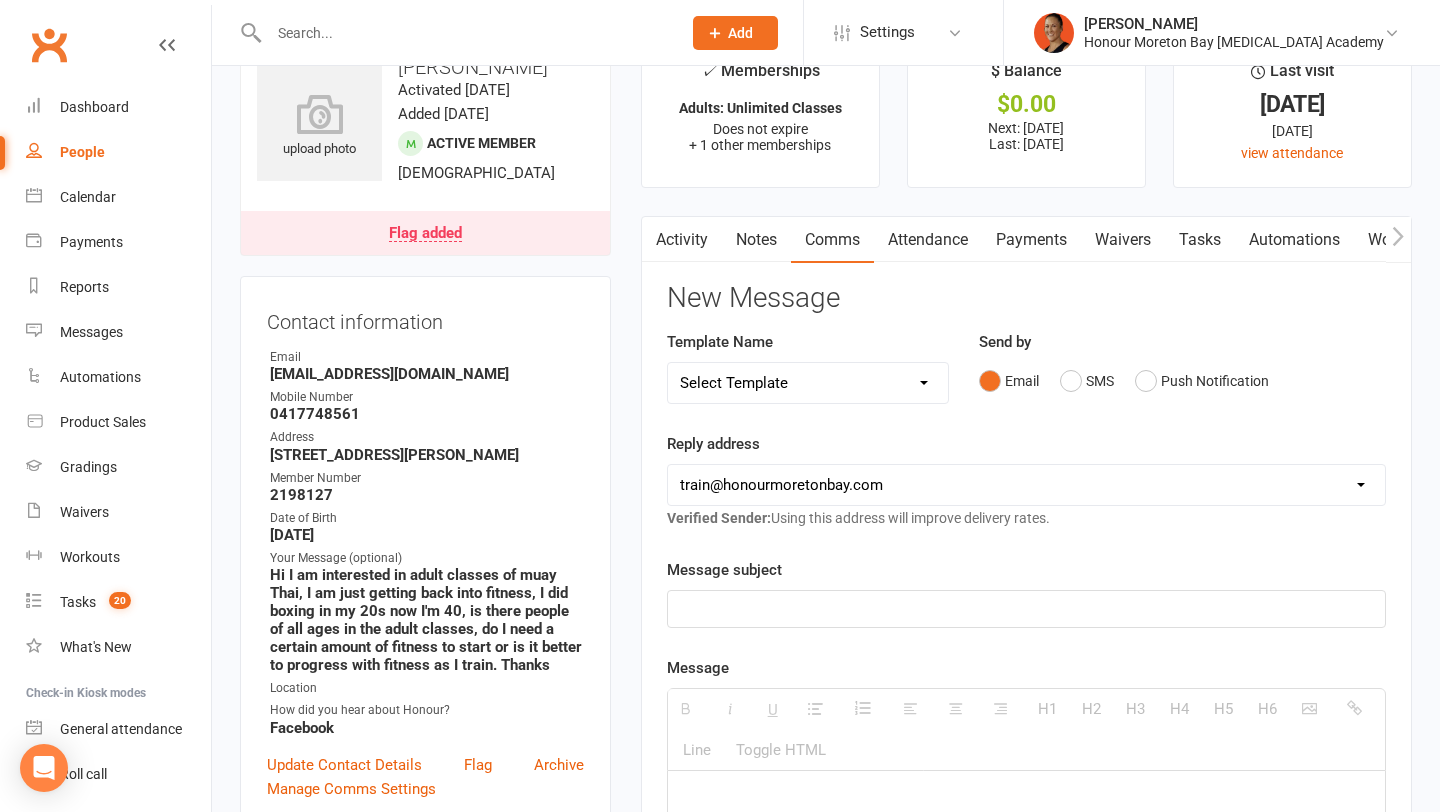 click on "Payments" at bounding box center [1031, 240] 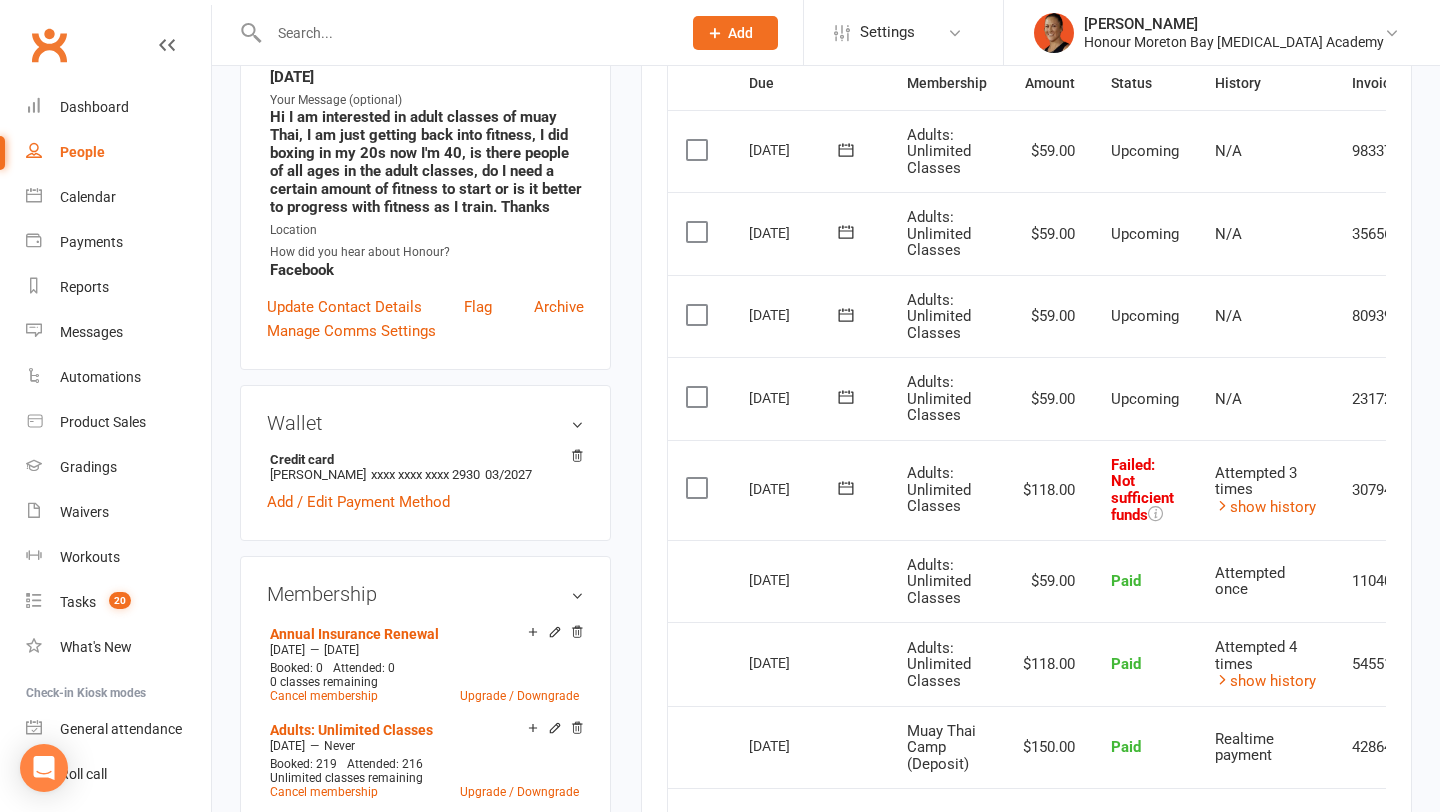 scroll, scrollTop: 0, scrollLeft: 0, axis: both 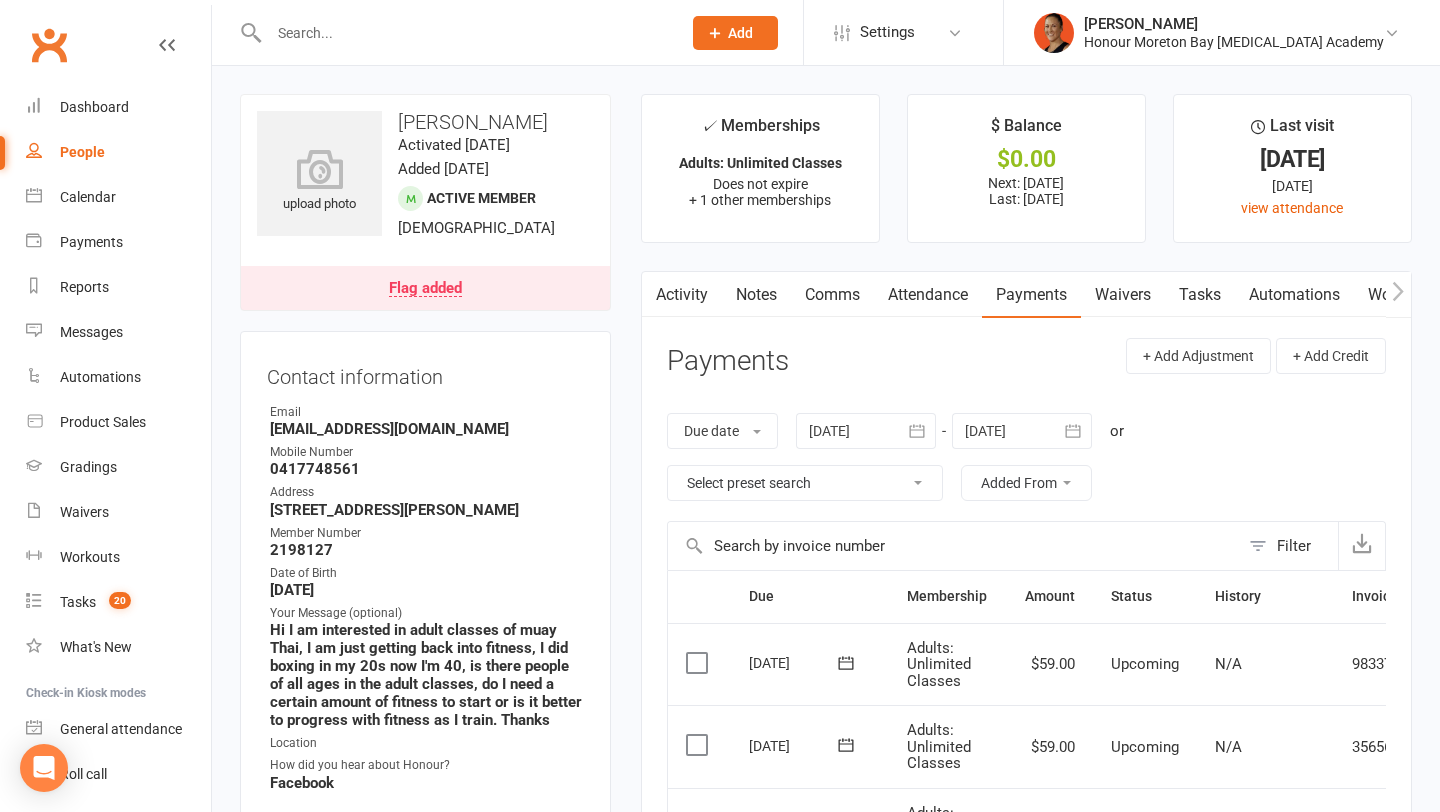 click on "Flag added" at bounding box center (425, 289) 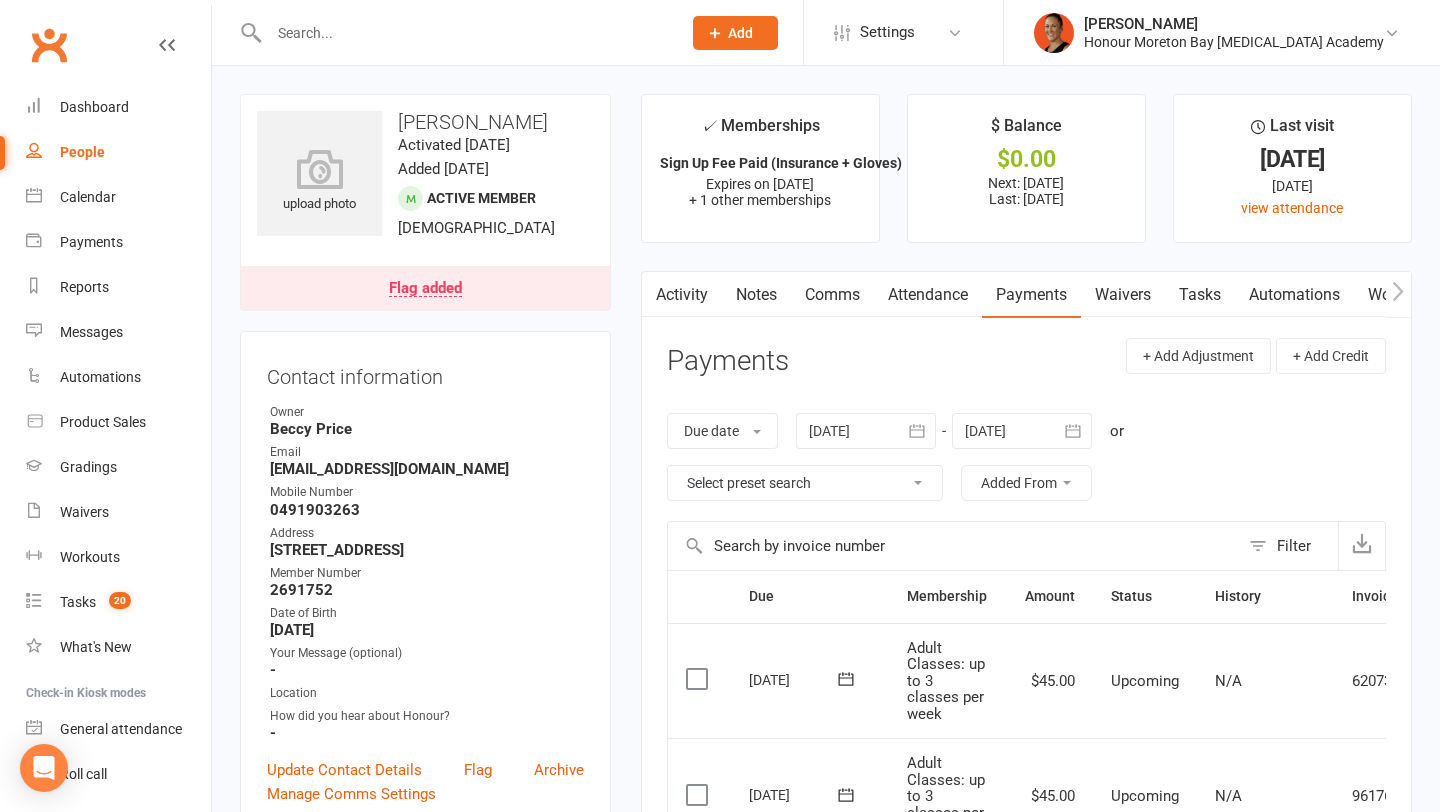scroll, scrollTop: 0, scrollLeft: 0, axis: both 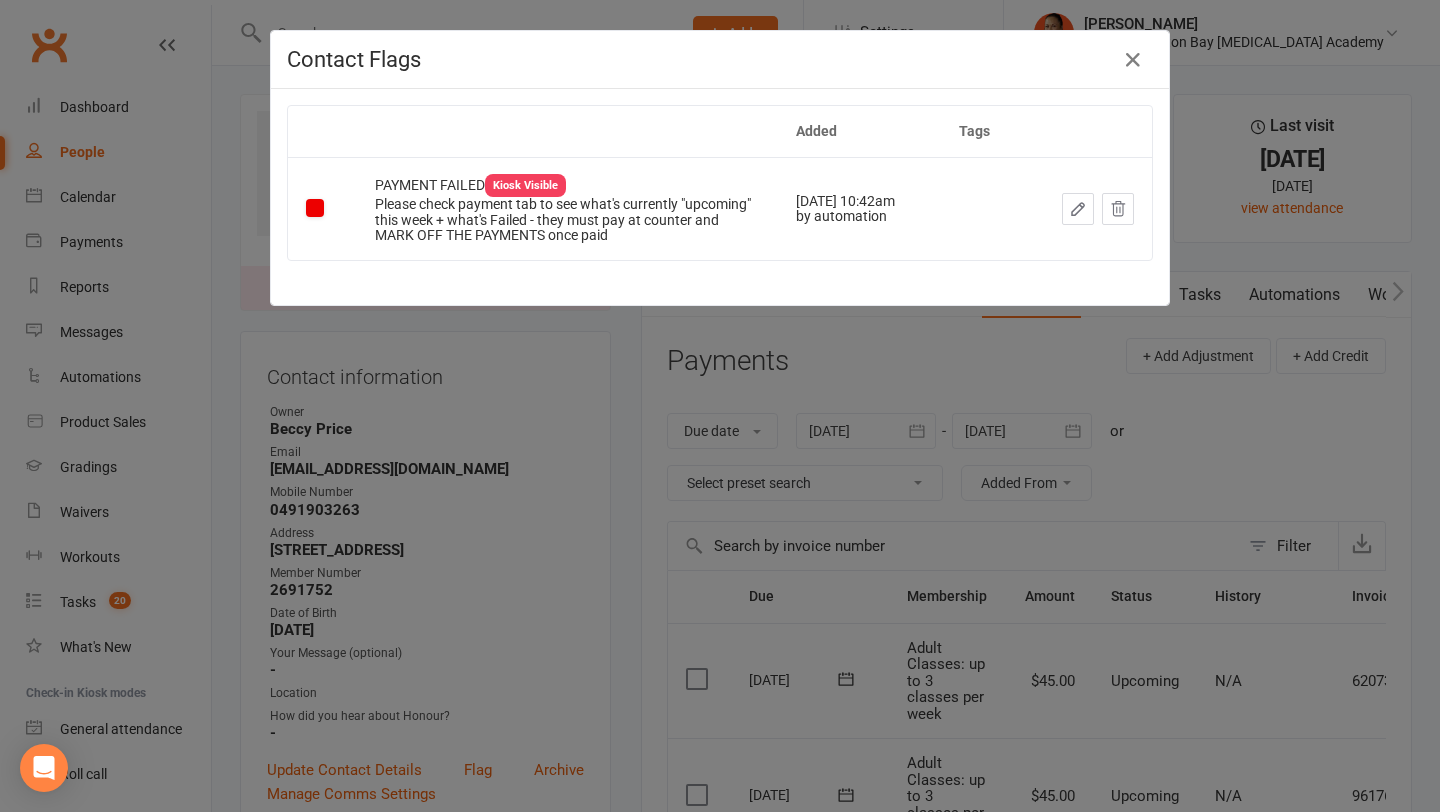 click on "Contact Flags Added Tags PAYMENT FAILED  Kiosk Visible
Please check payment tab to see what's currently "upcoming" this week + what's Failed - they must pay at counter and MARK OFF THE PAYMENTS once paid
Jun 27, 2025 10:42am by automation" at bounding box center (720, 406) 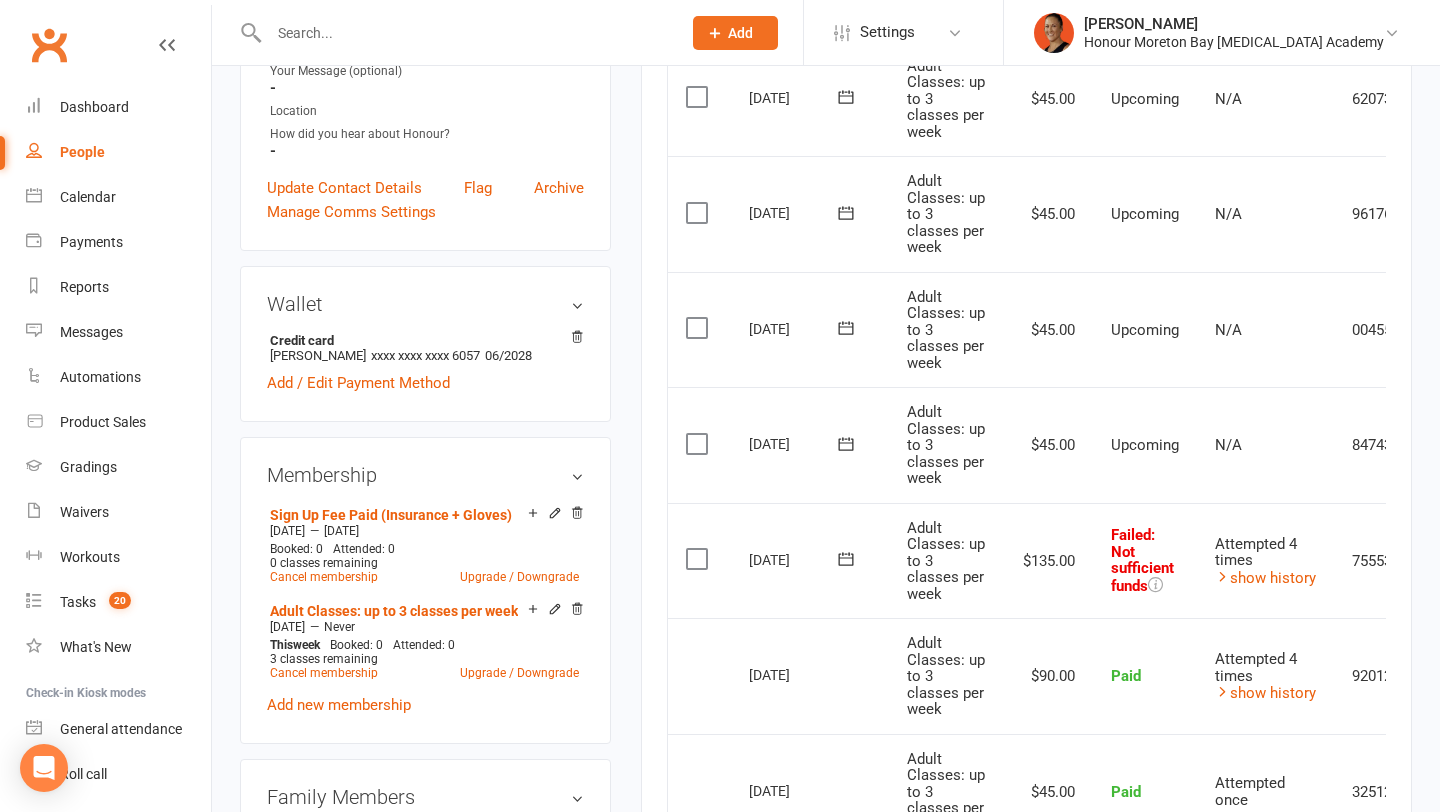 scroll, scrollTop: 588, scrollLeft: 0, axis: vertical 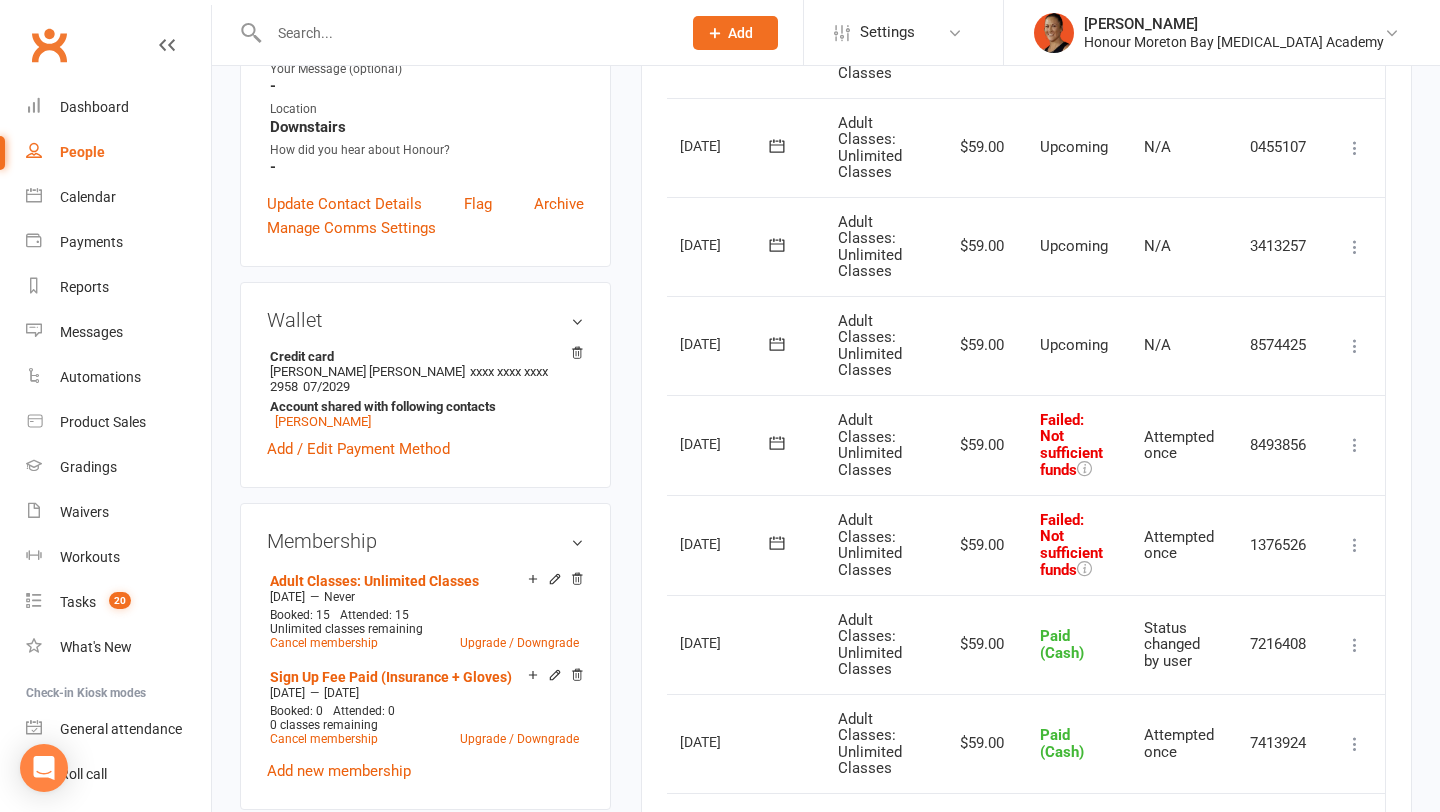 click on "Mark as Paid (Cash)  Mark as Paid (POS)  Mark as Paid (Other)  Skip  Retry now More Info Send message" at bounding box center (1355, 445) 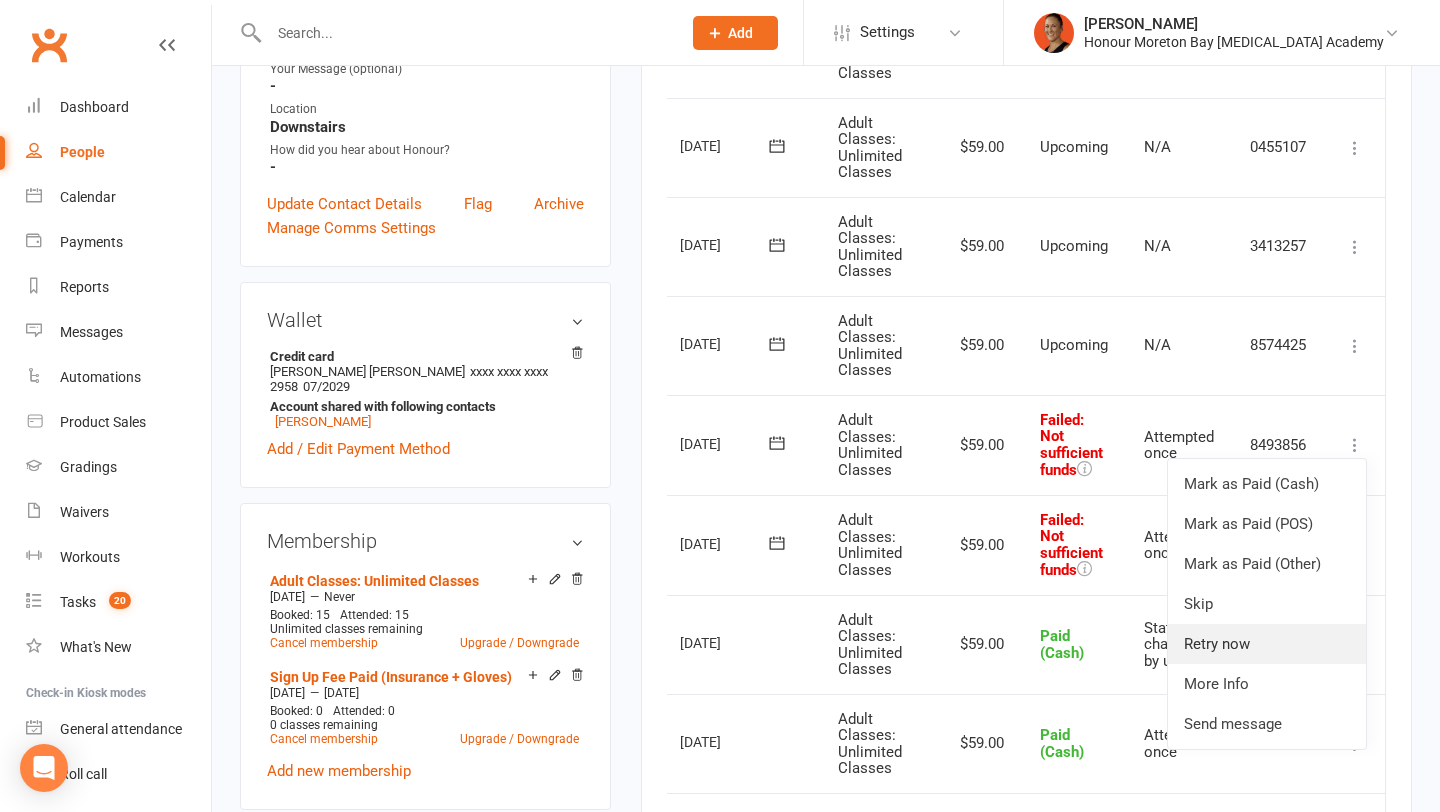 click on "Retry now" at bounding box center (1267, 644) 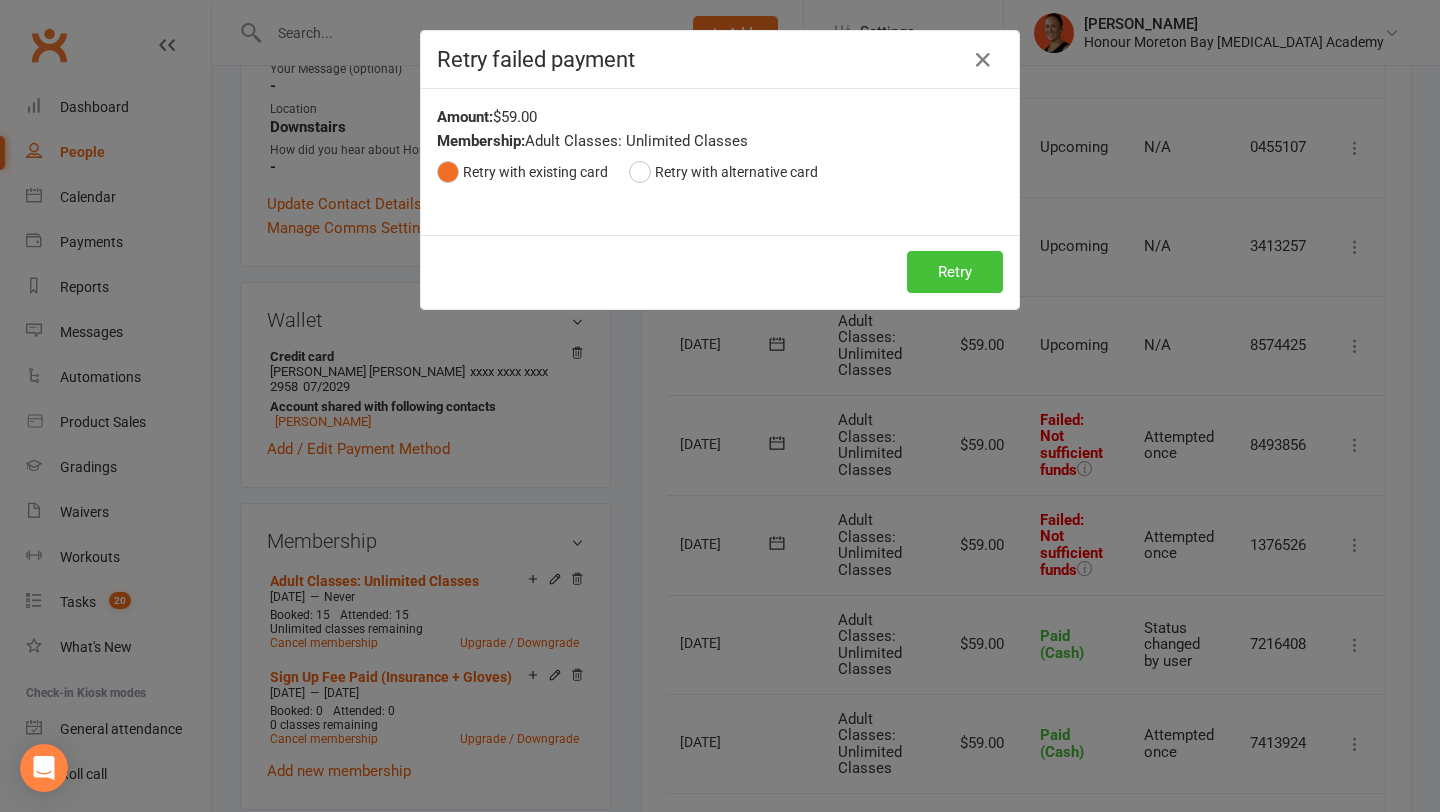click on "Retry" at bounding box center (955, 272) 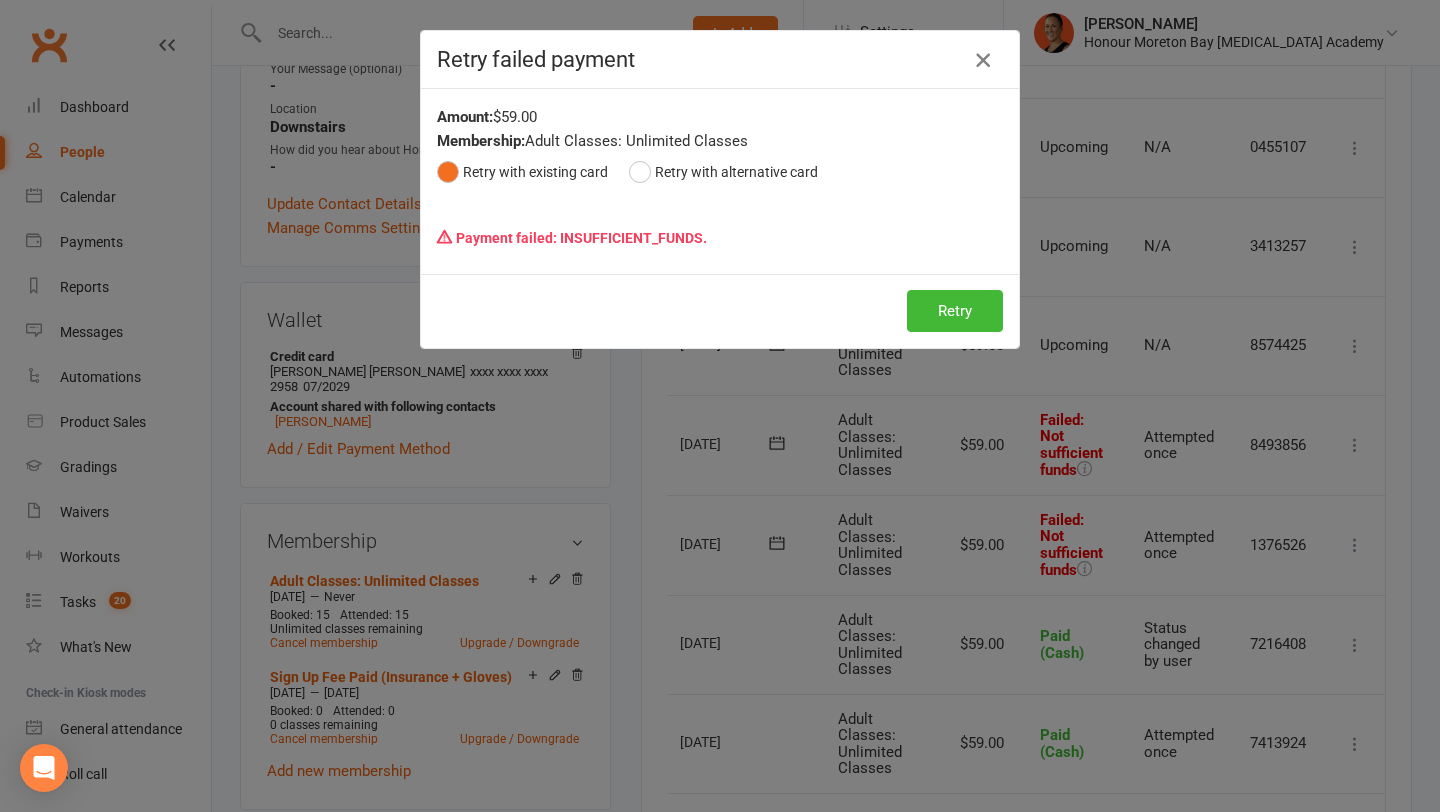 click at bounding box center (983, 60) 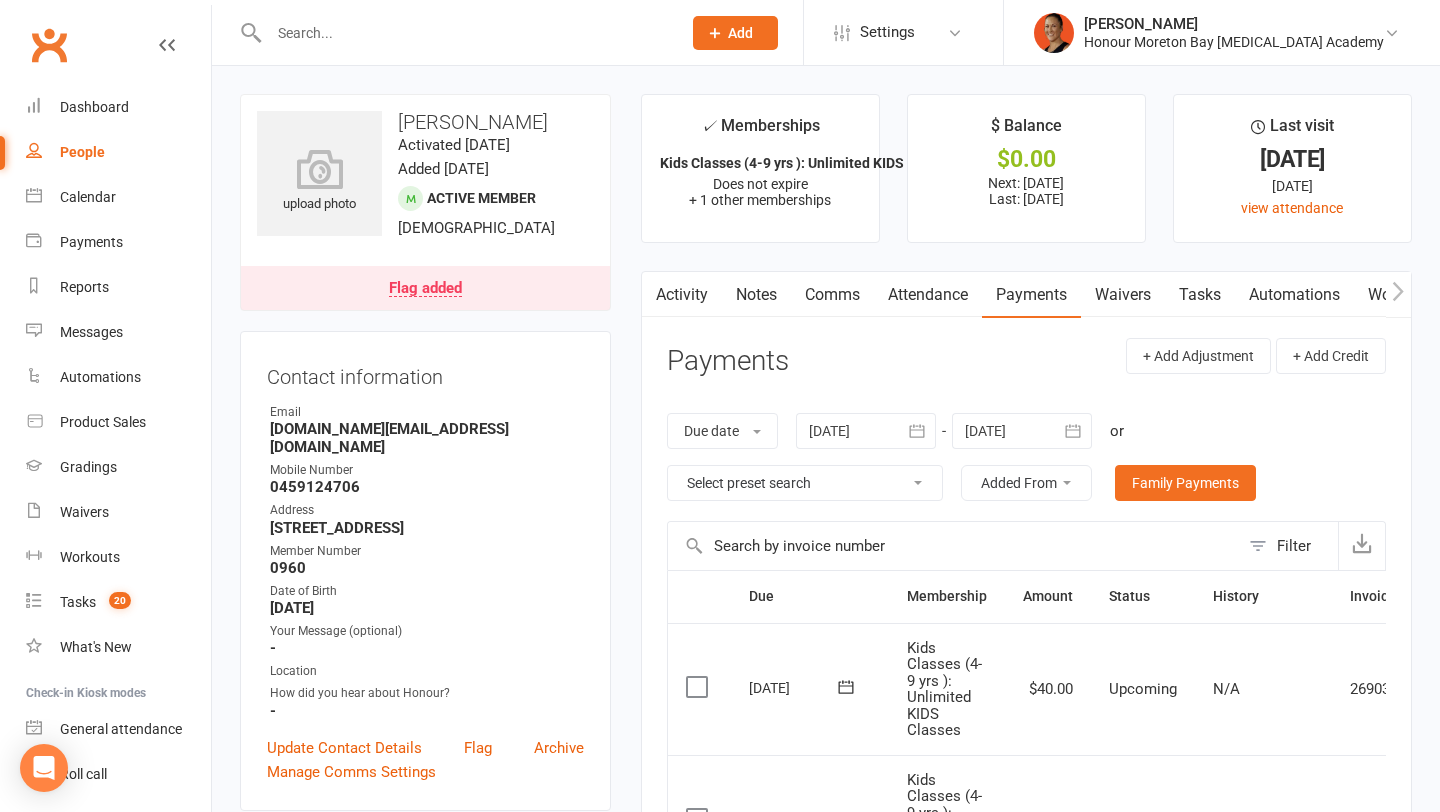 scroll, scrollTop: 0, scrollLeft: 0, axis: both 